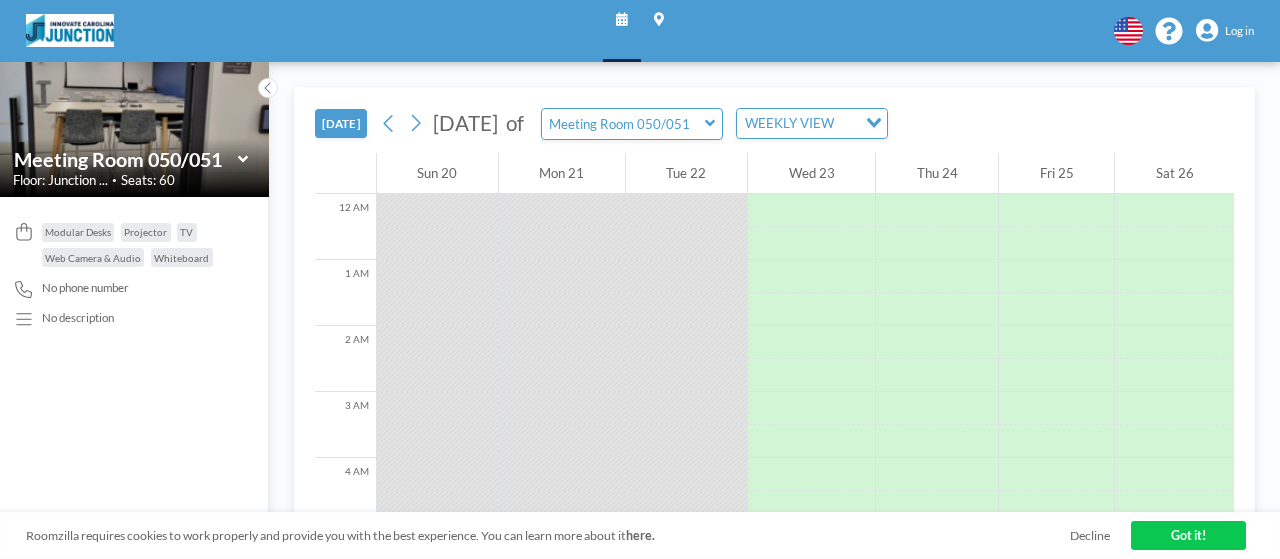 scroll, scrollTop: 0, scrollLeft: 0, axis: both 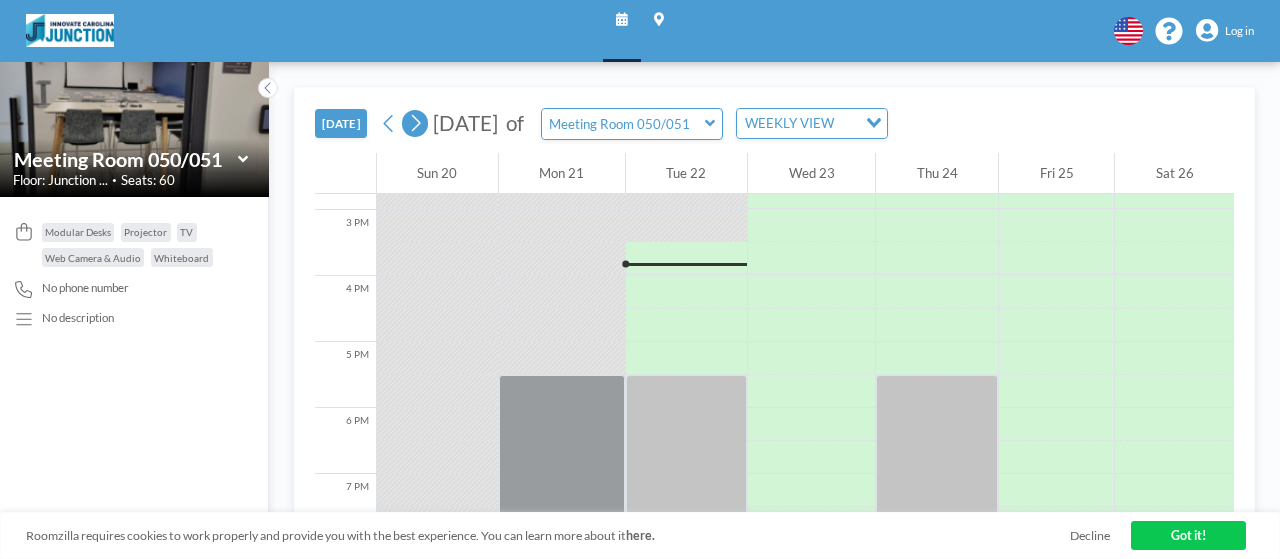 click 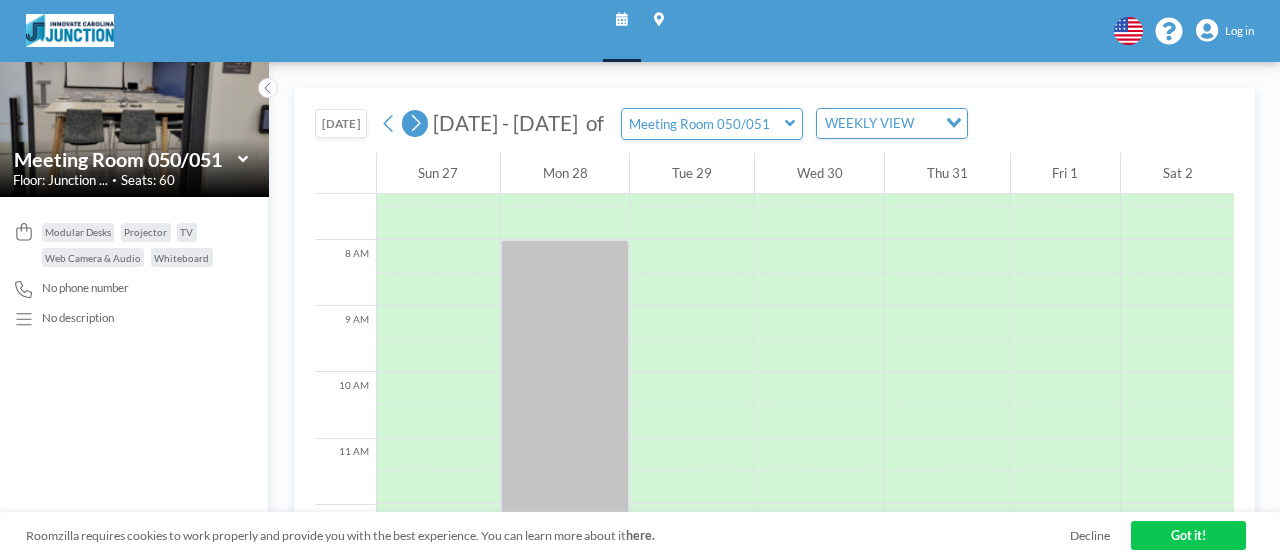 scroll, scrollTop: 487, scrollLeft: 0, axis: vertical 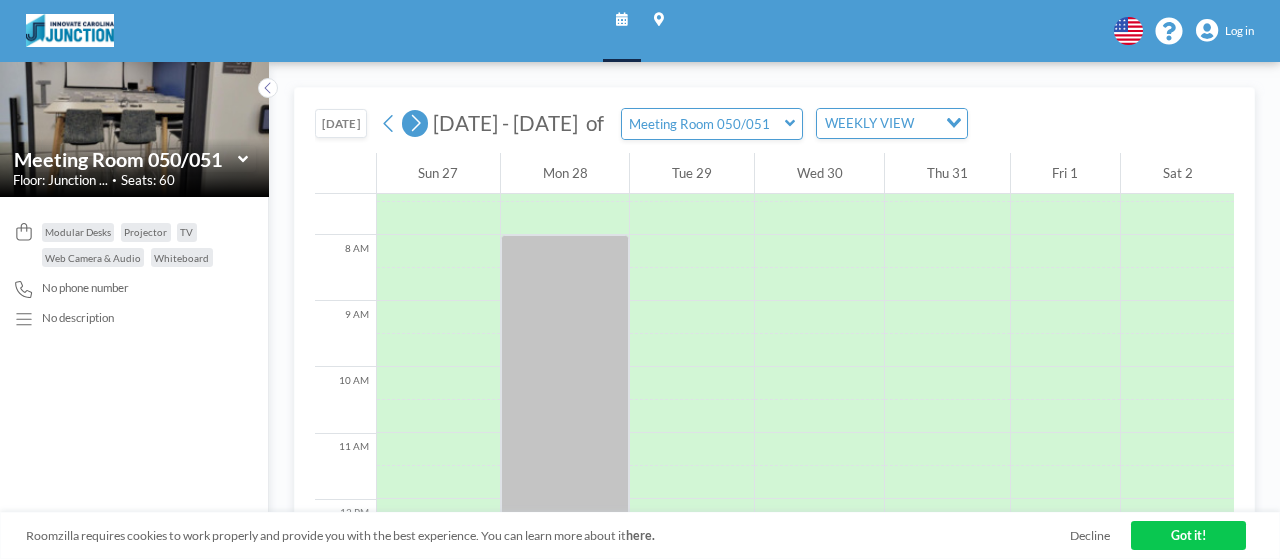 click 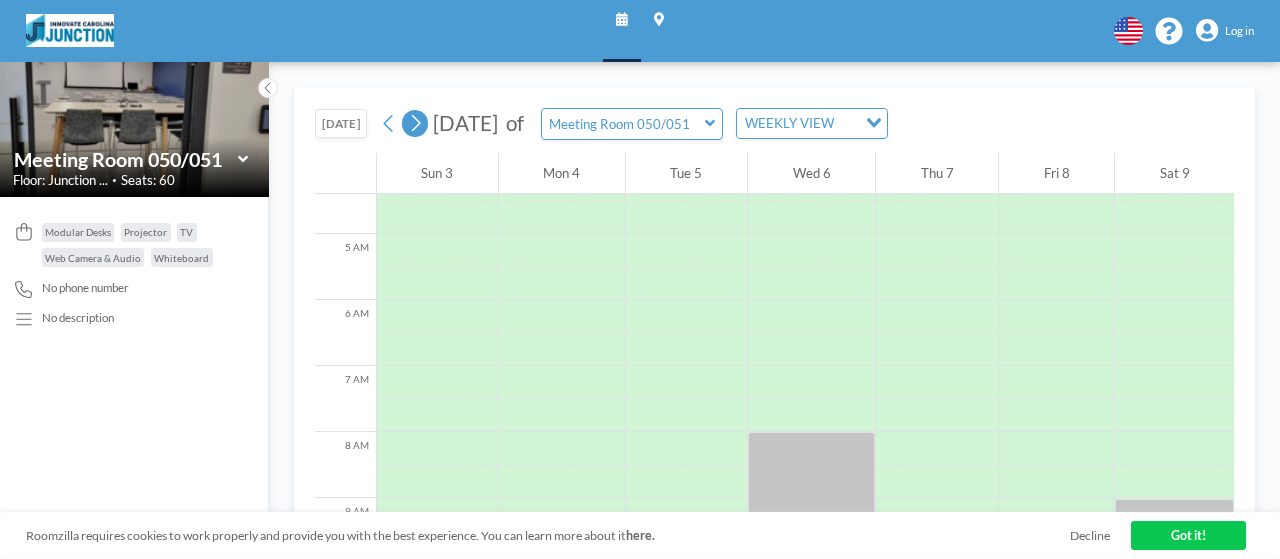 scroll, scrollTop: 487, scrollLeft: 0, axis: vertical 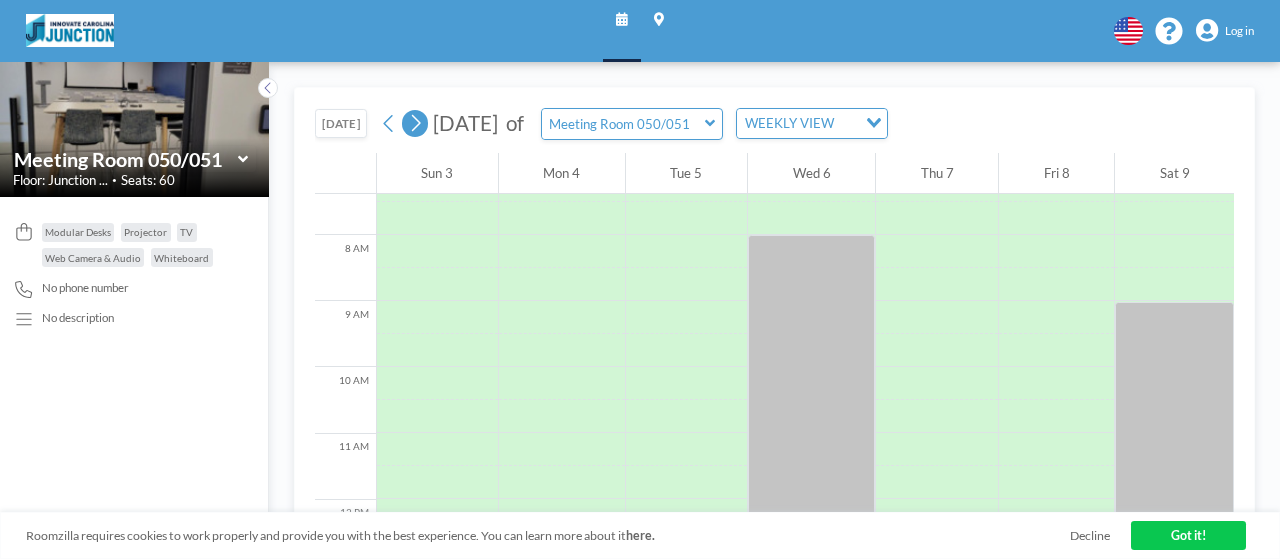 click 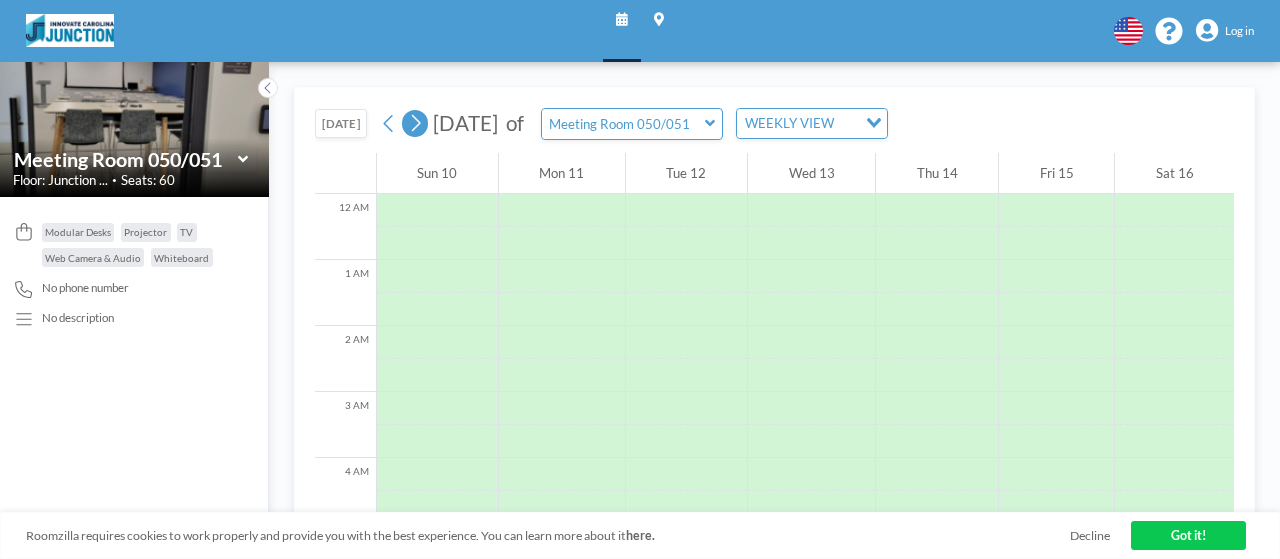 scroll, scrollTop: 487, scrollLeft: 0, axis: vertical 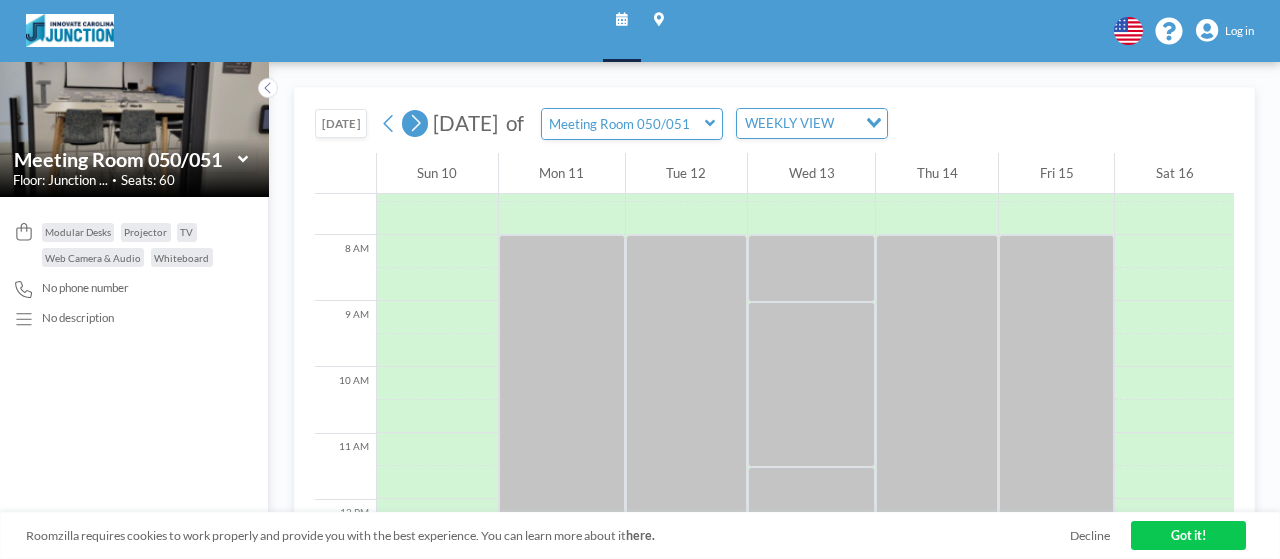click 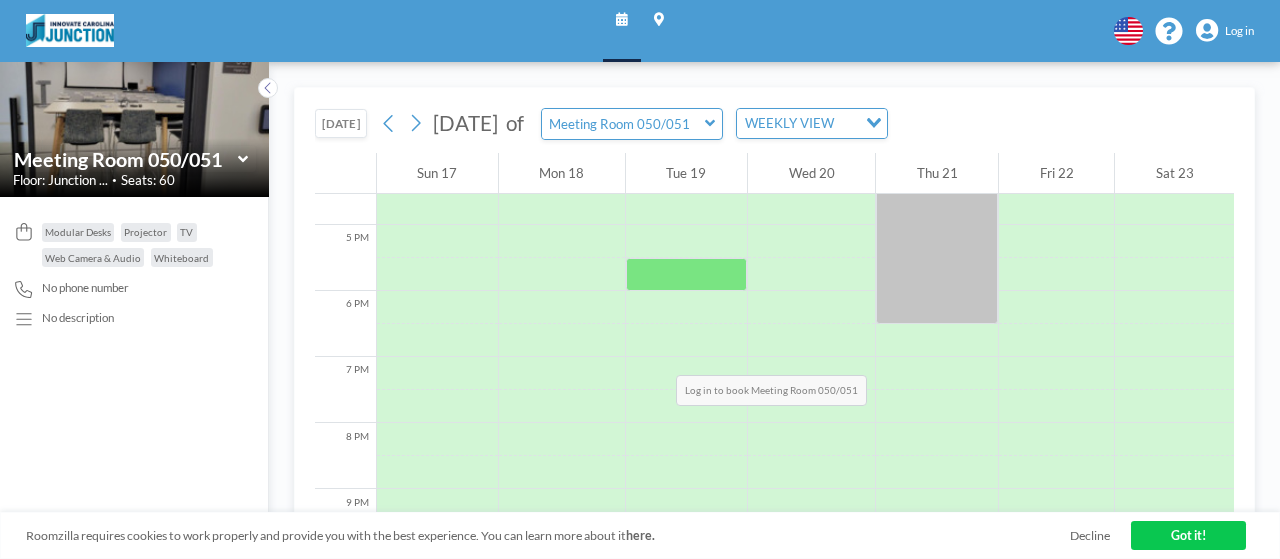 scroll, scrollTop: 975, scrollLeft: 0, axis: vertical 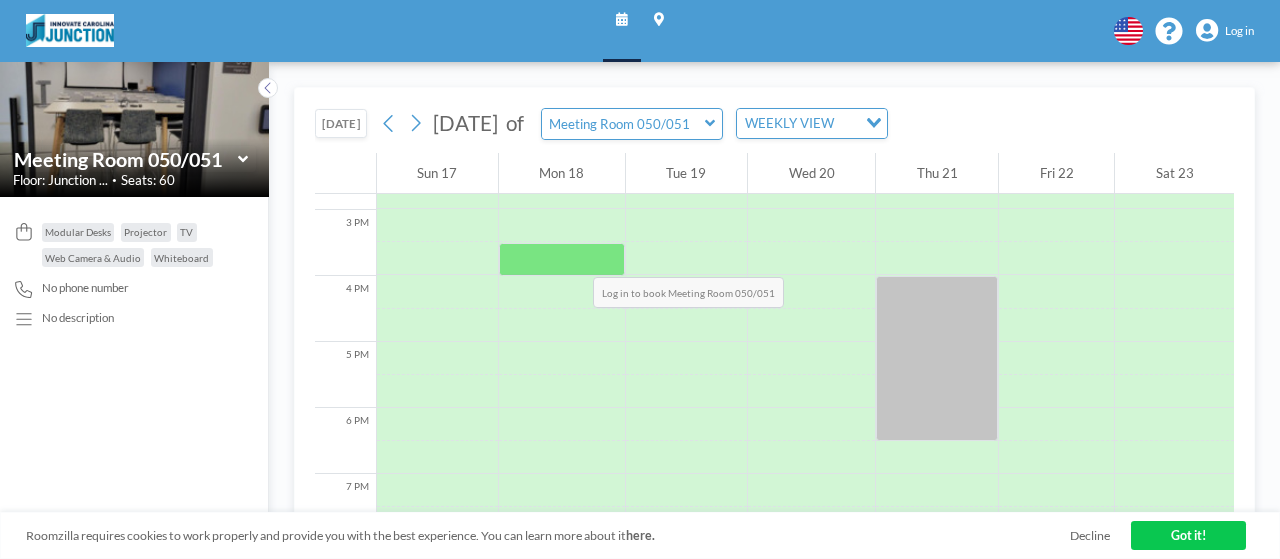 click at bounding box center [562, 259] 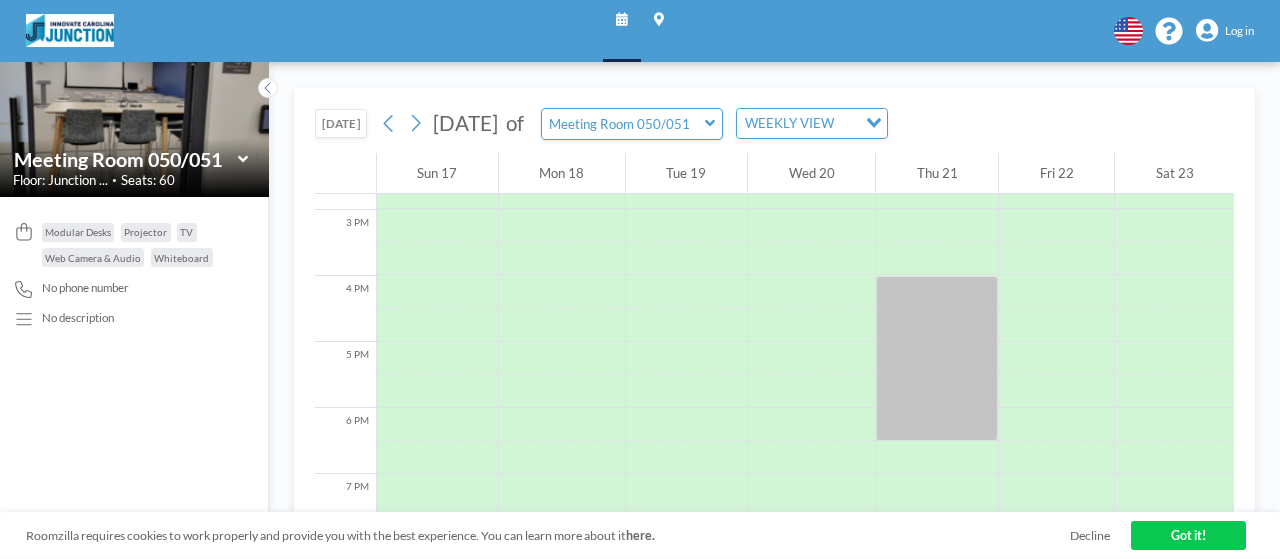 click on "Log in" at bounding box center [1239, 31] 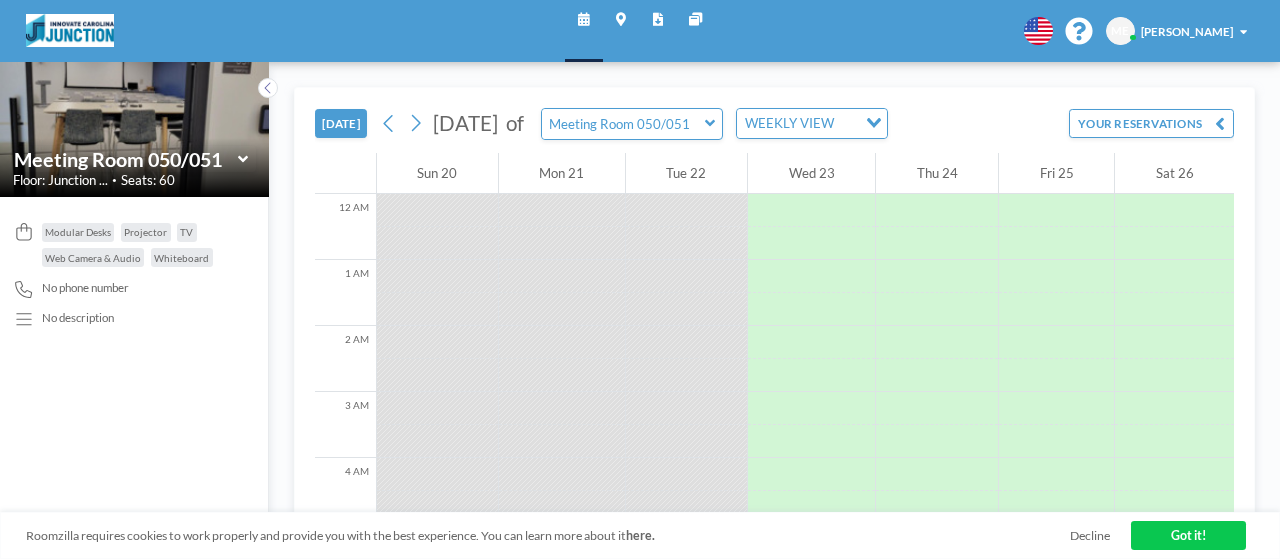 scroll, scrollTop: 0, scrollLeft: 0, axis: both 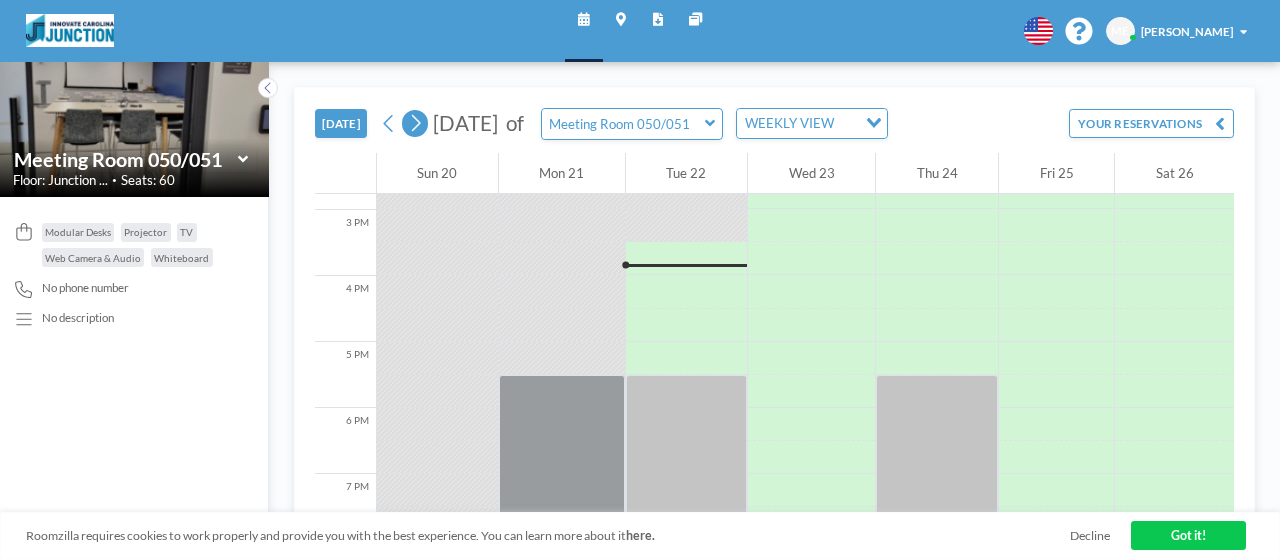 click at bounding box center (415, 123) 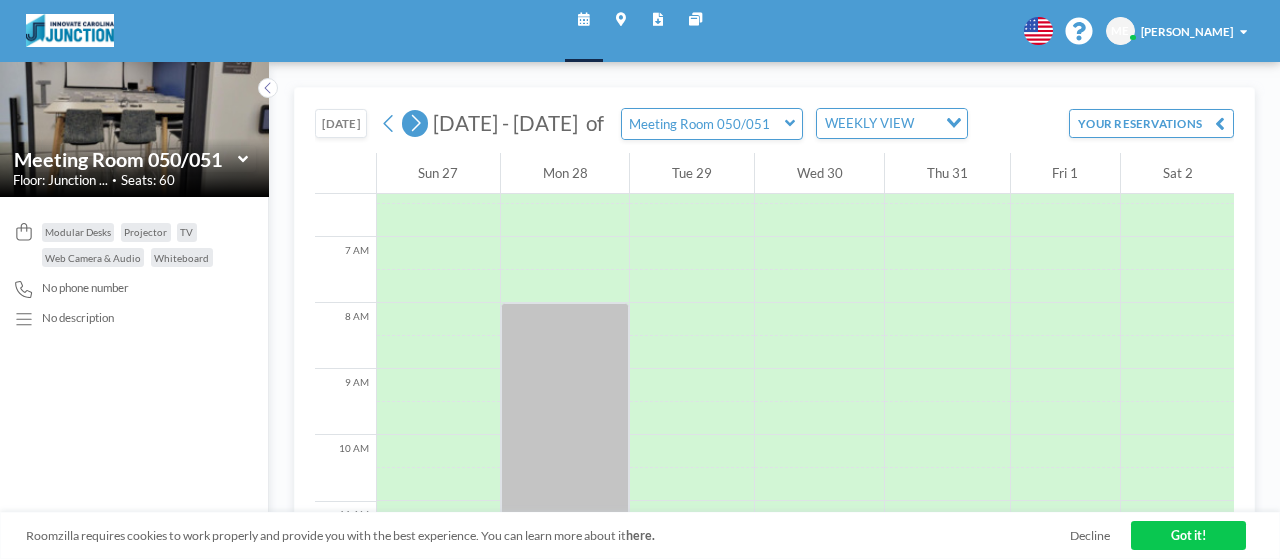 scroll, scrollTop: 487, scrollLeft: 0, axis: vertical 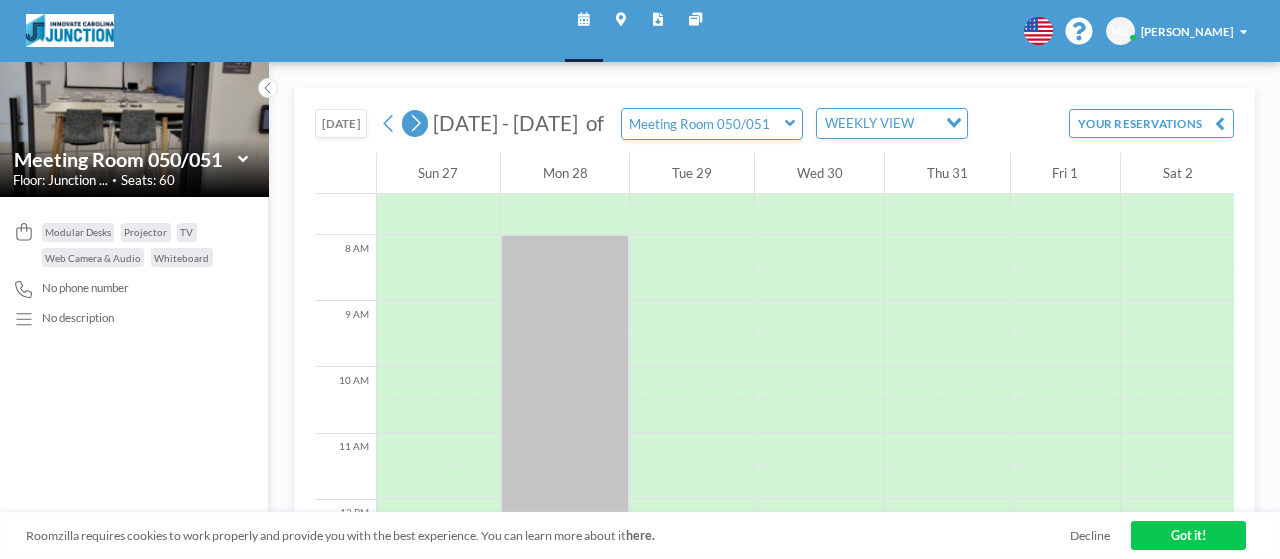 click at bounding box center [415, 123] 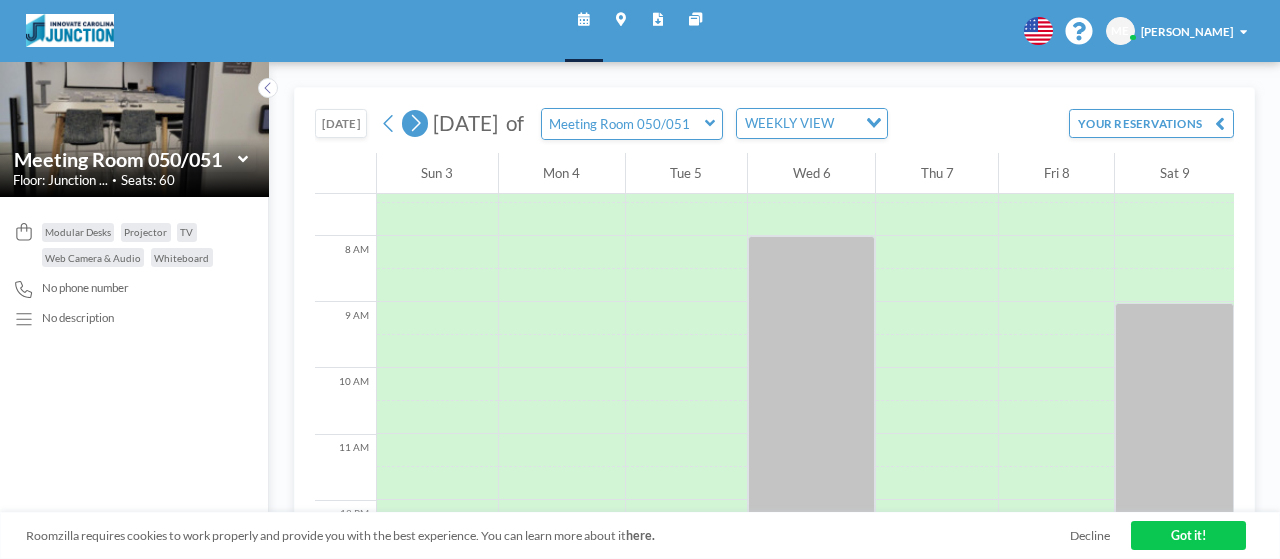 scroll, scrollTop: 487, scrollLeft: 0, axis: vertical 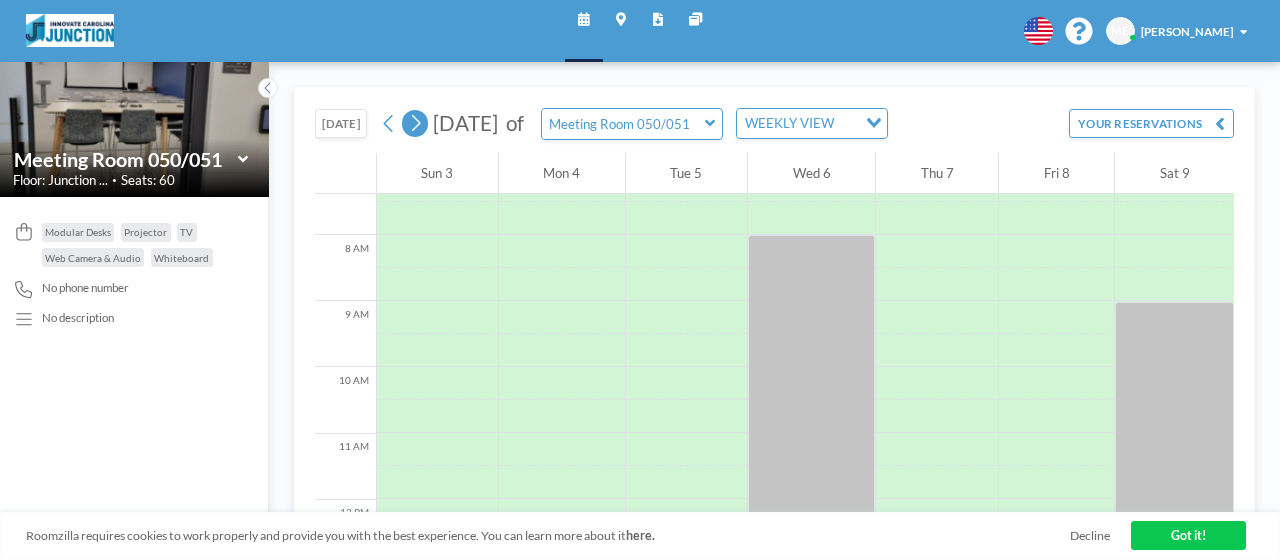 click at bounding box center (415, 123) 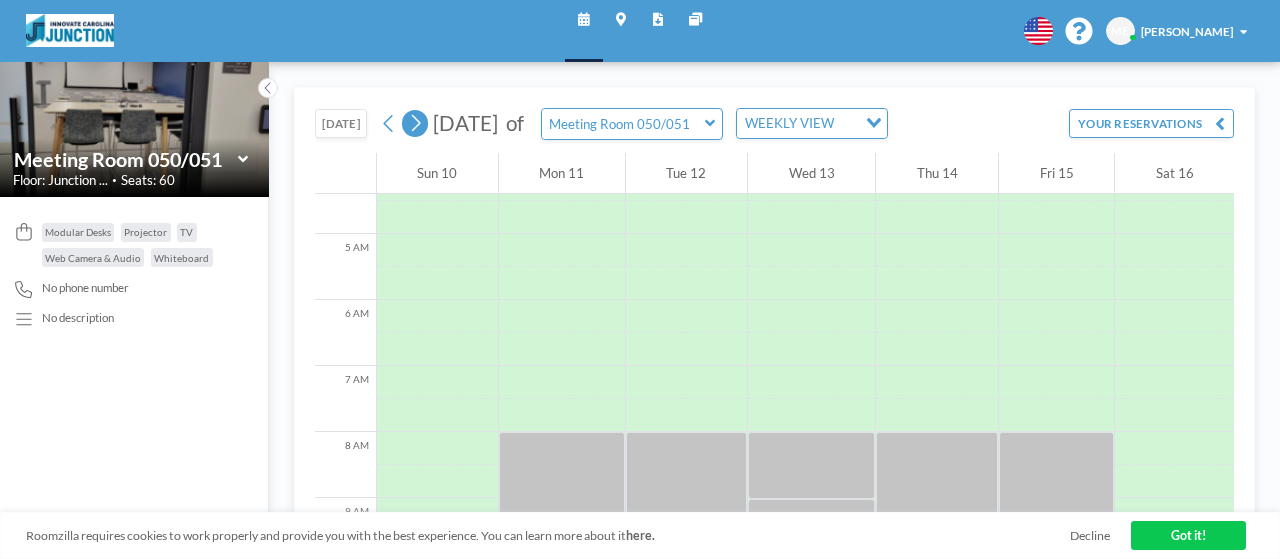 scroll, scrollTop: 487, scrollLeft: 0, axis: vertical 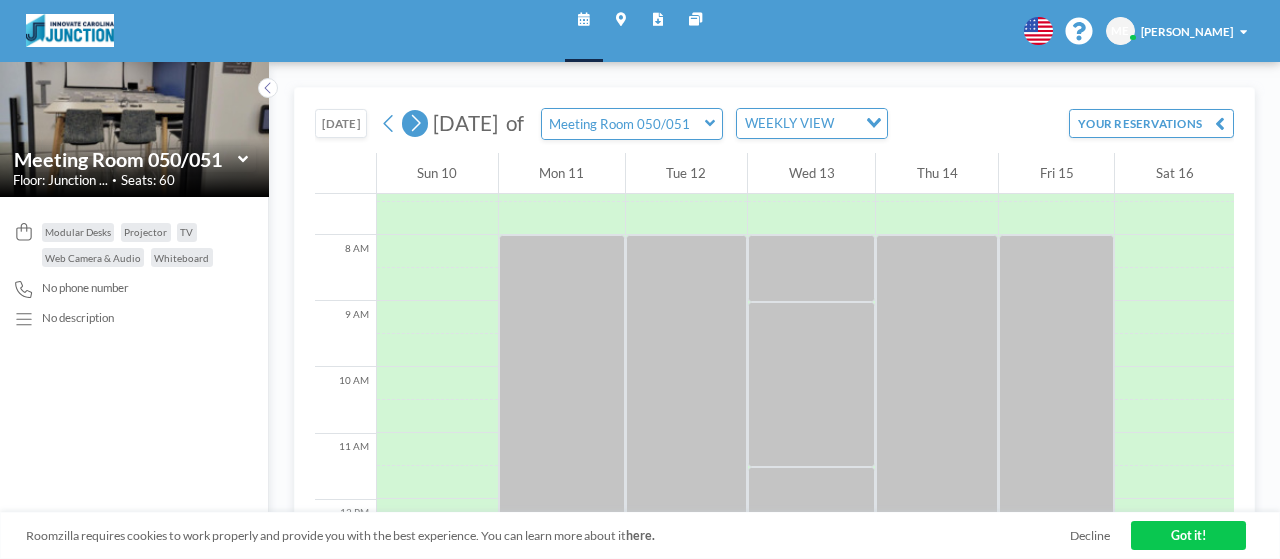 click at bounding box center [415, 123] 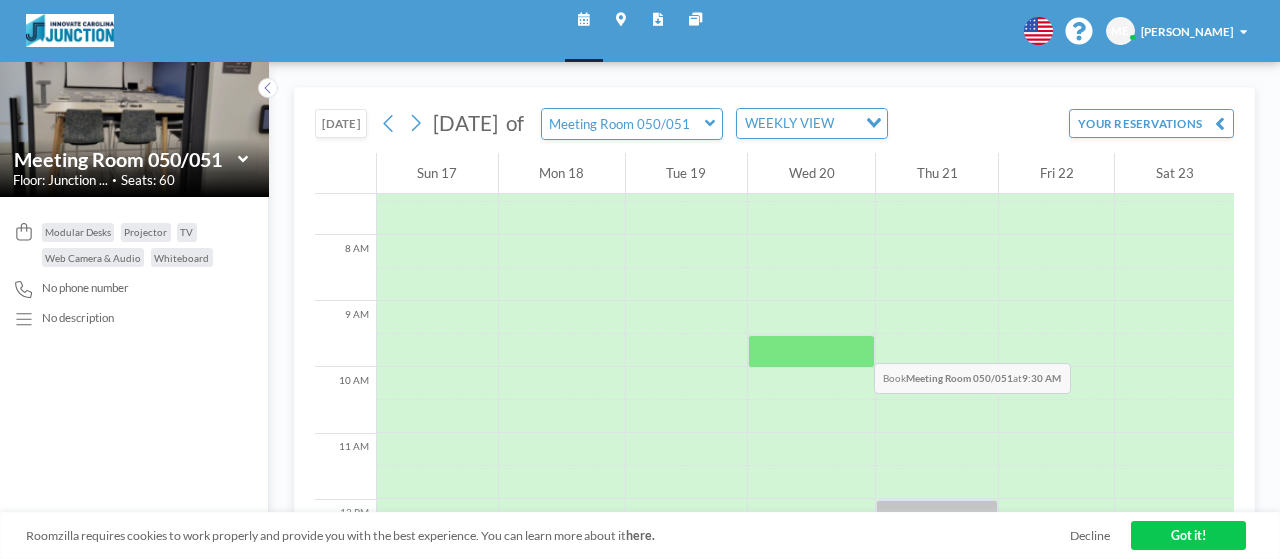 scroll, scrollTop: 787, scrollLeft: 0, axis: vertical 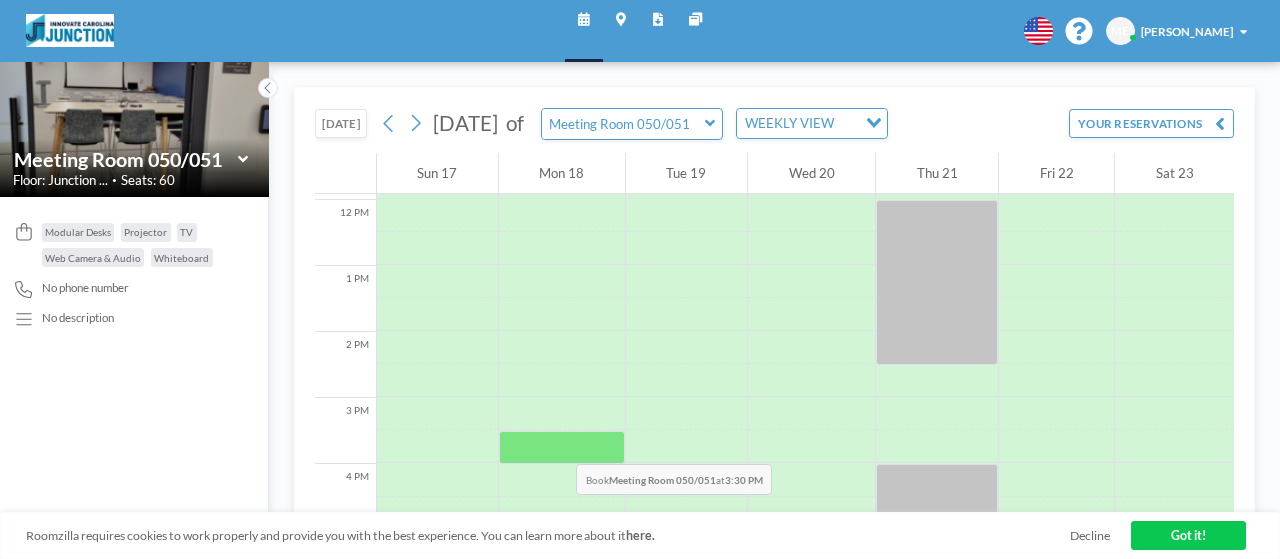 click at bounding box center [562, 447] 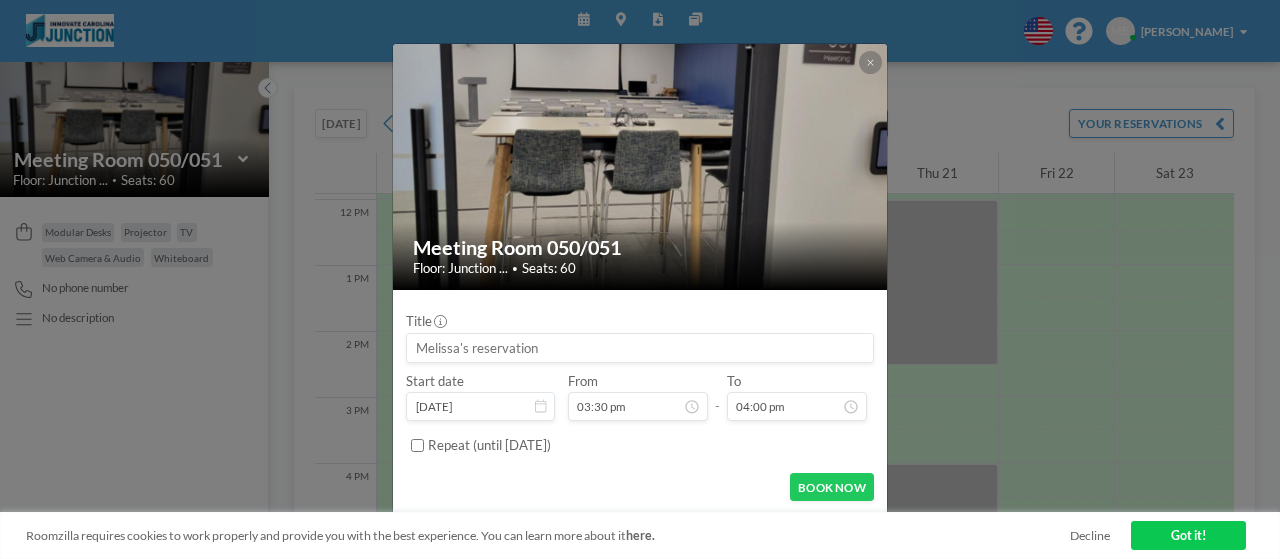 click on "Repeat (until [DATE])" at bounding box center (489, 445) 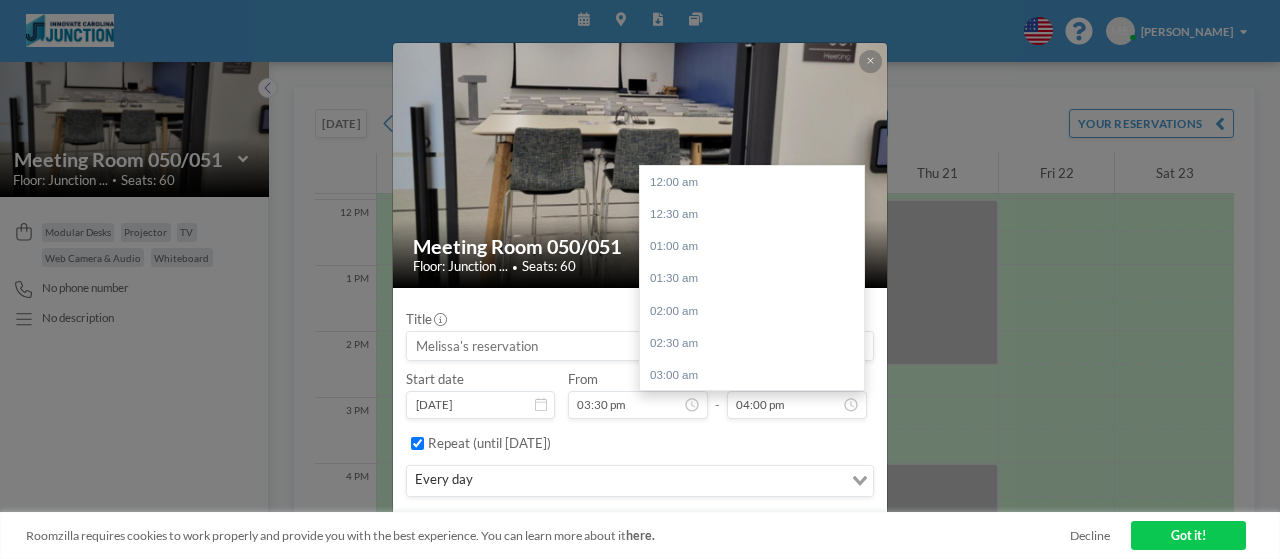 scroll, scrollTop: 1030, scrollLeft: 0, axis: vertical 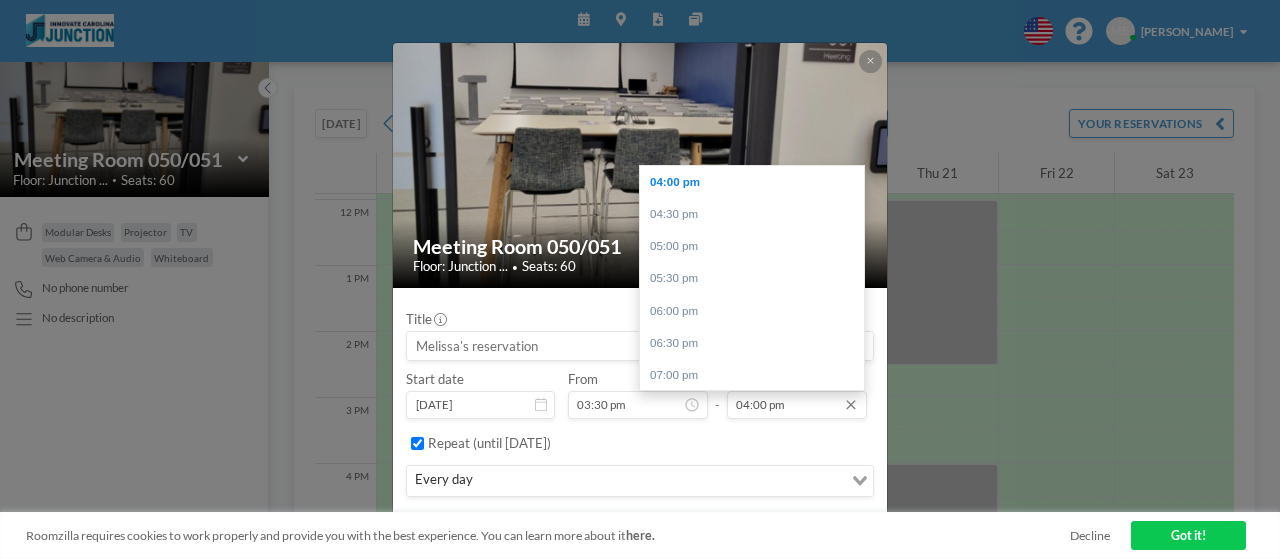 click on "04:00 pm" at bounding box center (797, 405) 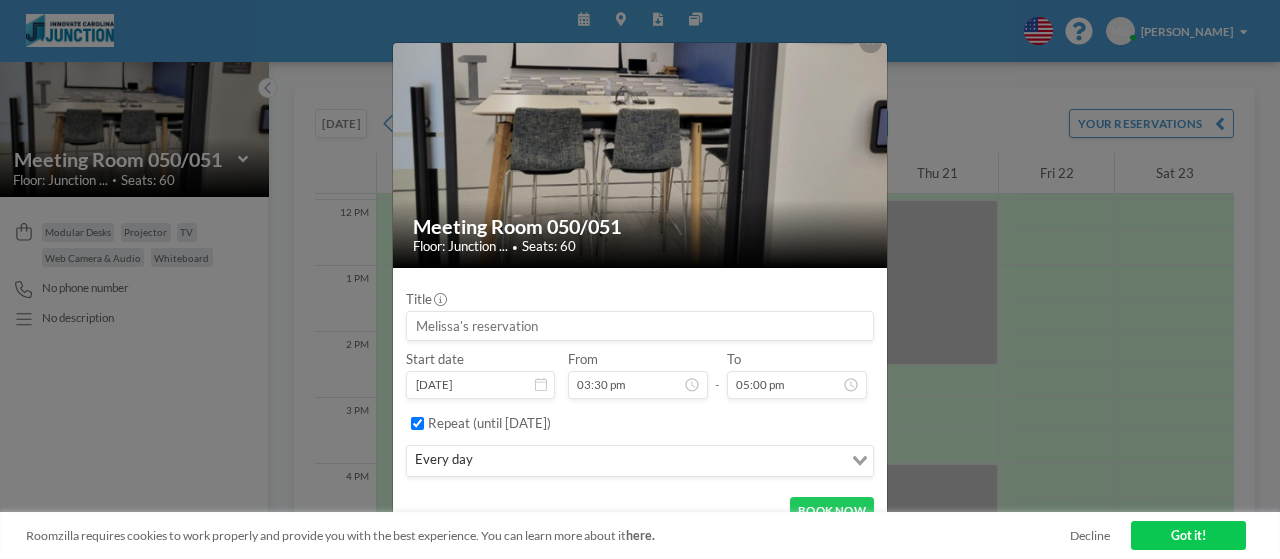 scroll, scrollTop: 39, scrollLeft: 0, axis: vertical 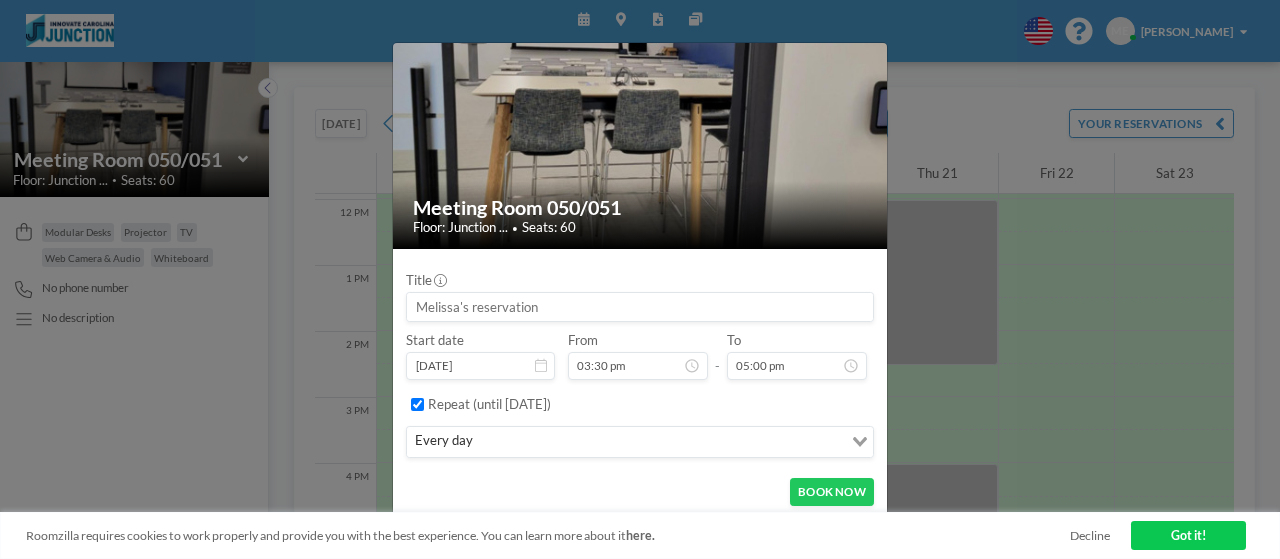 type on "05:00 pm" 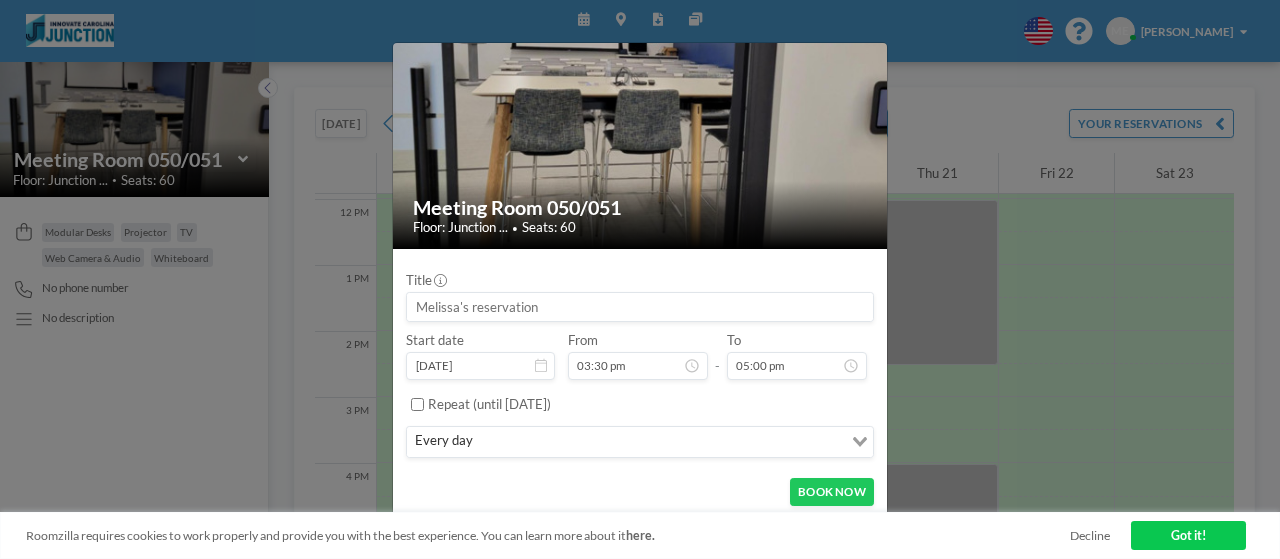 scroll, scrollTop: 0, scrollLeft: 0, axis: both 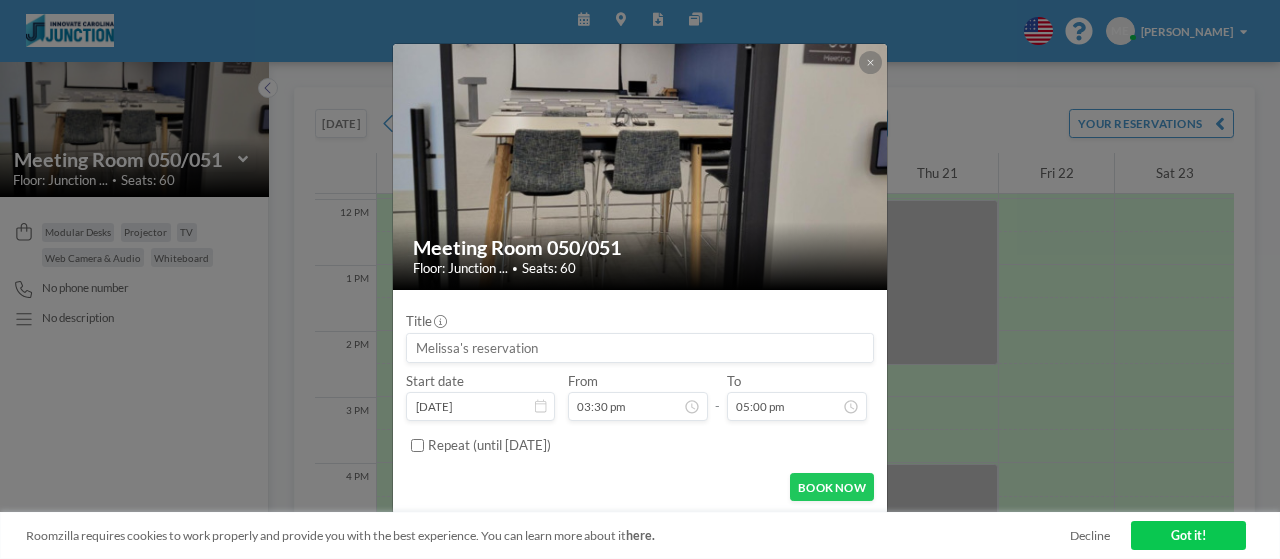 click on "Repeat (until [DATE])" at bounding box center [489, 445] 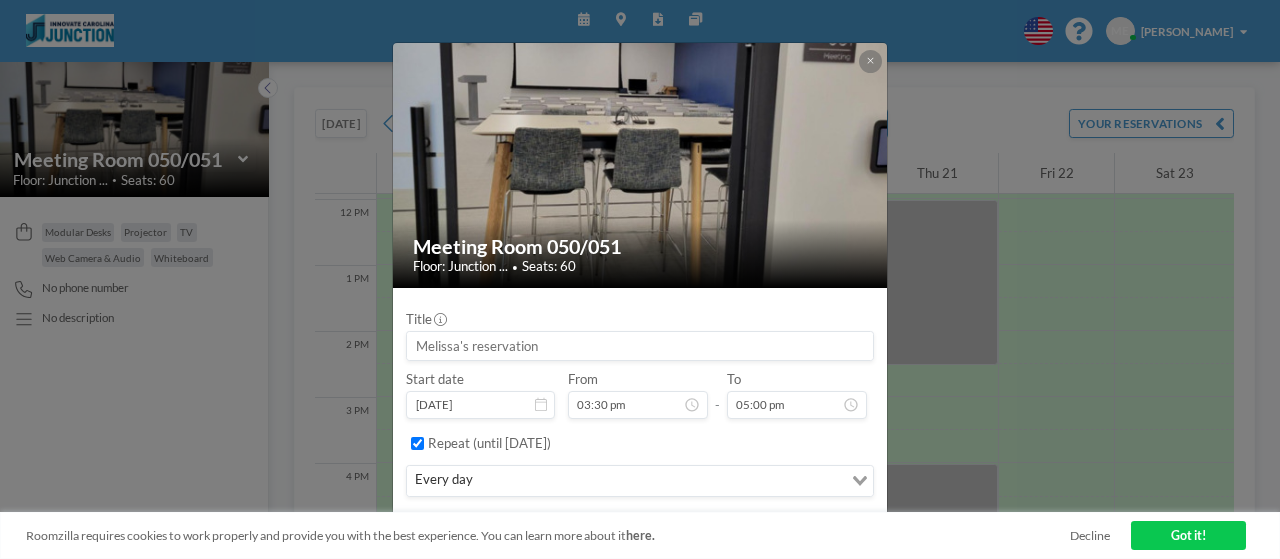 scroll, scrollTop: 39, scrollLeft: 0, axis: vertical 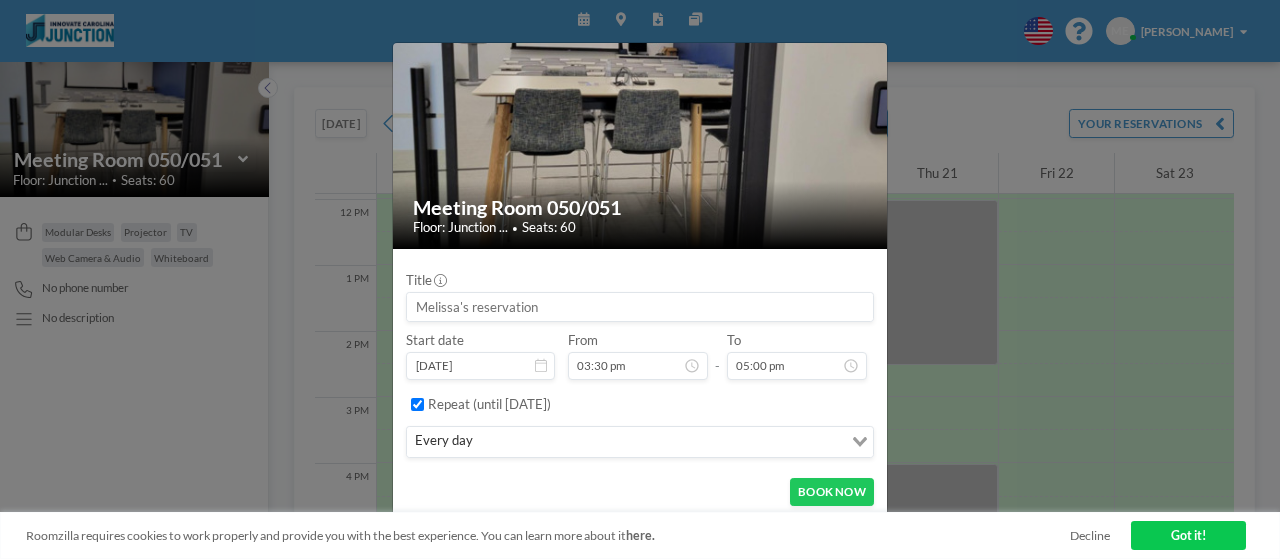 click on "Repeat (until [DATE])" at bounding box center [651, 405] 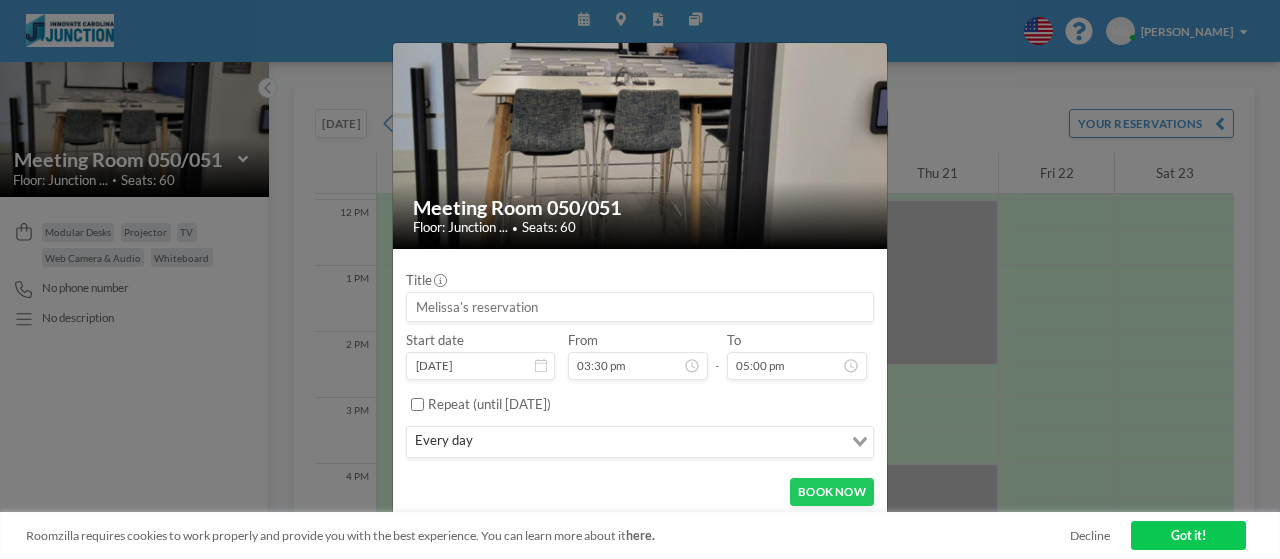 scroll, scrollTop: 0, scrollLeft: 0, axis: both 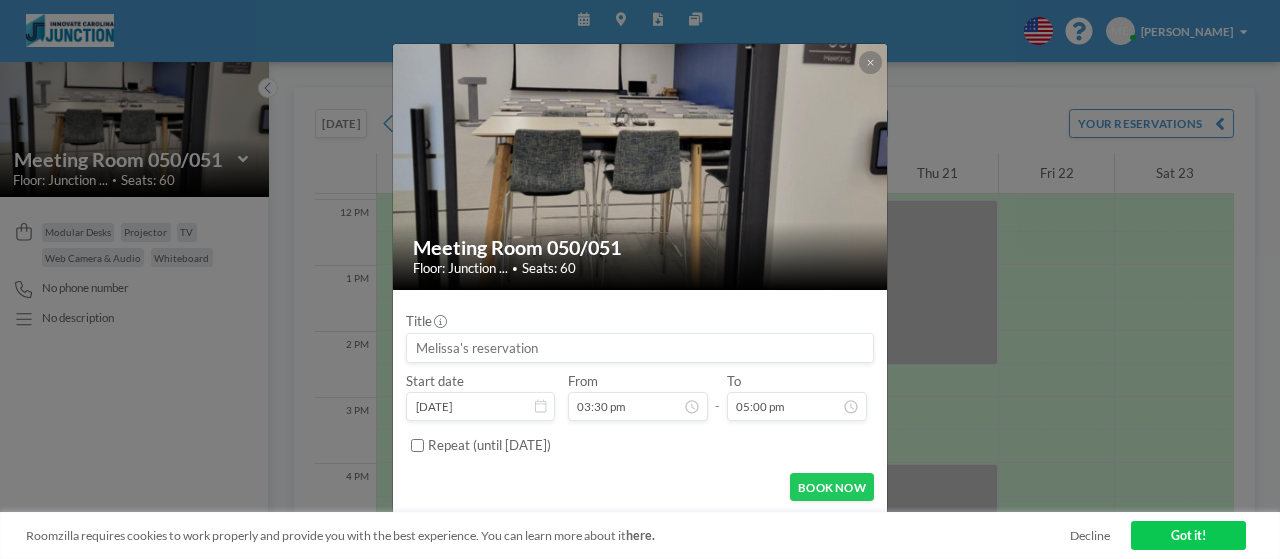 click at bounding box center (639, 348) 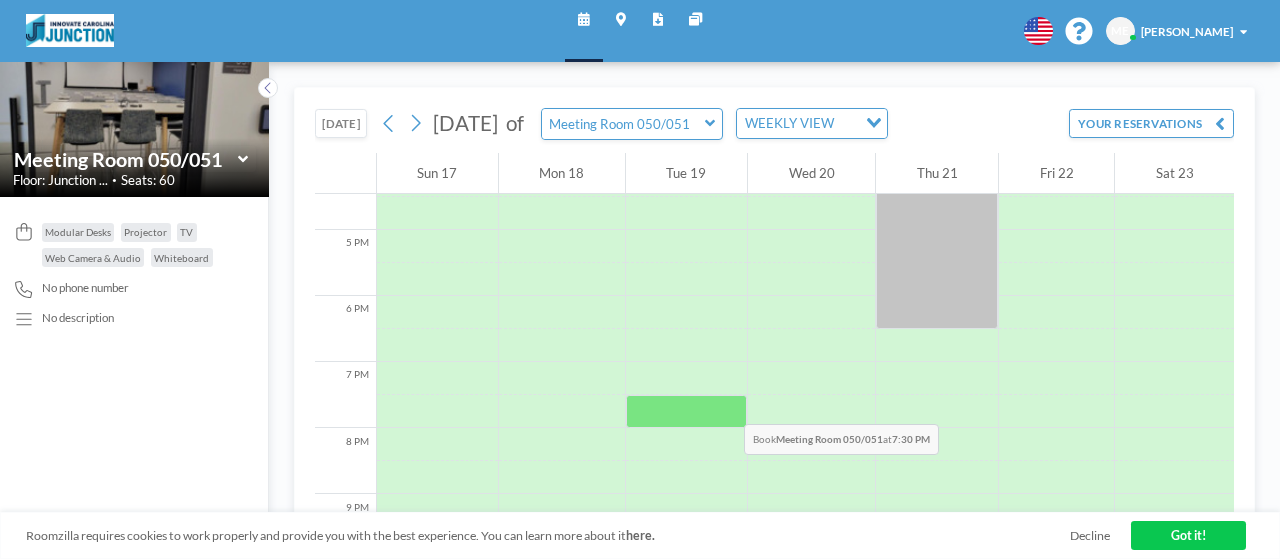 scroll, scrollTop: 687, scrollLeft: 0, axis: vertical 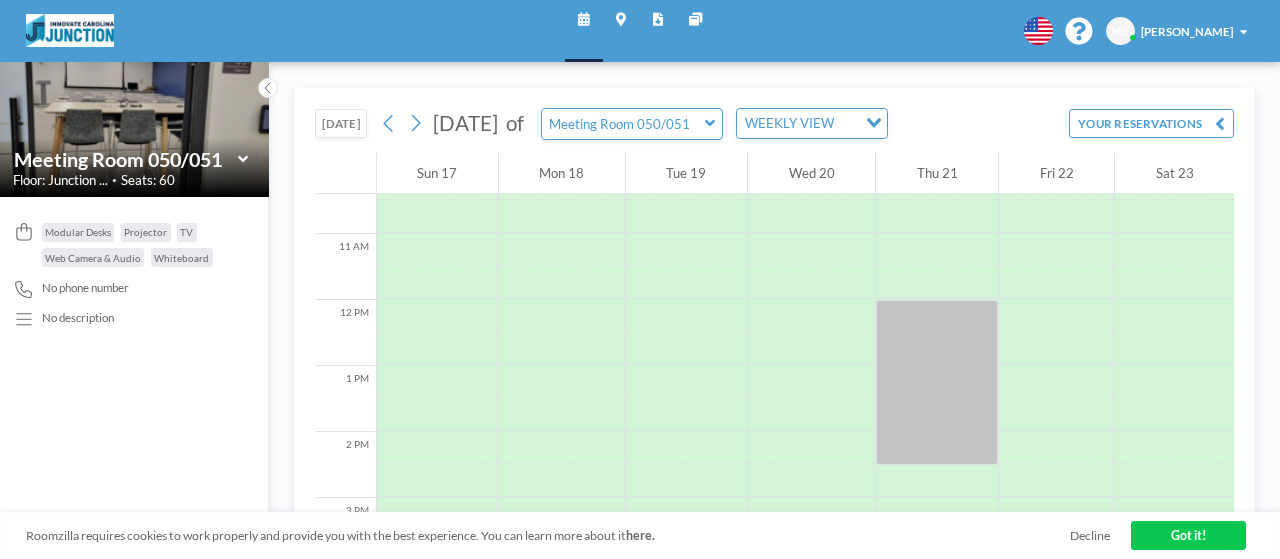 click on "Got it!" at bounding box center (1189, 535) 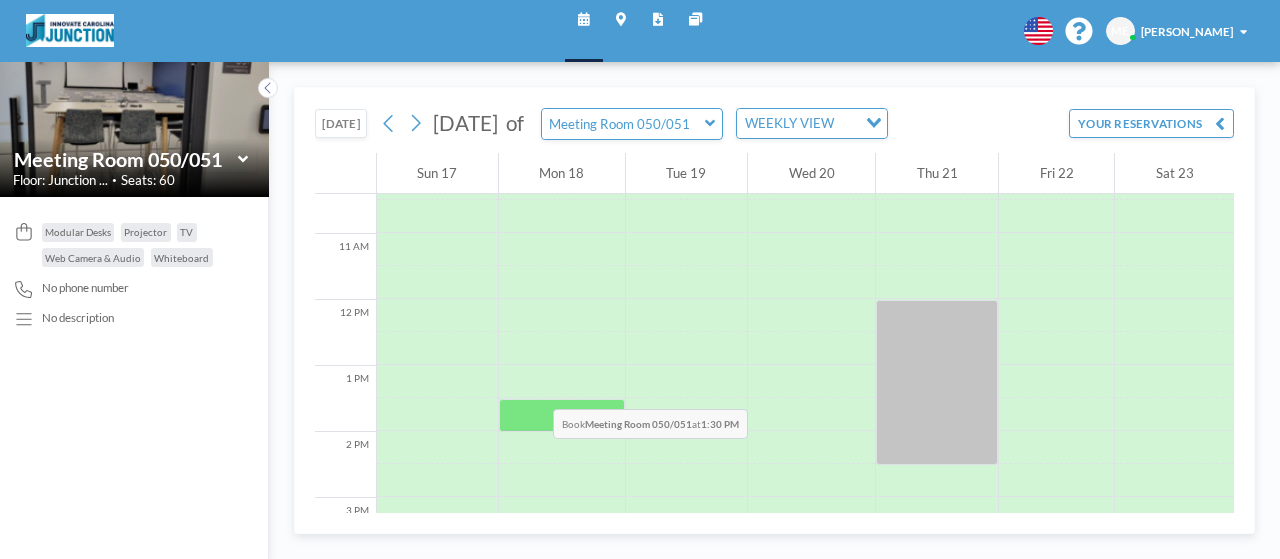 scroll, scrollTop: 887, scrollLeft: 0, axis: vertical 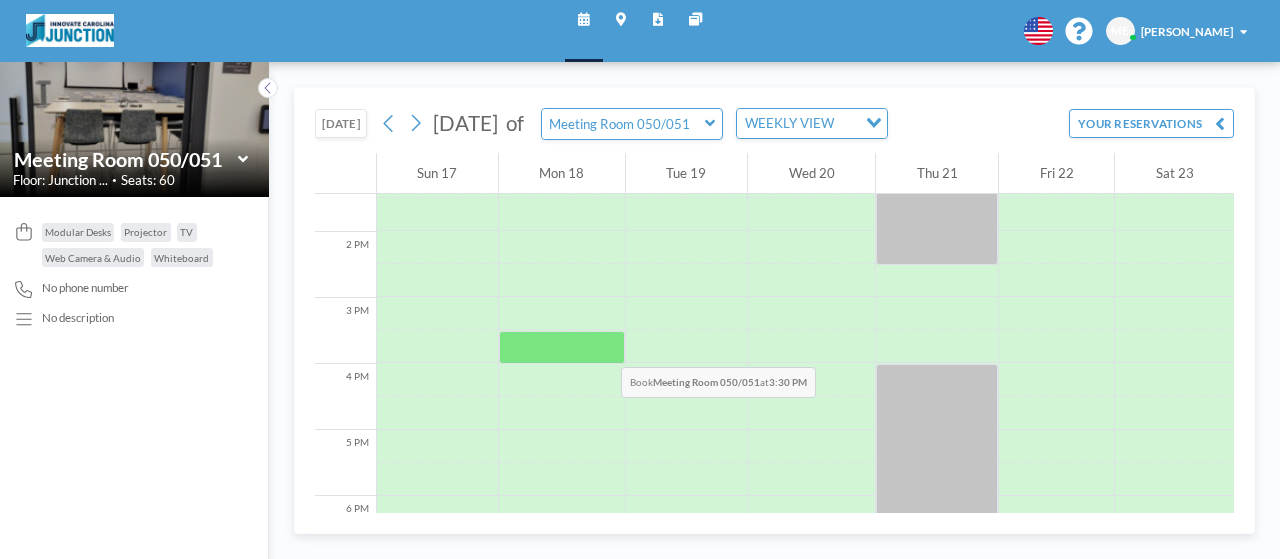 click at bounding box center [562, 347] 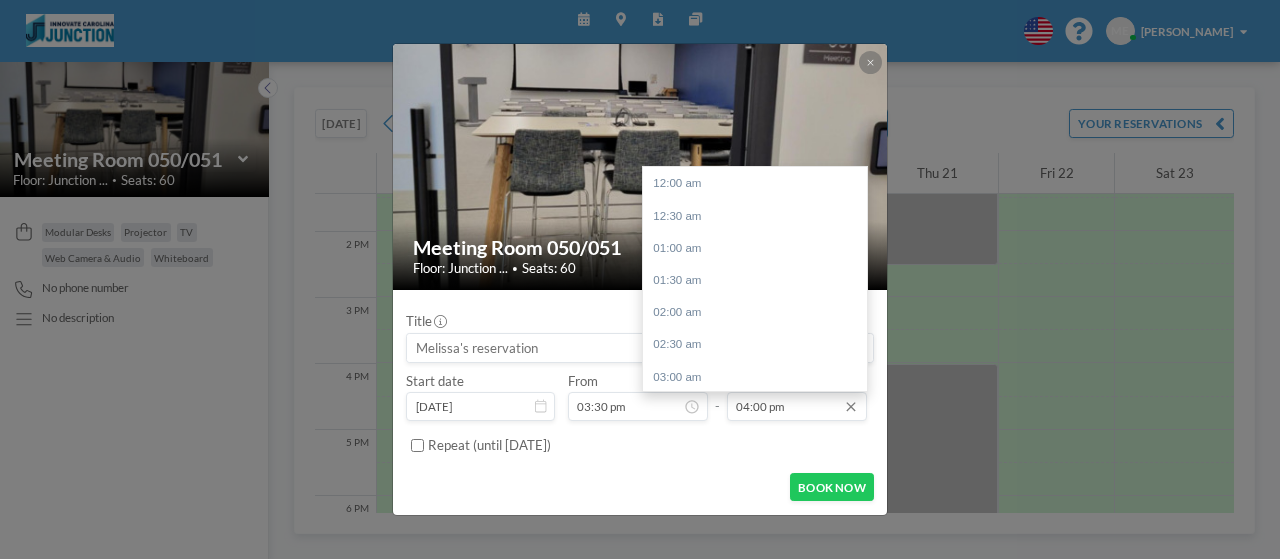 scroll, scrollTop: 1030, scrollLeft: 0, axis: vertical 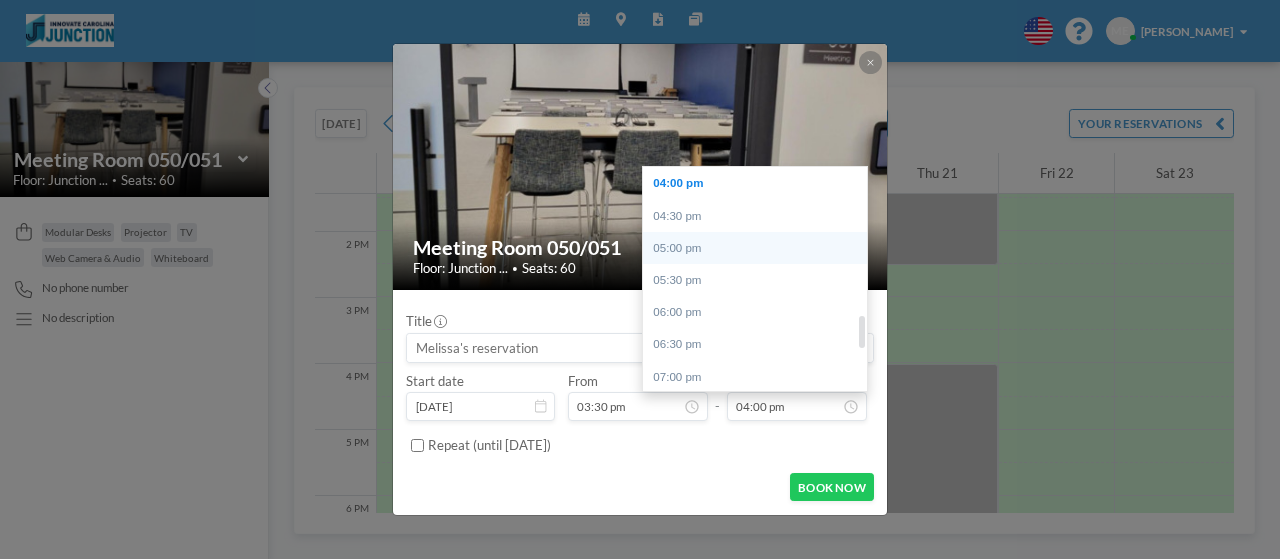 click on "05:00 pm" at bounding box center [760, 248] 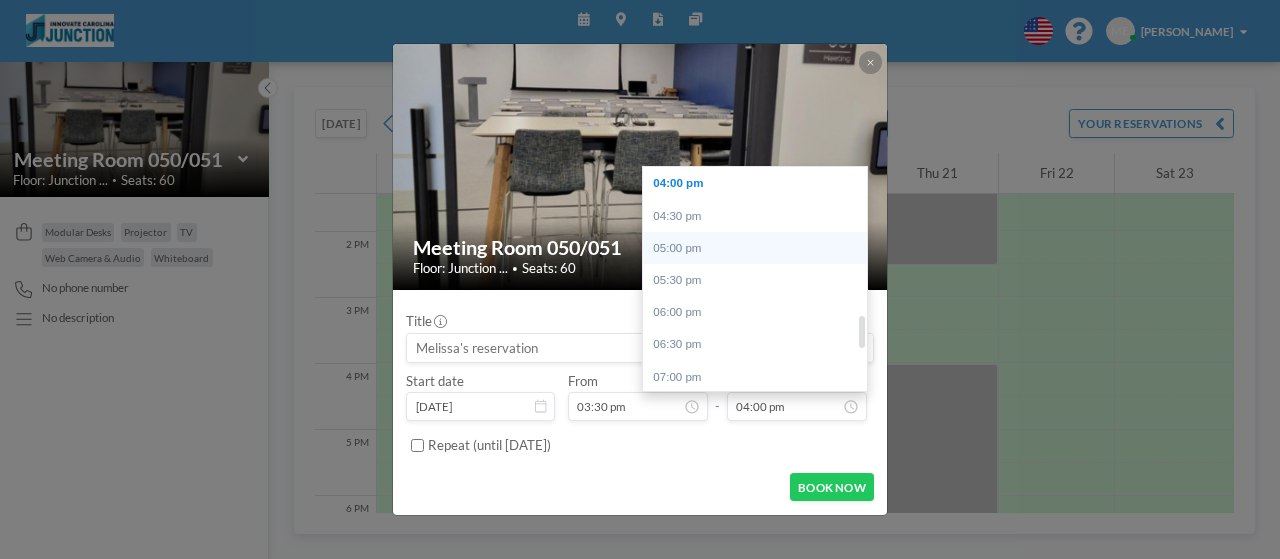 type on "05:00 pm" 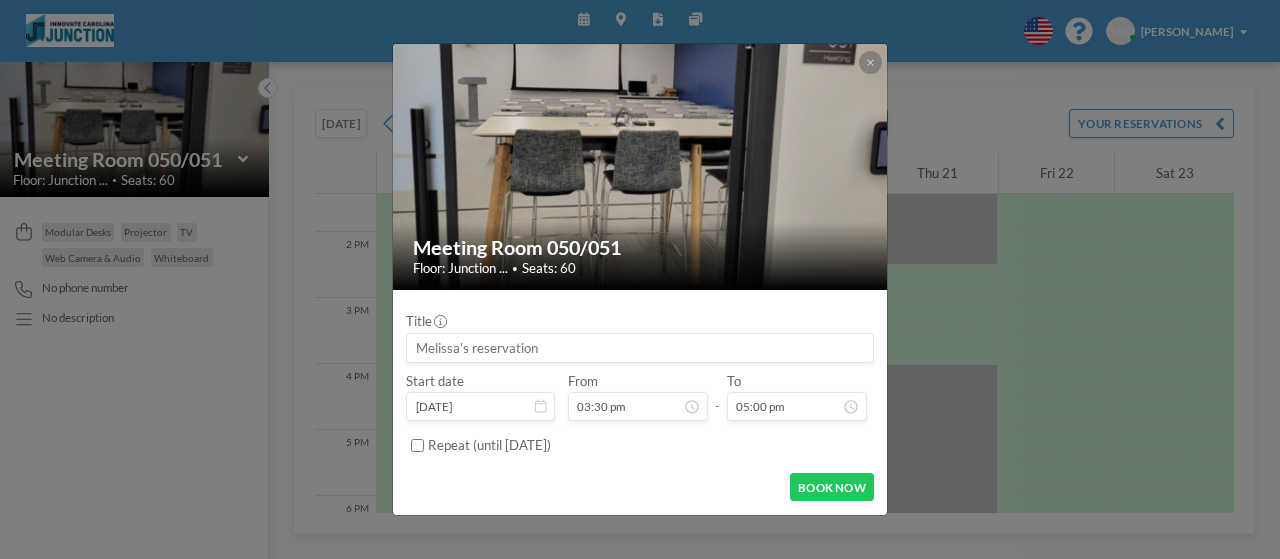 click at bounding box center [639, 348] 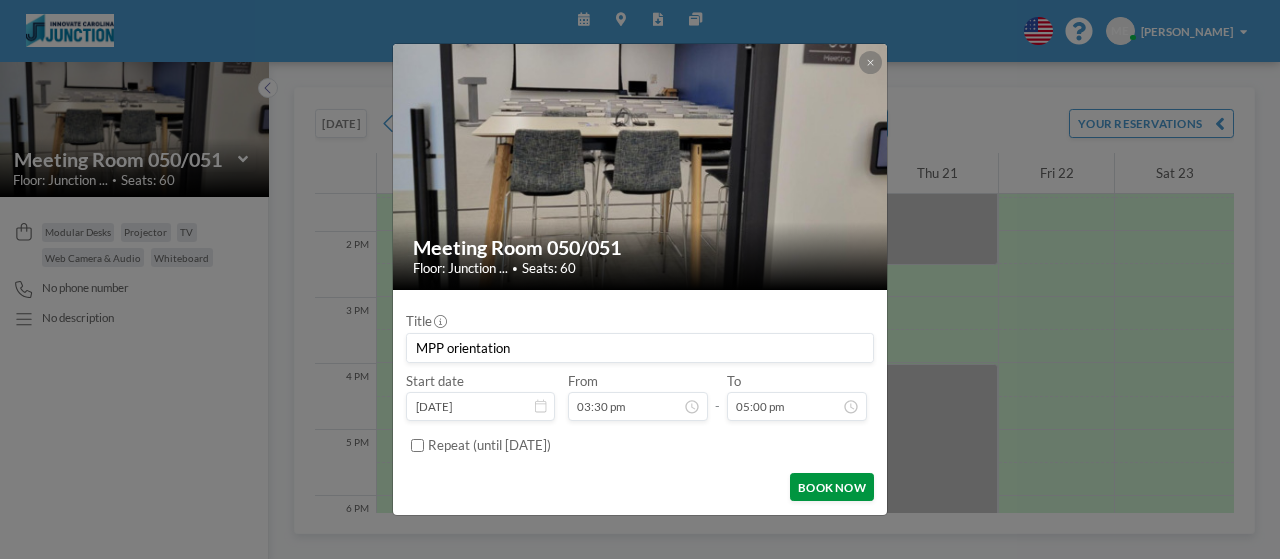 scroll, scrollTop: 998, scrollLeft: 0, axis: vertical 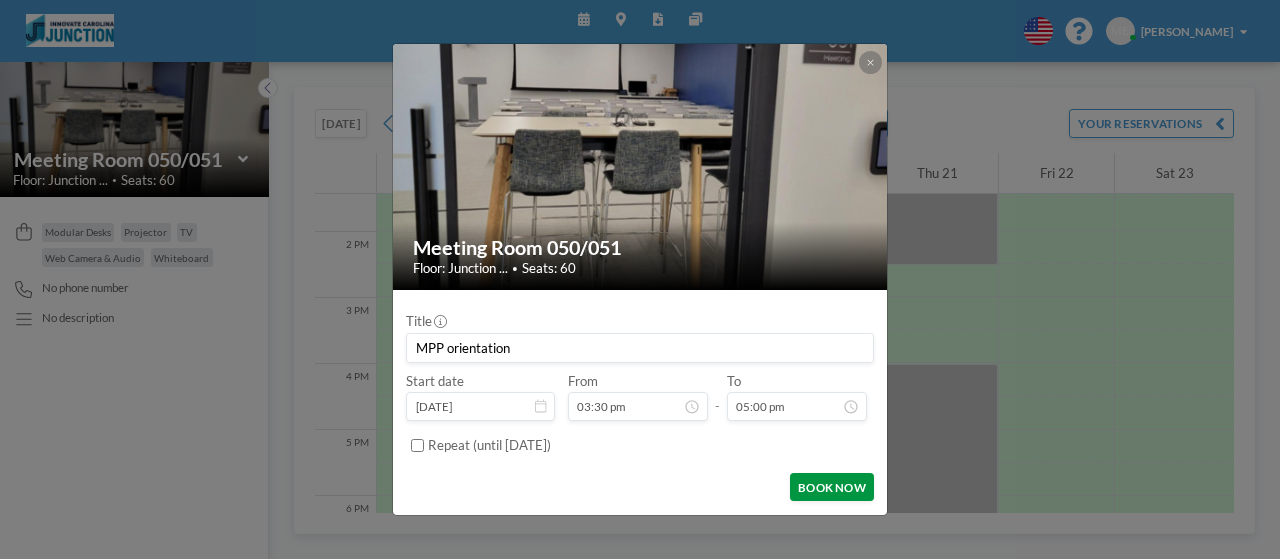 type on "MPP orientation" 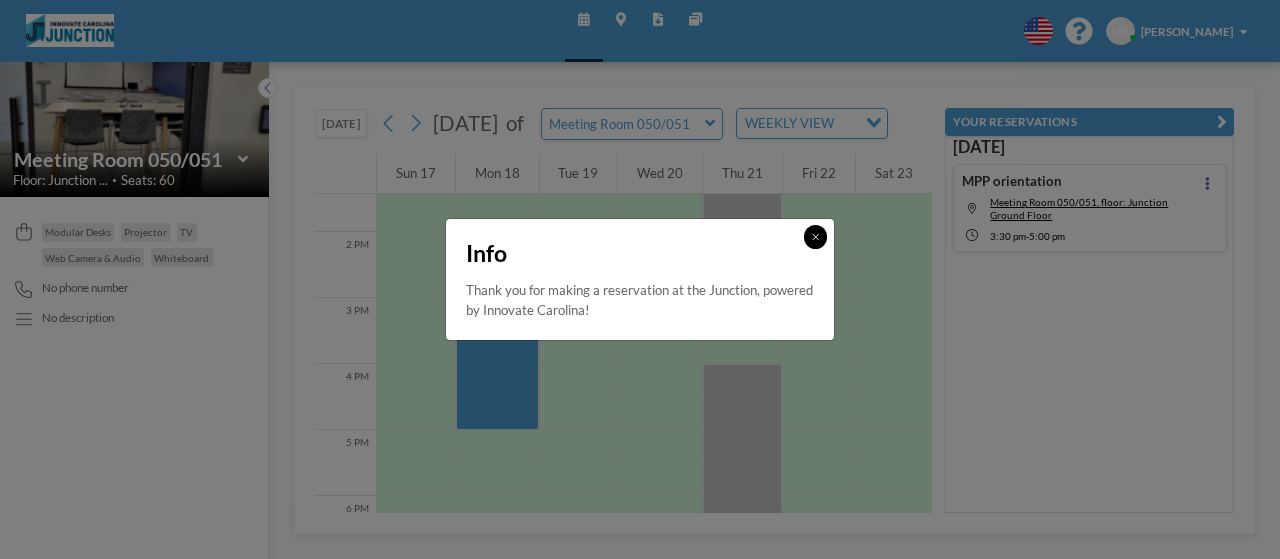 click at bounding box center (815, 236) 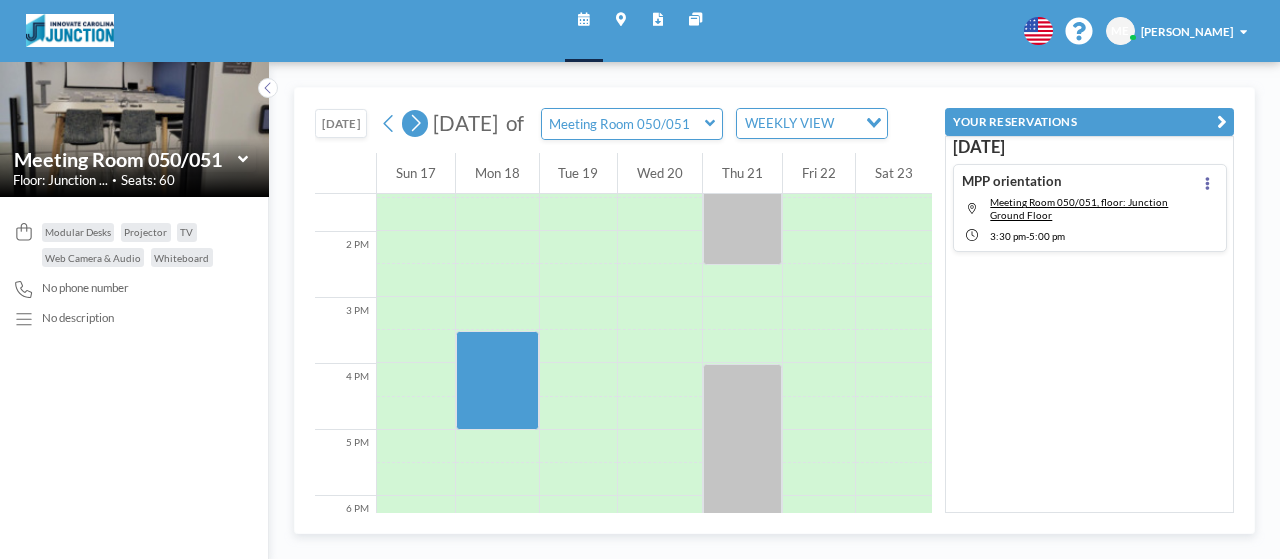 click 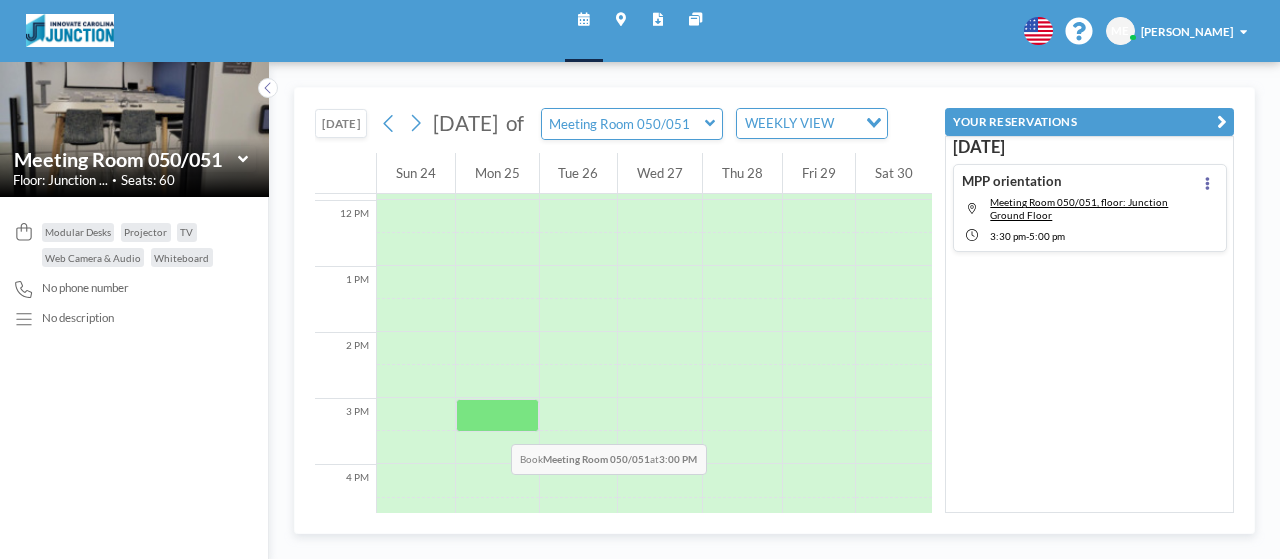 scroll, scrollTop: 787, scrollLeft: 0, axis: vertical 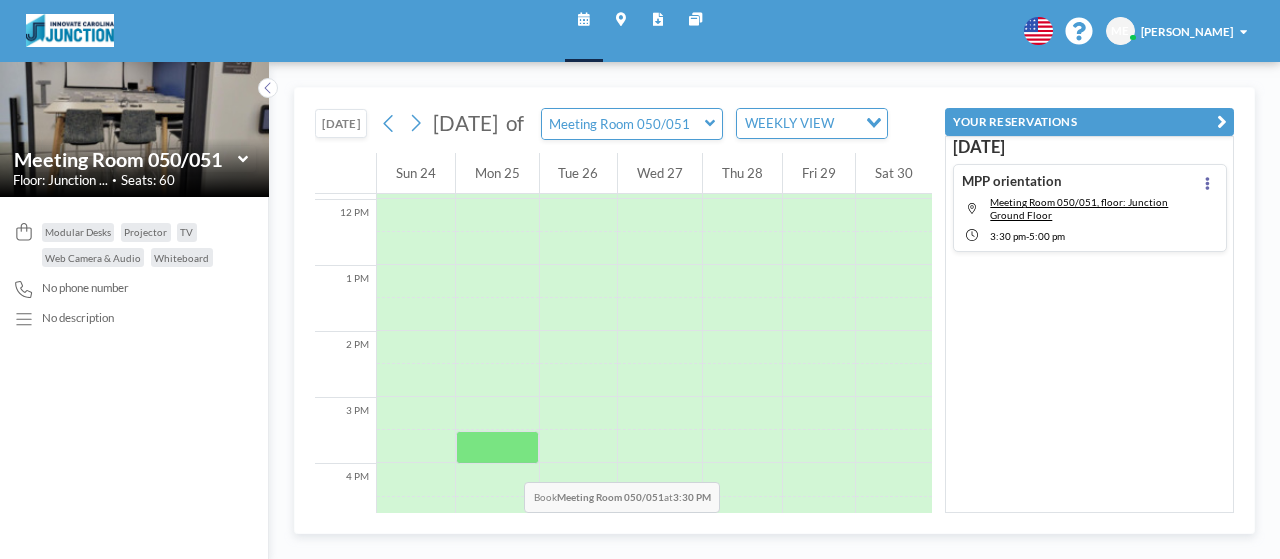 click at bounding box center [497, 447] 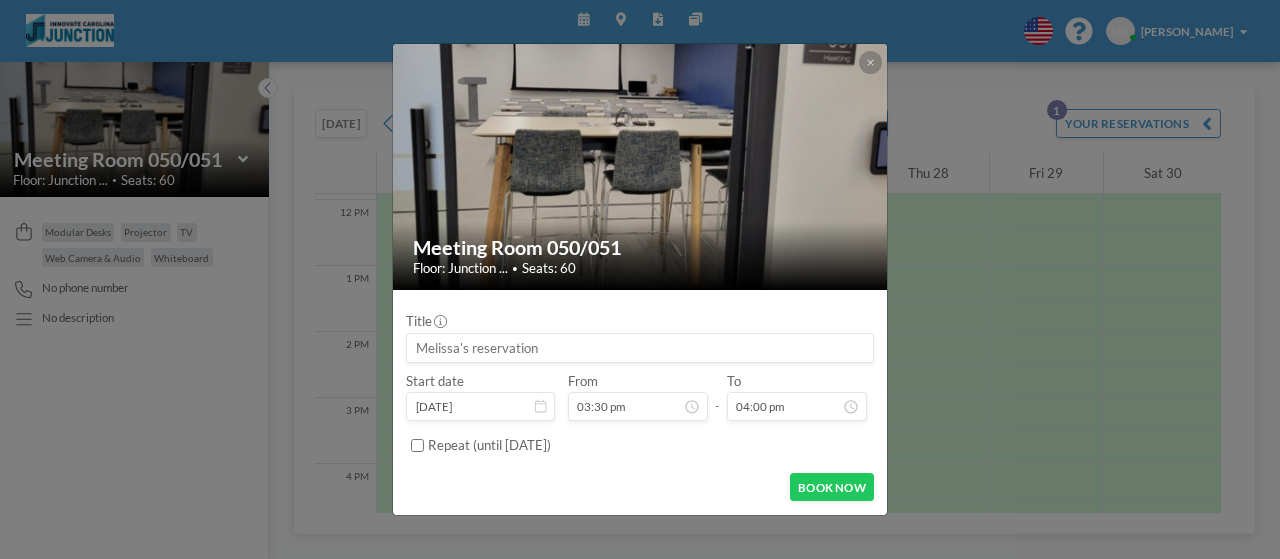 click on "Repeat (until [DATE])" at bounding box center [651, 445] 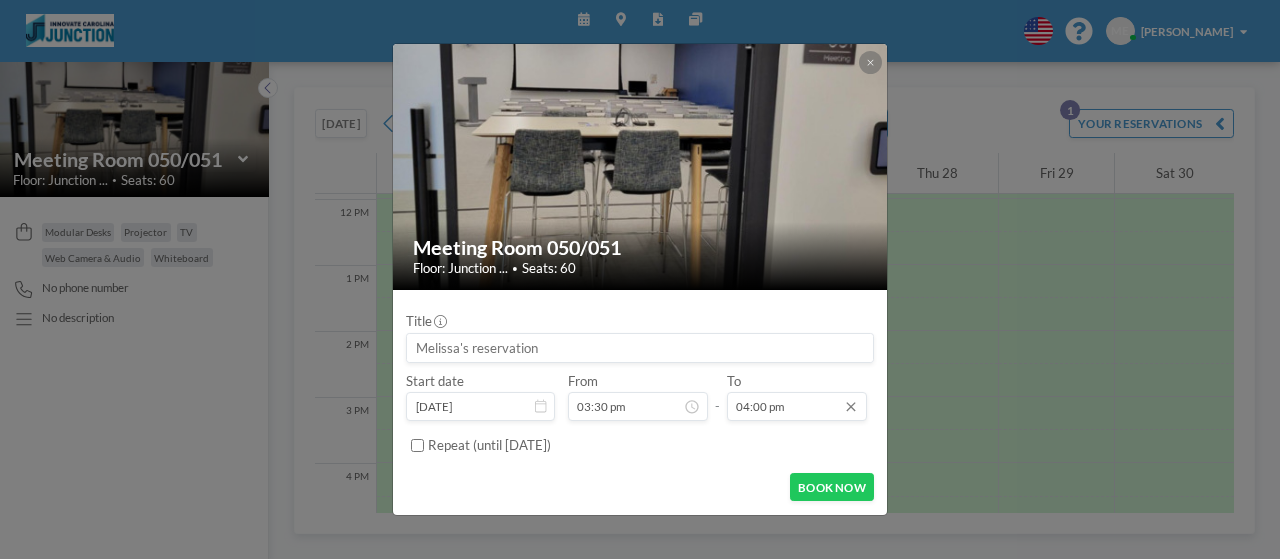 scroll, scrollTop: 0, scrollLeft: 0, axis: both 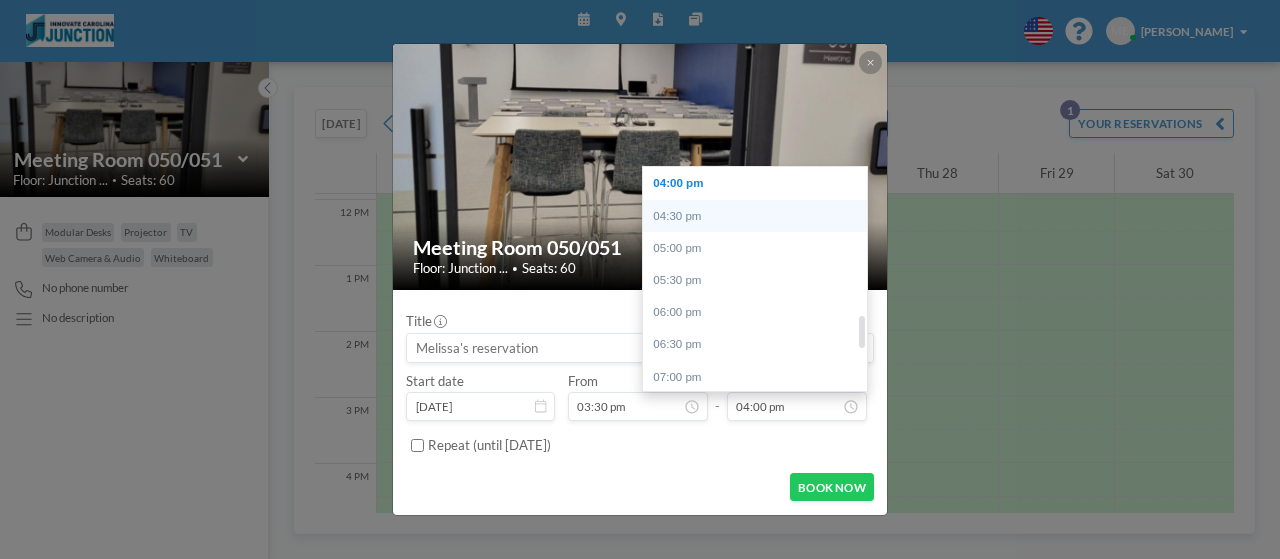 click on "04:30 pm" at bounding box center (760, 216) 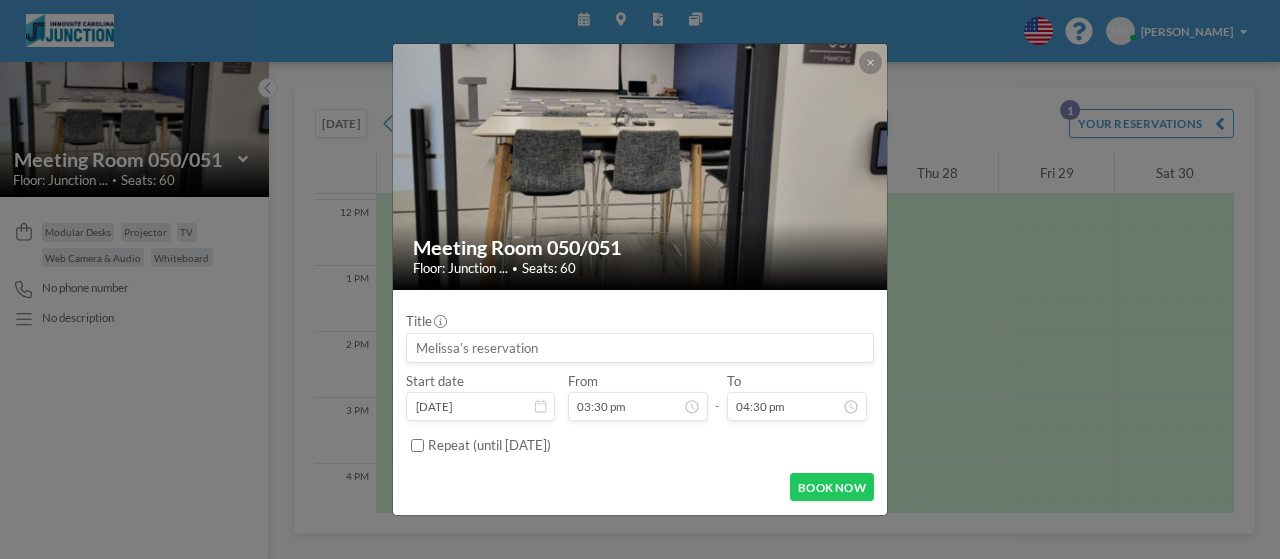 click at bounding box center (639, 348) 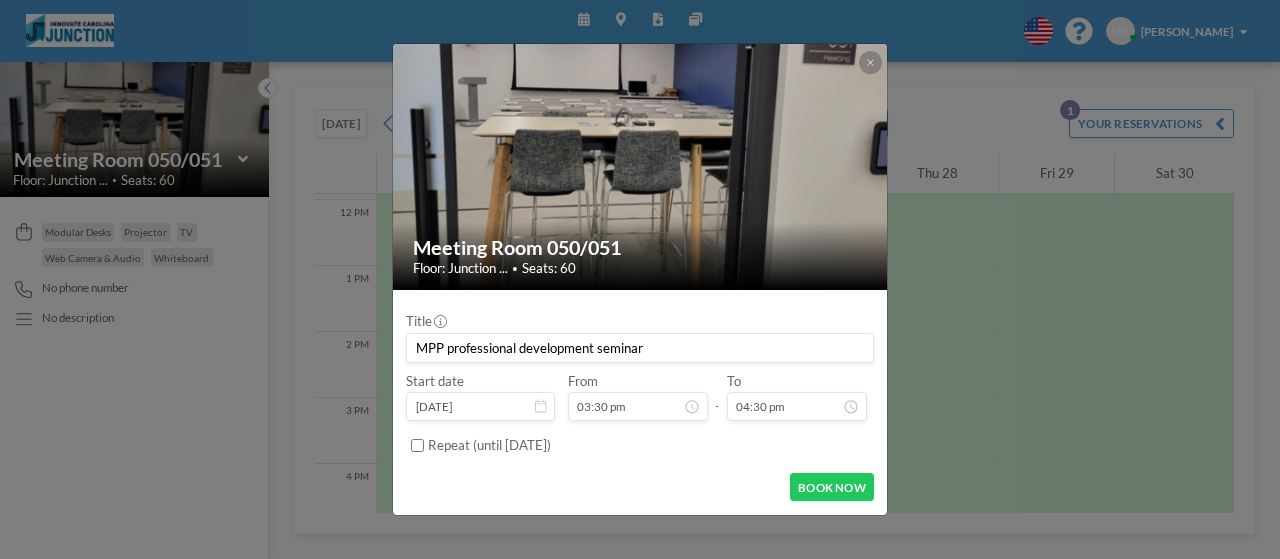type on "MPP professional development seminar" 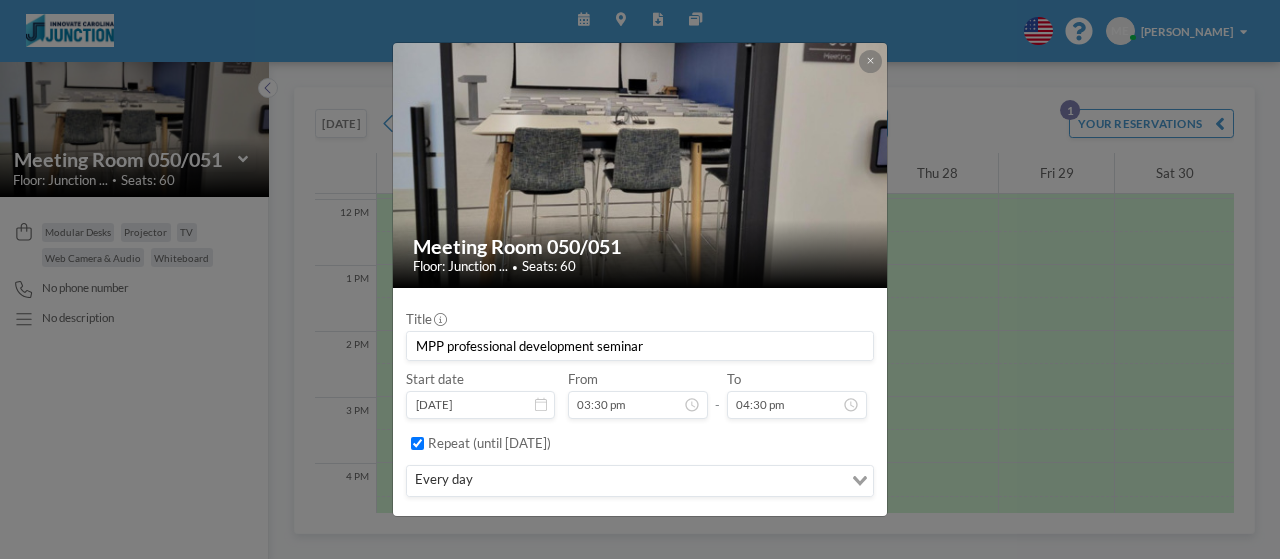 click at bounding box center [658, 481] 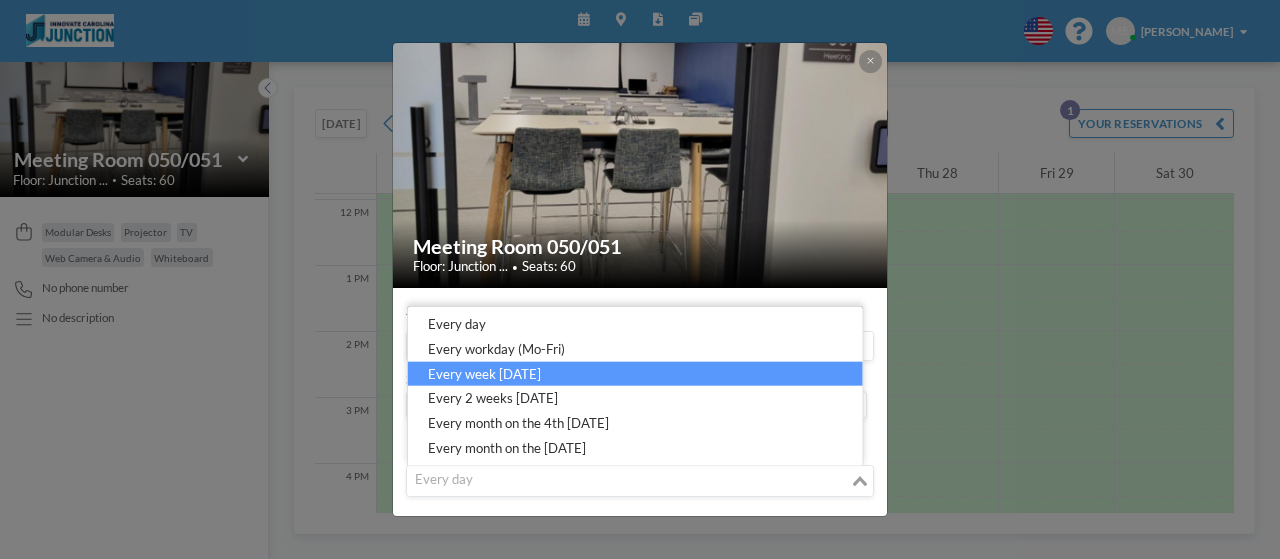 click on "every week [DATE]" at bounding box center (635, 373) 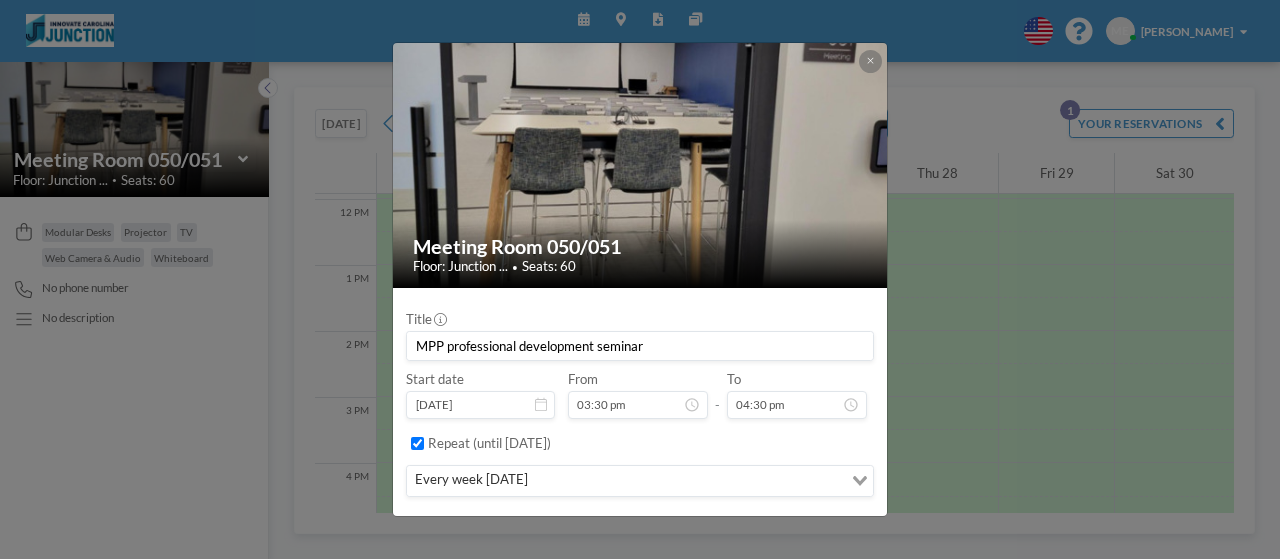 scroll, scrollTop: 998, scrollLeft: 0, axis: vertical 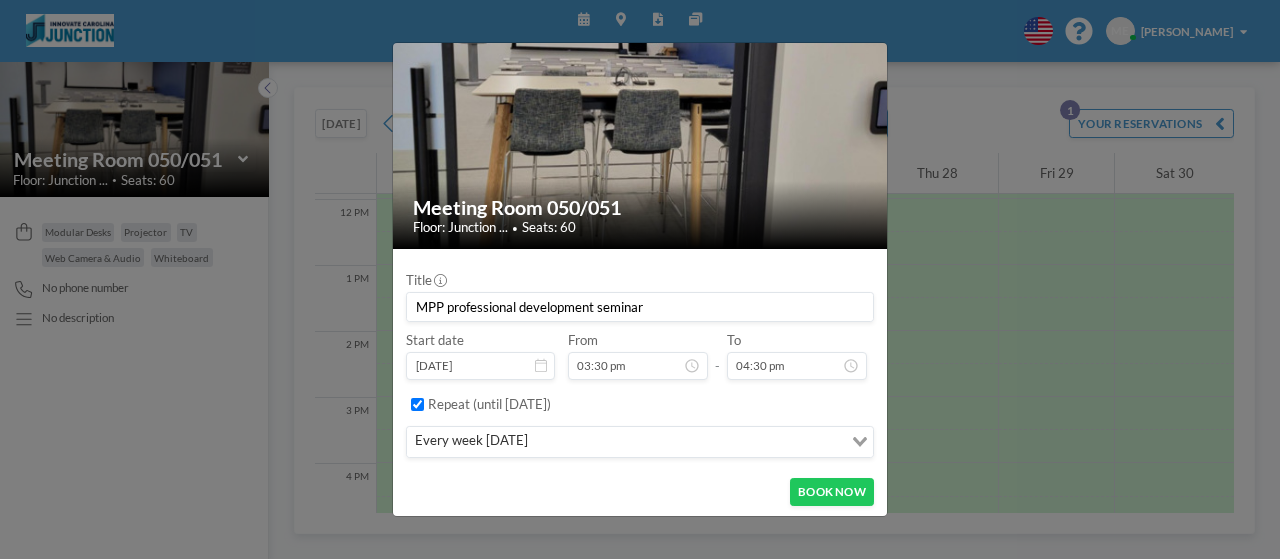 click on "Repeat (until [DATE])" at bounding box center (489, 404) 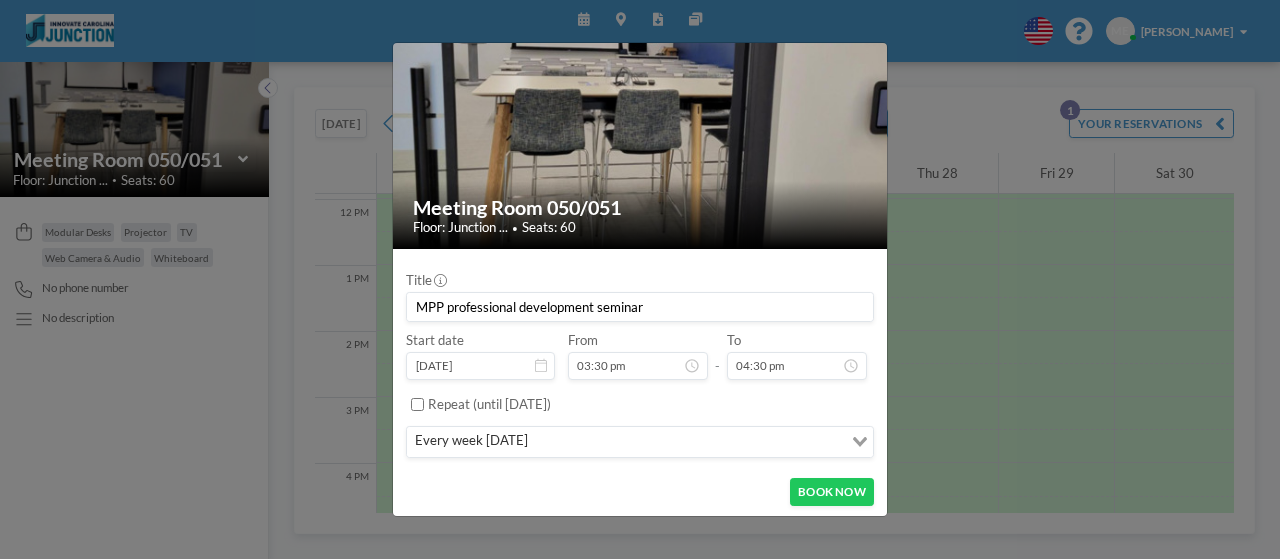 scroll, scrollTop: 0, scrollLeft: 0, axis: both 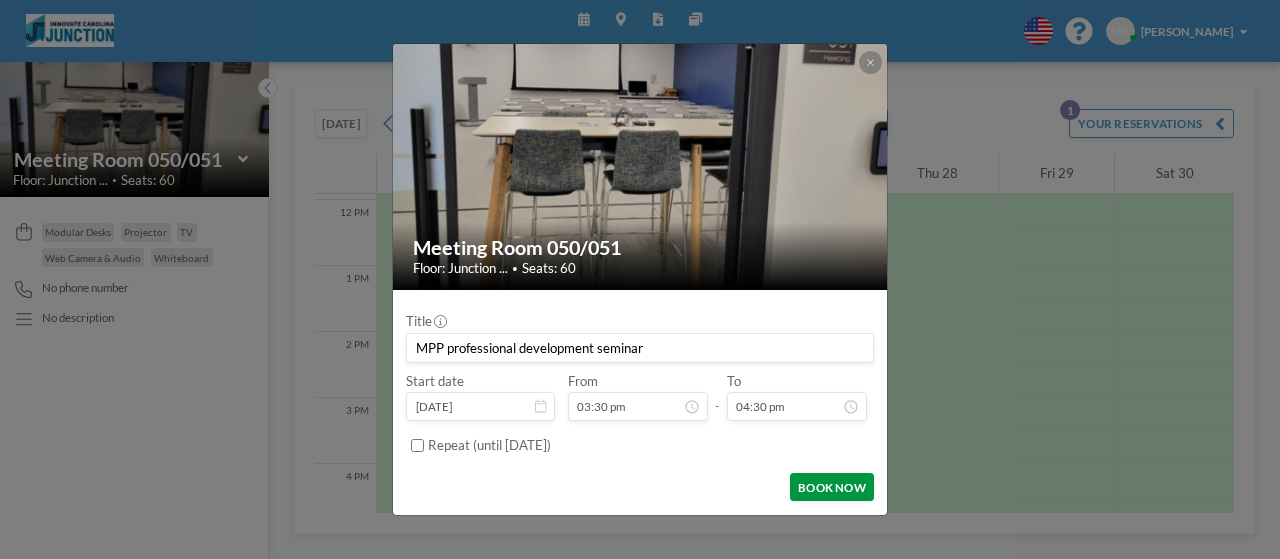click on "BOOK NOW" at bounding box center [831, 487] 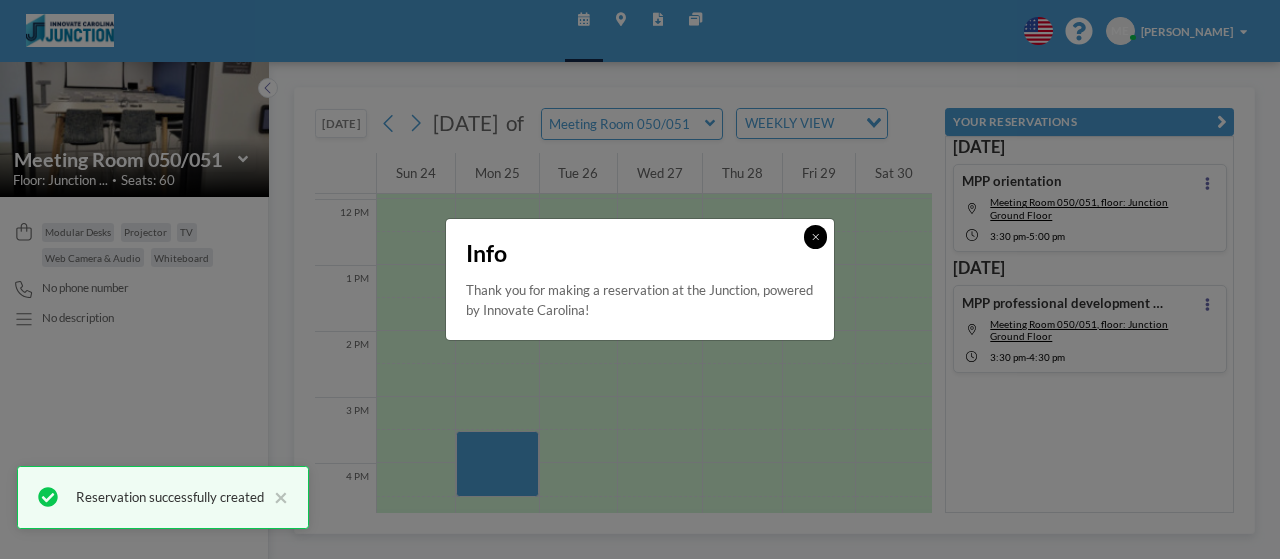 click at bounding box center [815, 236] 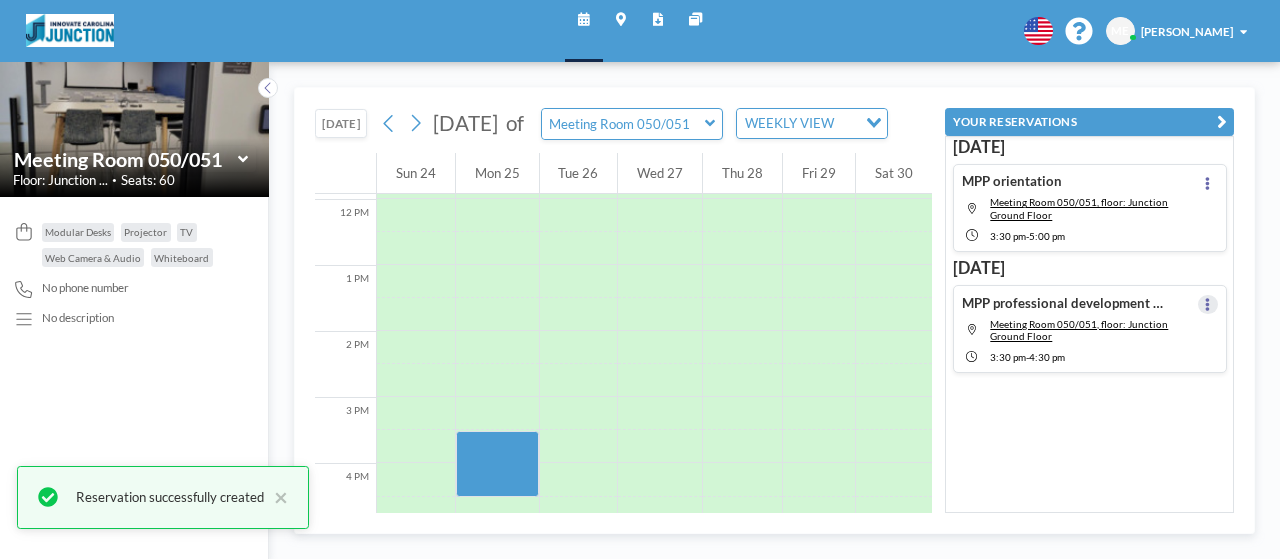 click at bounding box center [1208, 305] 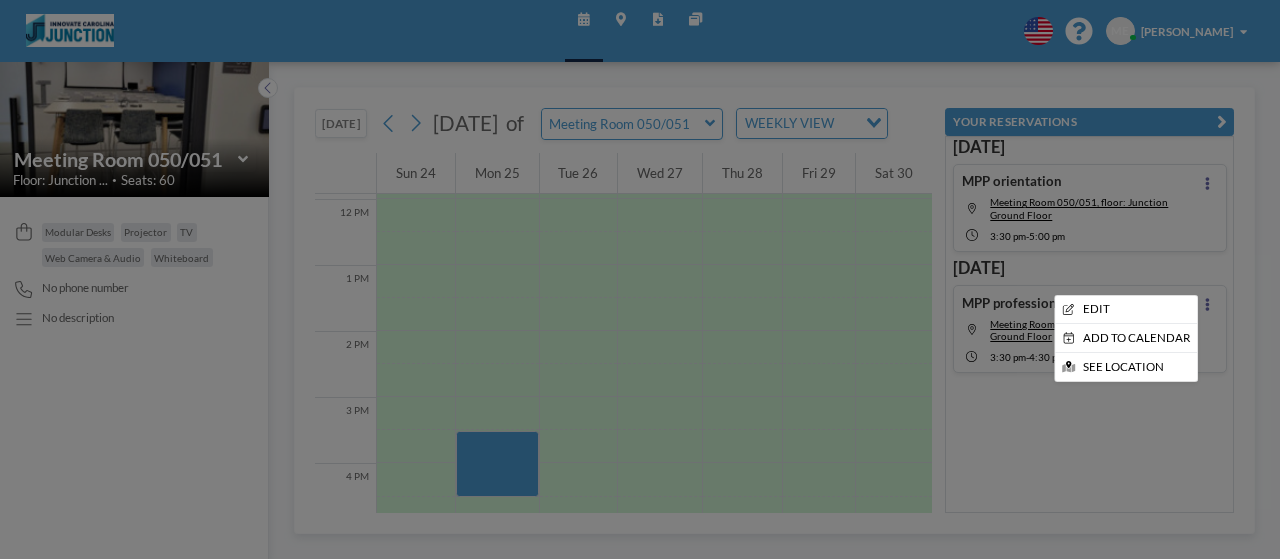 click at bounding box center [640, 279] 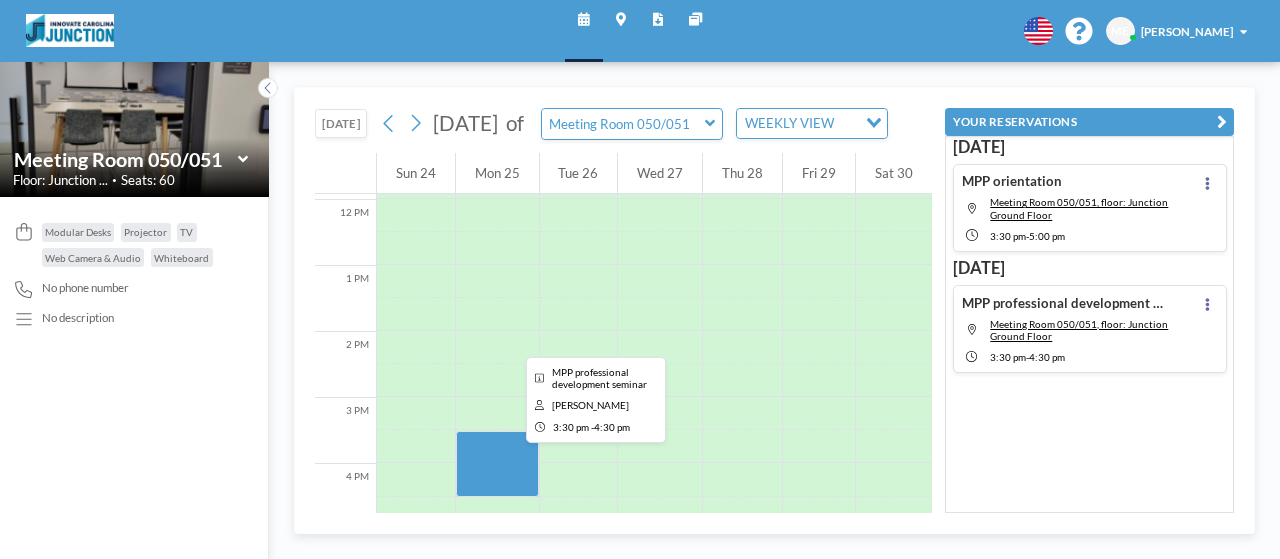 click at bounding box center [497, 464] 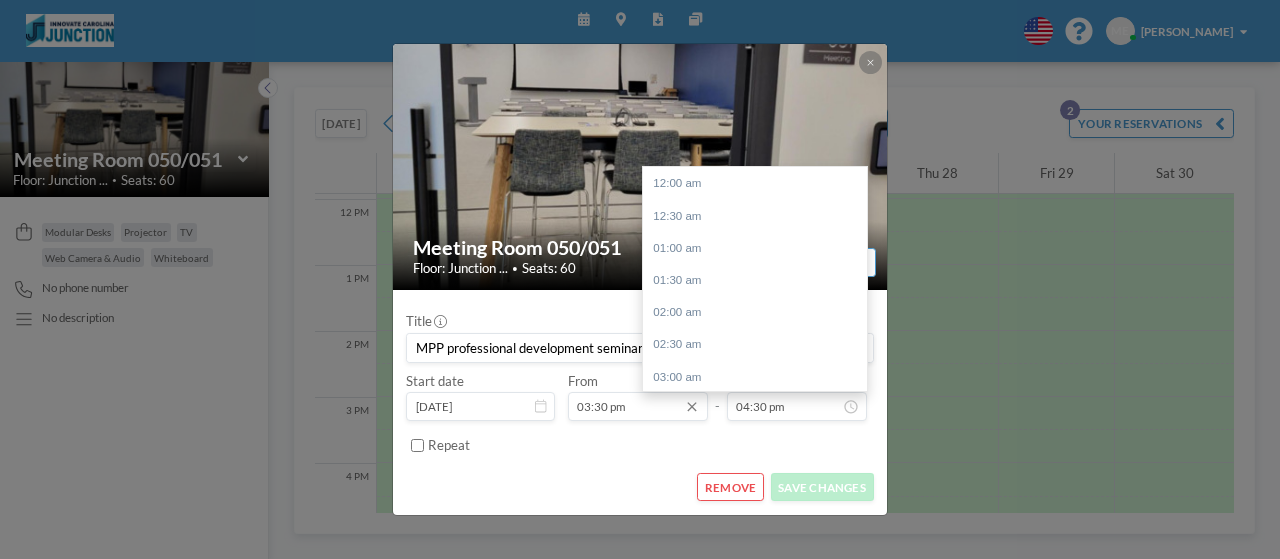 scroll, scrollTop: 1062, scrollLeft: 0, axis: vertical 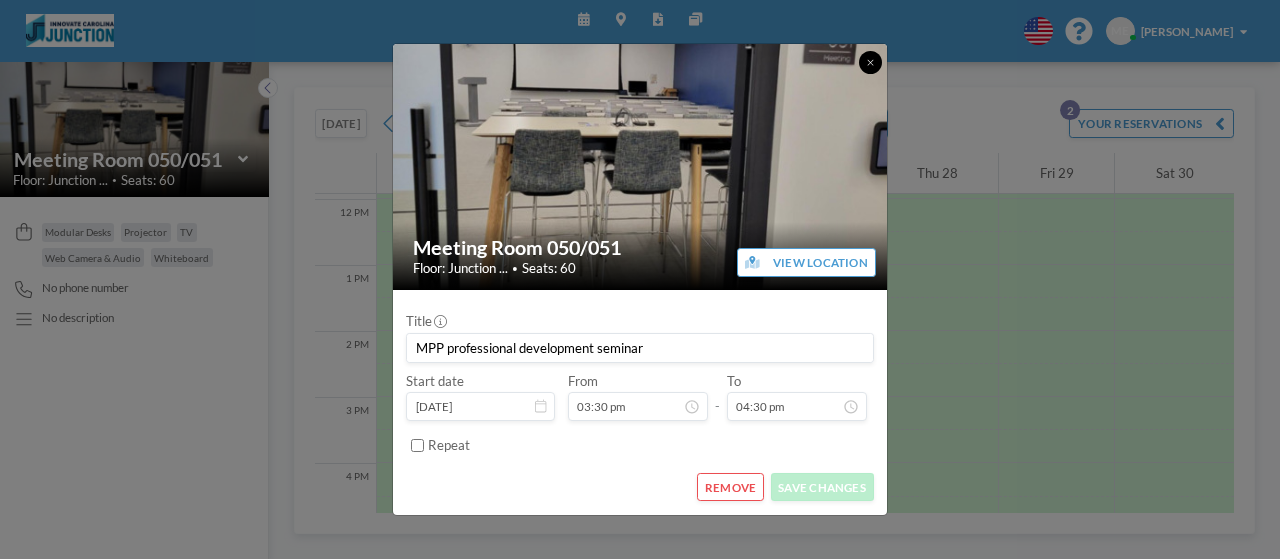 click at bounding box center [870, 62] 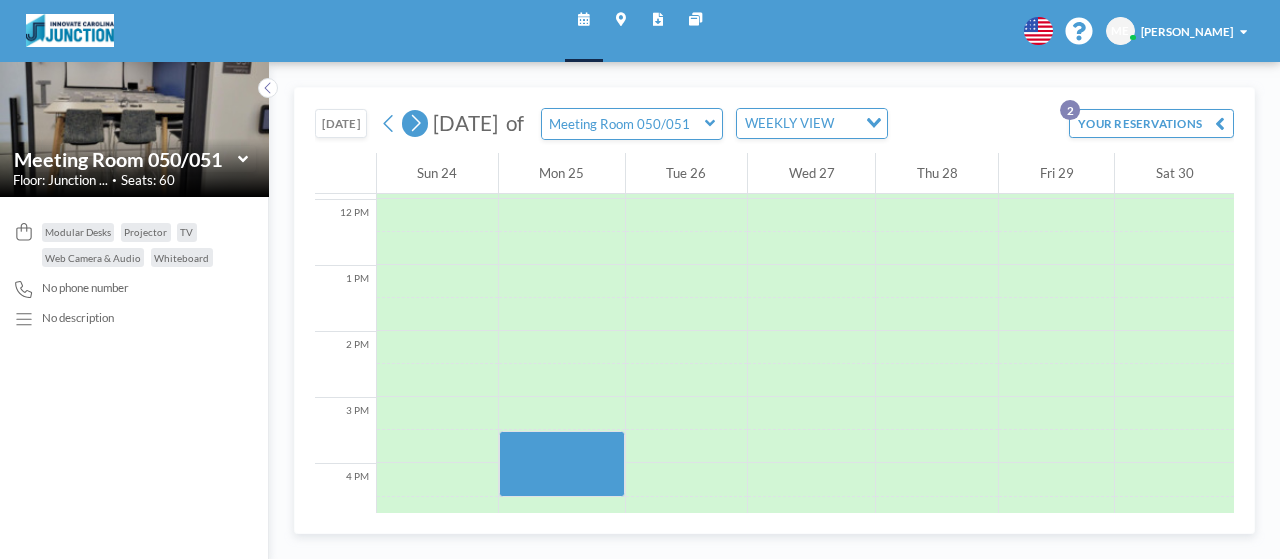 click 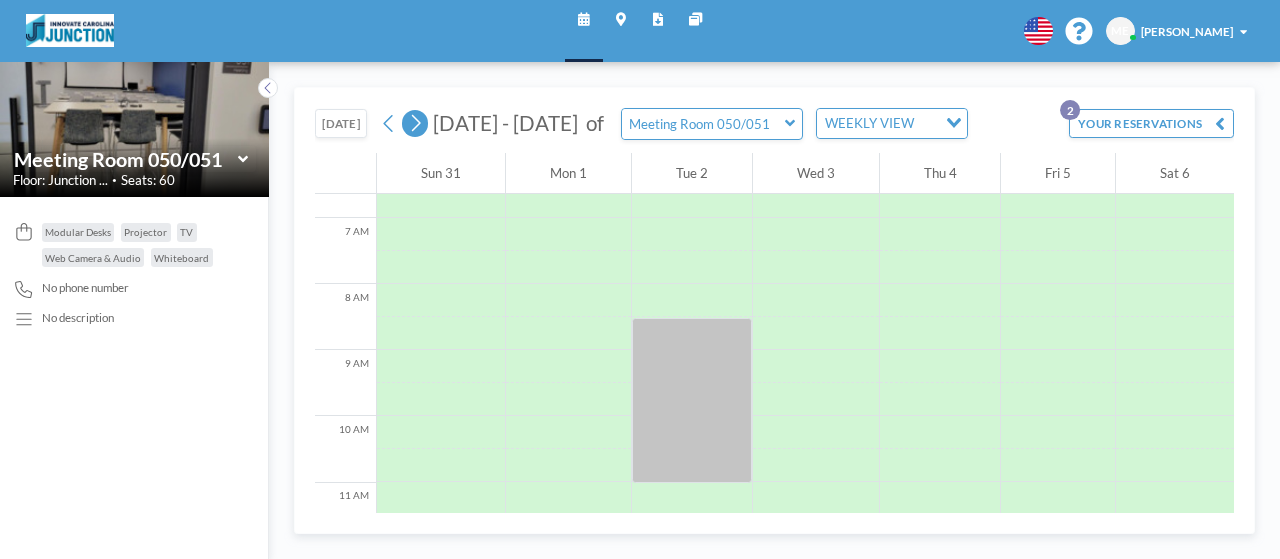 scroll, scrollTop: 487, scrollLeft: 0, axis: vertical 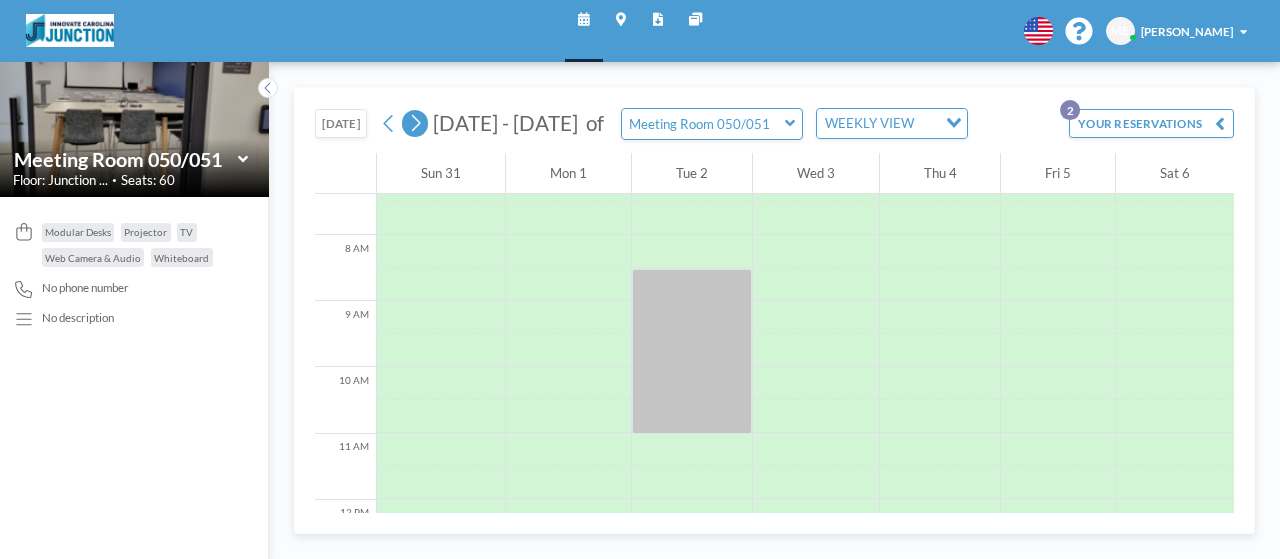 click 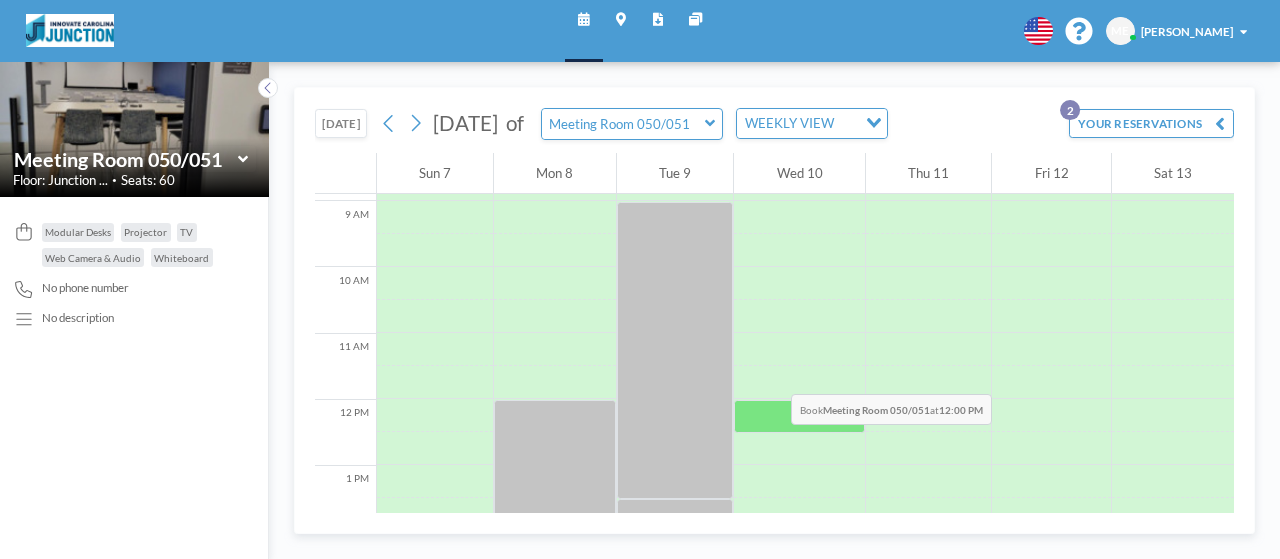 scroll, scrollTop: 887, scrollLeft: 0, axis: vertical 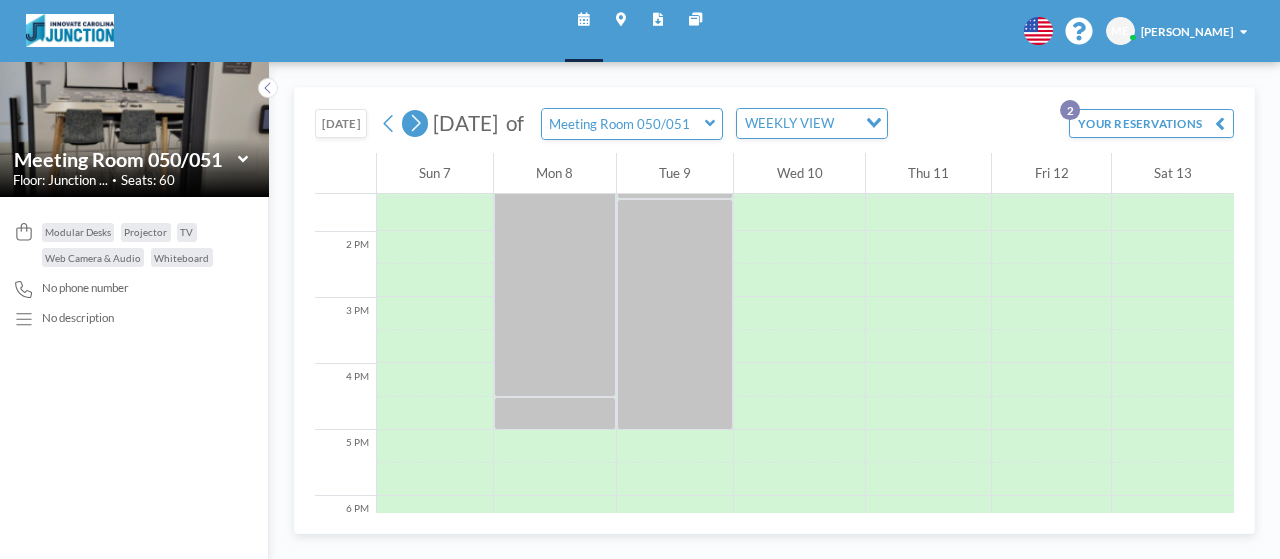 click at bounding box center [415, 123] 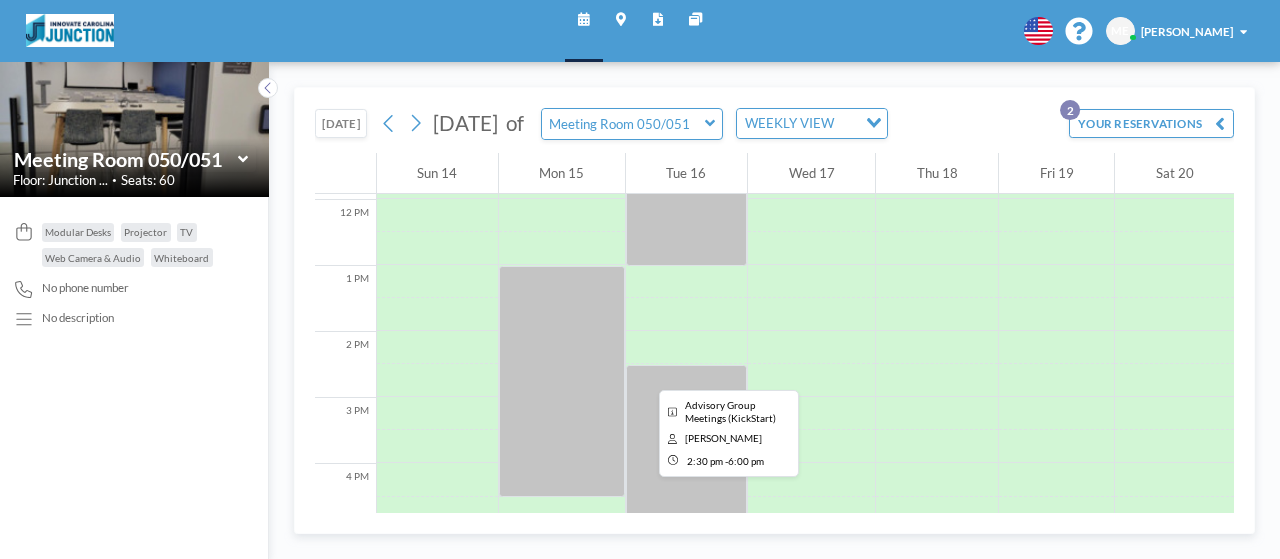scroll, scrollTop: 887, scrollLeft: 0, axis: vertical 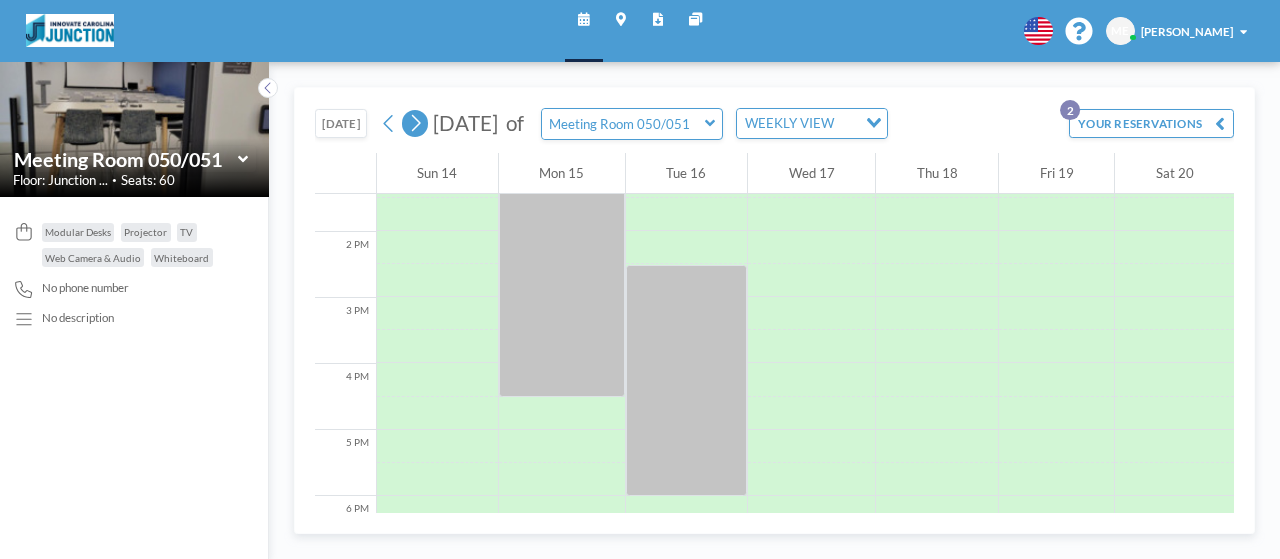 click 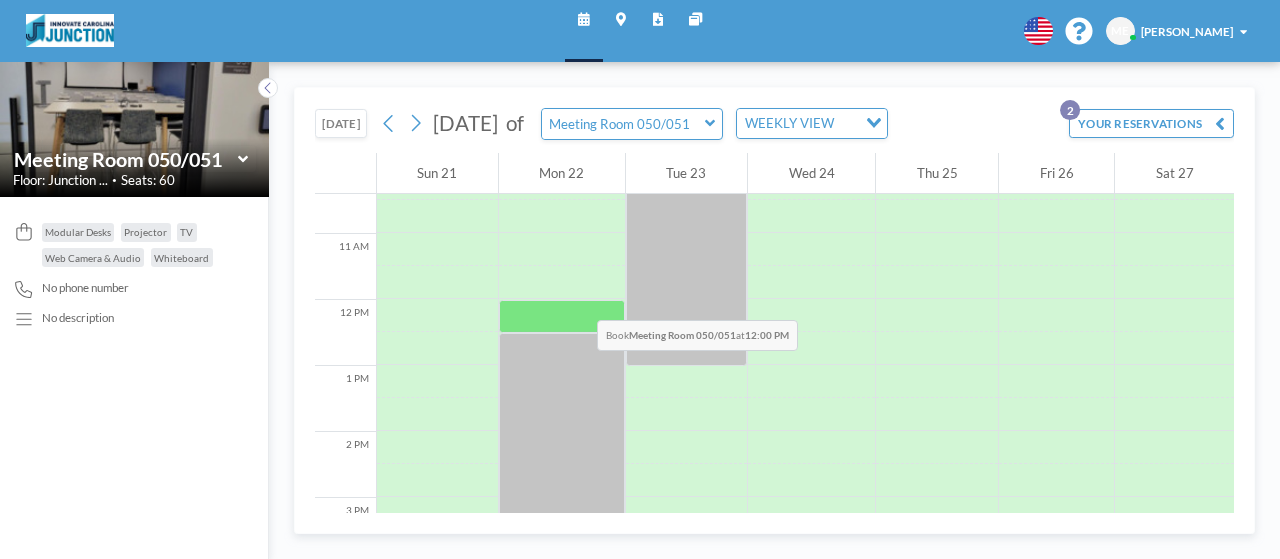 scroll, scrollTop: 787, scrollLeft: 0, axis: vertical 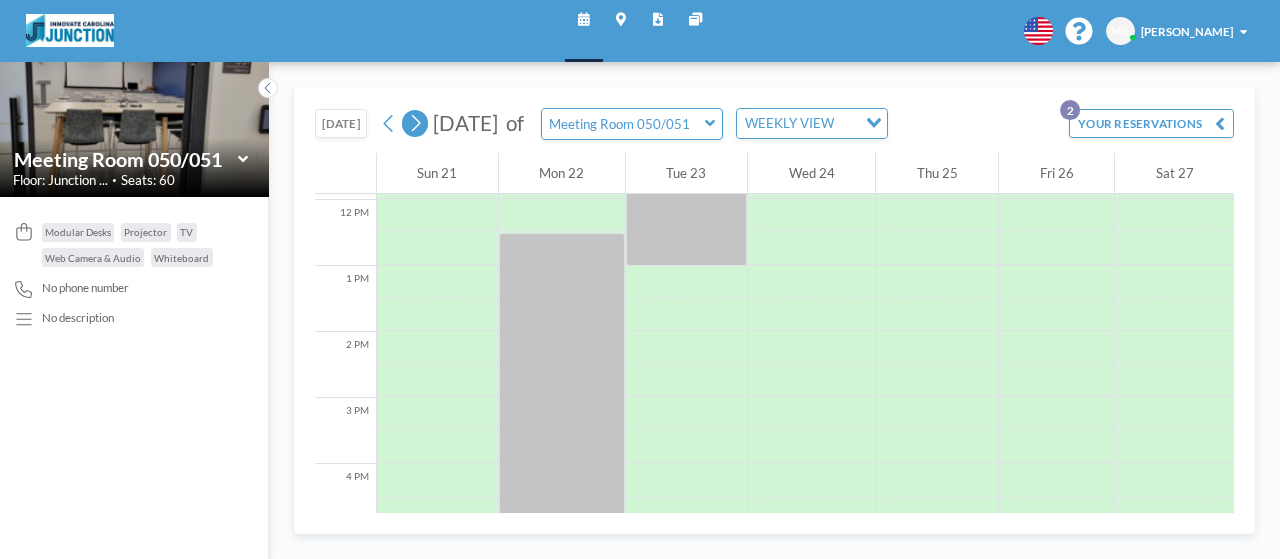 click 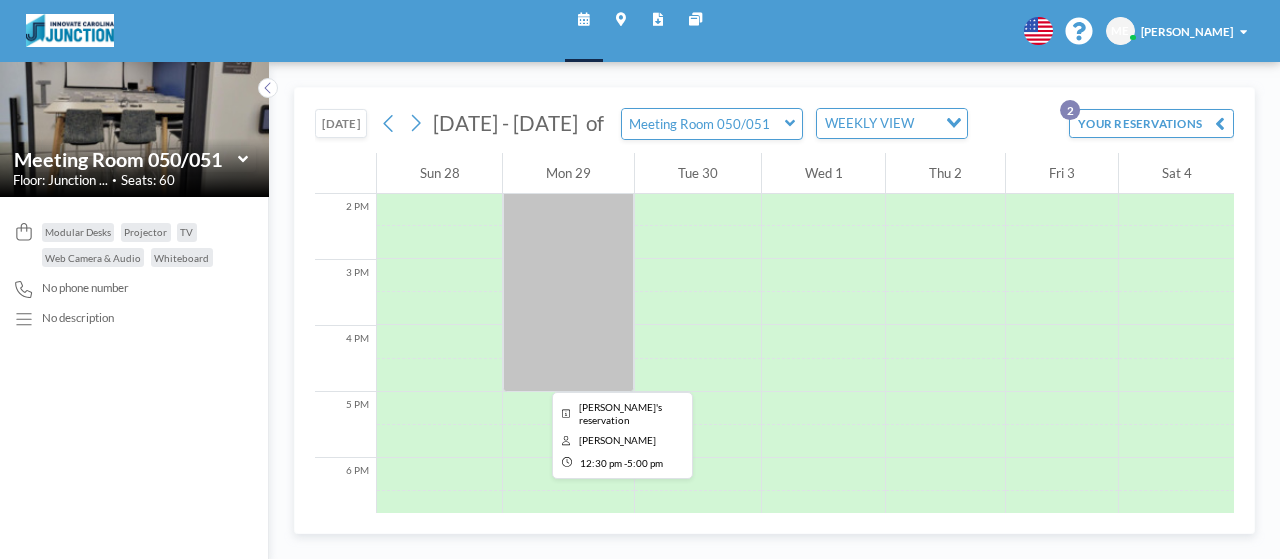 scroll, scrollTop: 787, scrollLeft: 0, axis: vertical 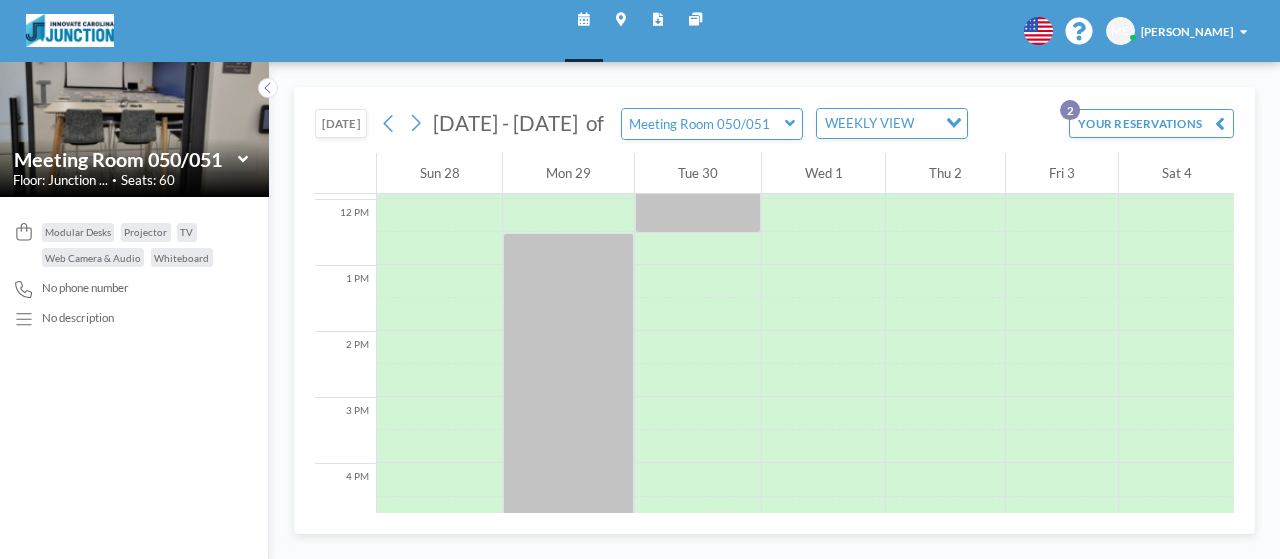 click 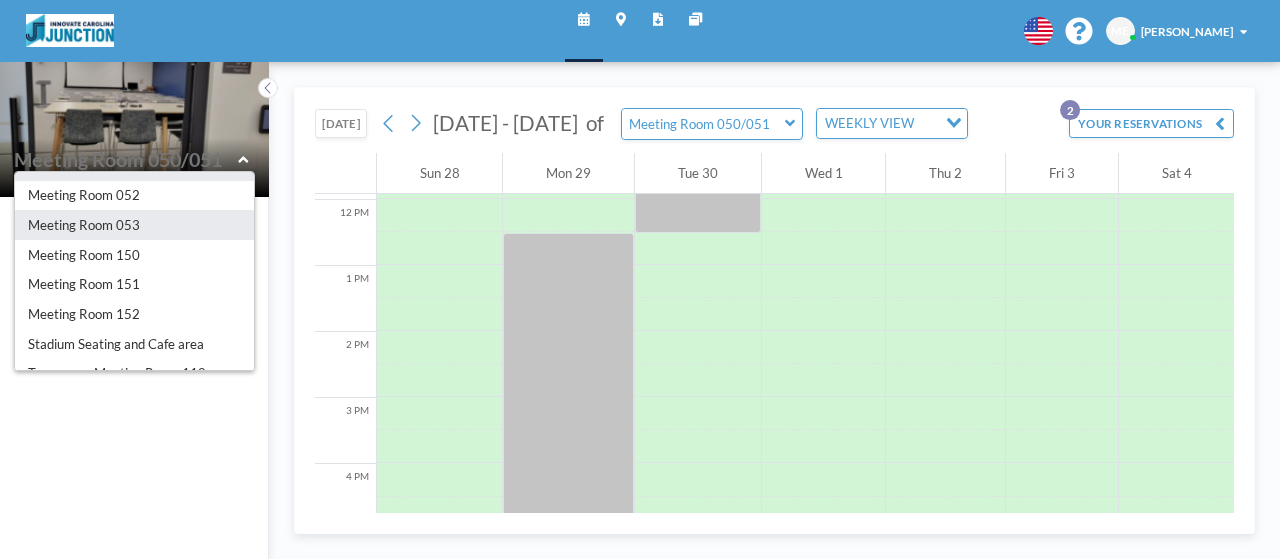scroll, scrollTop: 168, scrollLeft: 0, axis: vertical 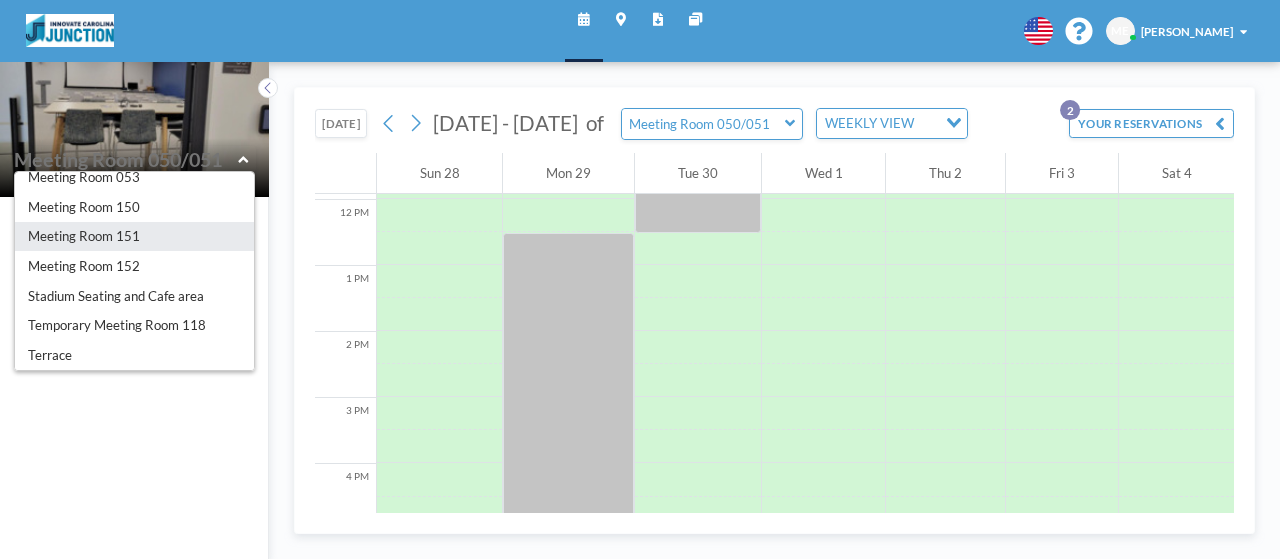 type on "Meeting Room 151" 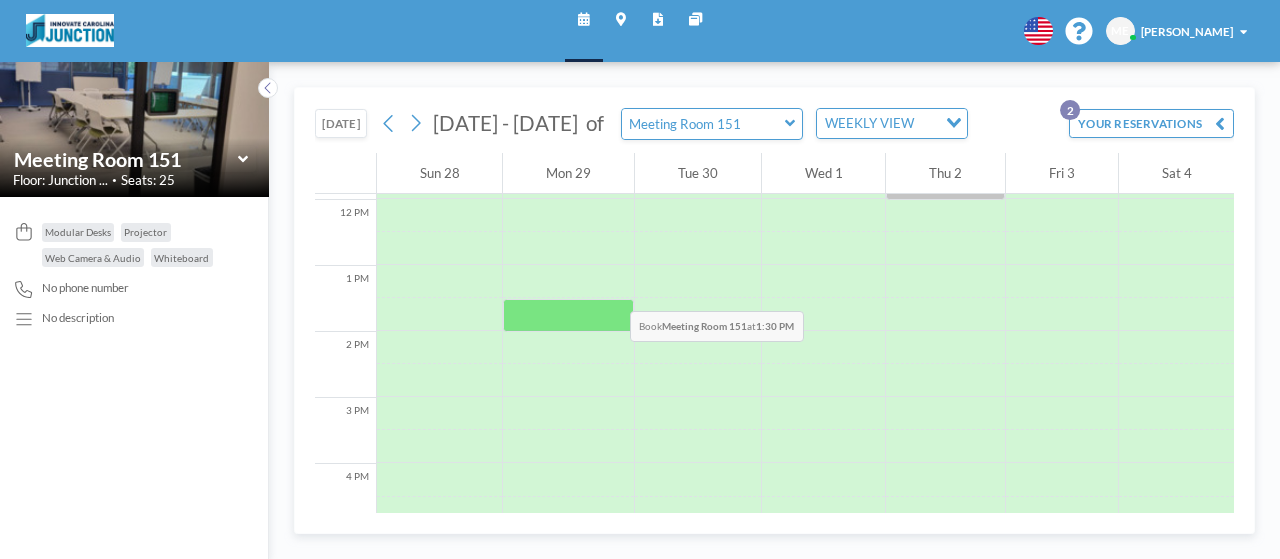 scroll, scrollTop: 1187, scrollLeft: 0, axis: vertical 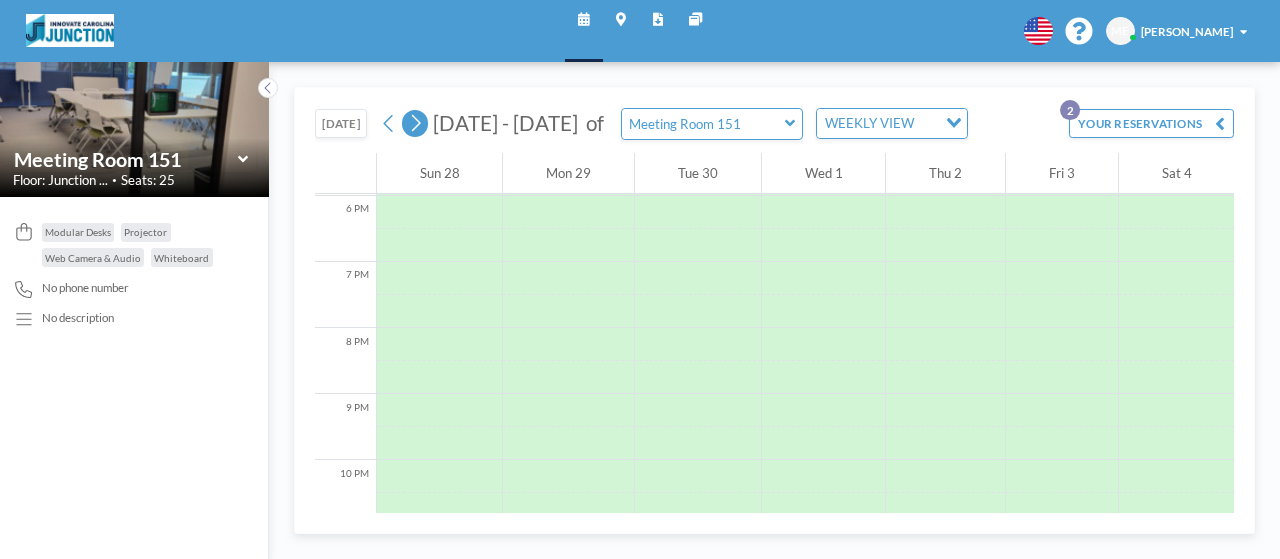 click 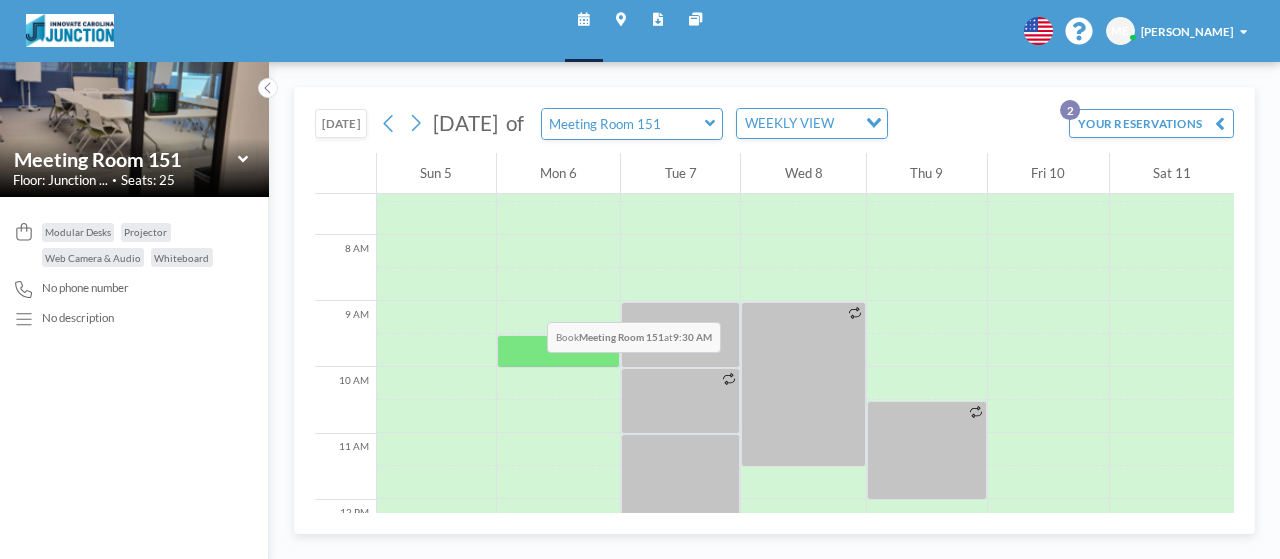 scroll, scrollTop: 887, scrollLeft: 0, axis: vertical 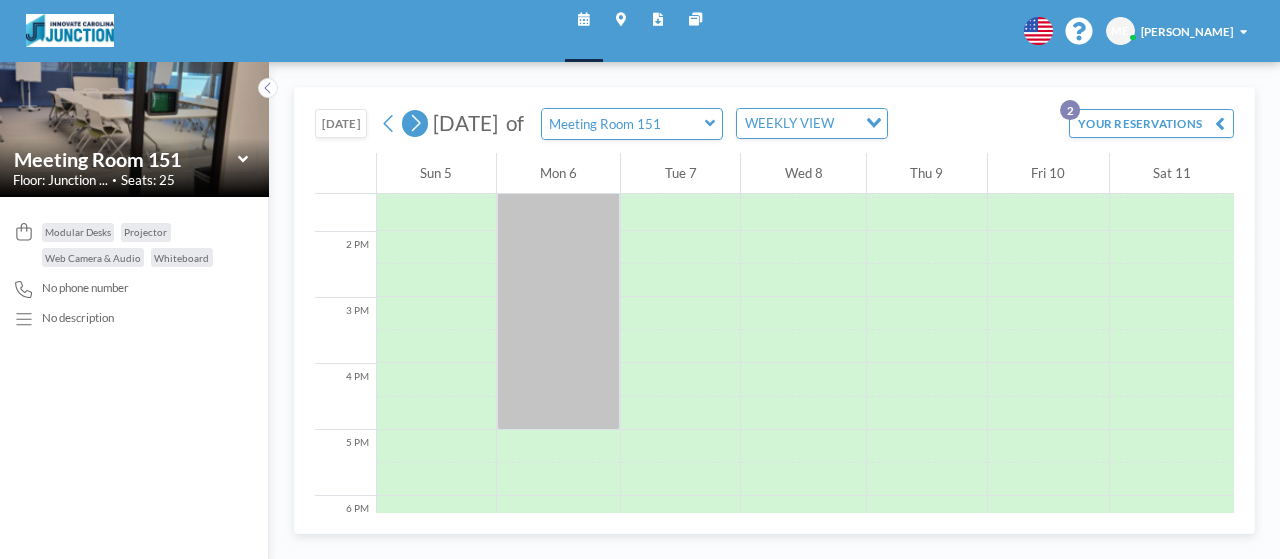 click 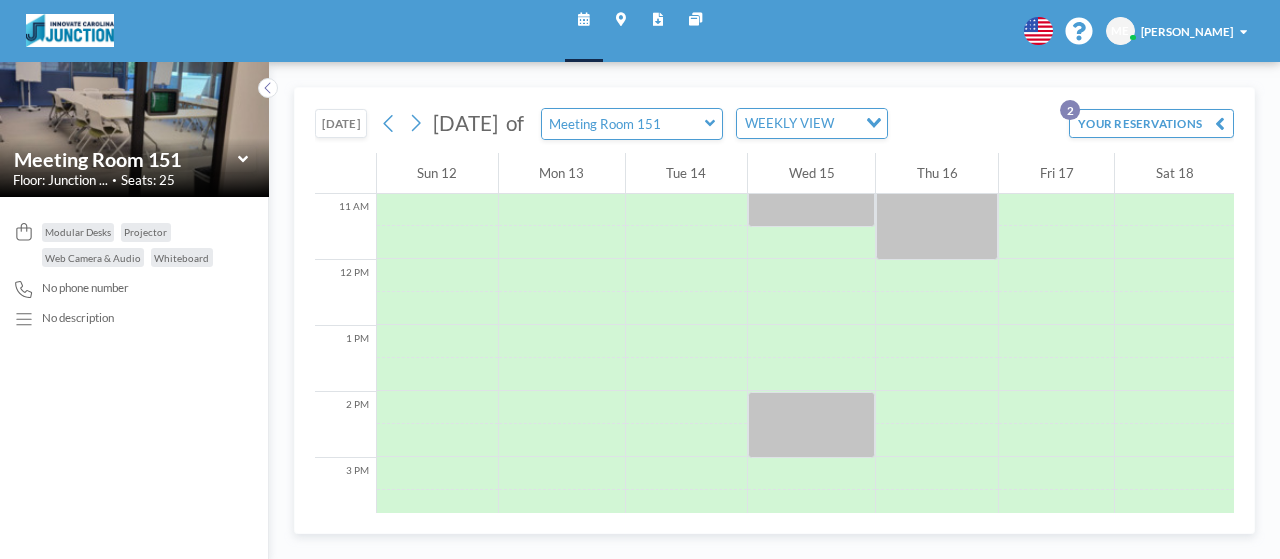 scroll, scrollTop: 887, scrollLeft: 0, axis: vertical 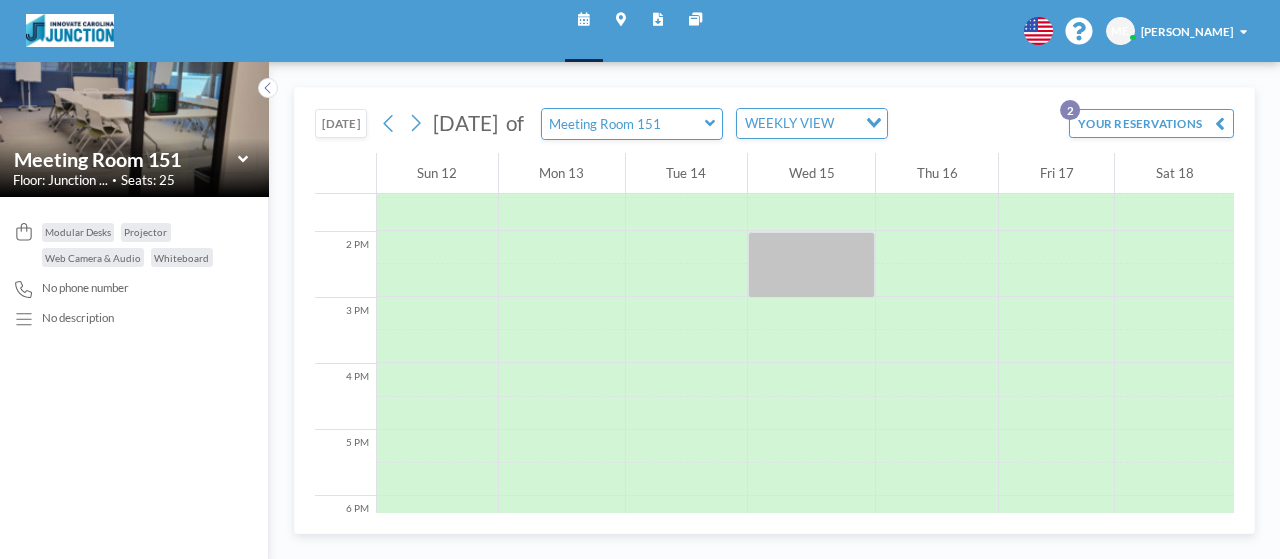 click on "[DATE] [DATE] S M T W T F S 28 29 30 1 2 3 4 5 6 7 8 9 10 11 12 13 14 15 16 17 18 19 20 21 22 23 24 25 26 27 28 29 30 31 1  of  Meeting Room 151
WEEKLY VIEW
Loading..." at bounding box center (632, 124) 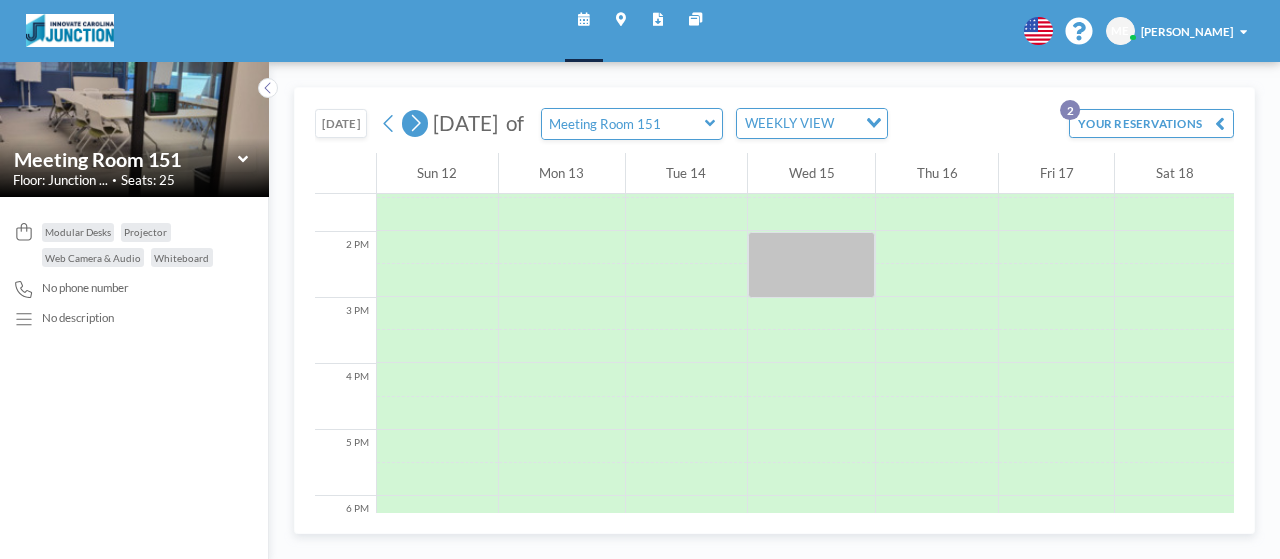 click 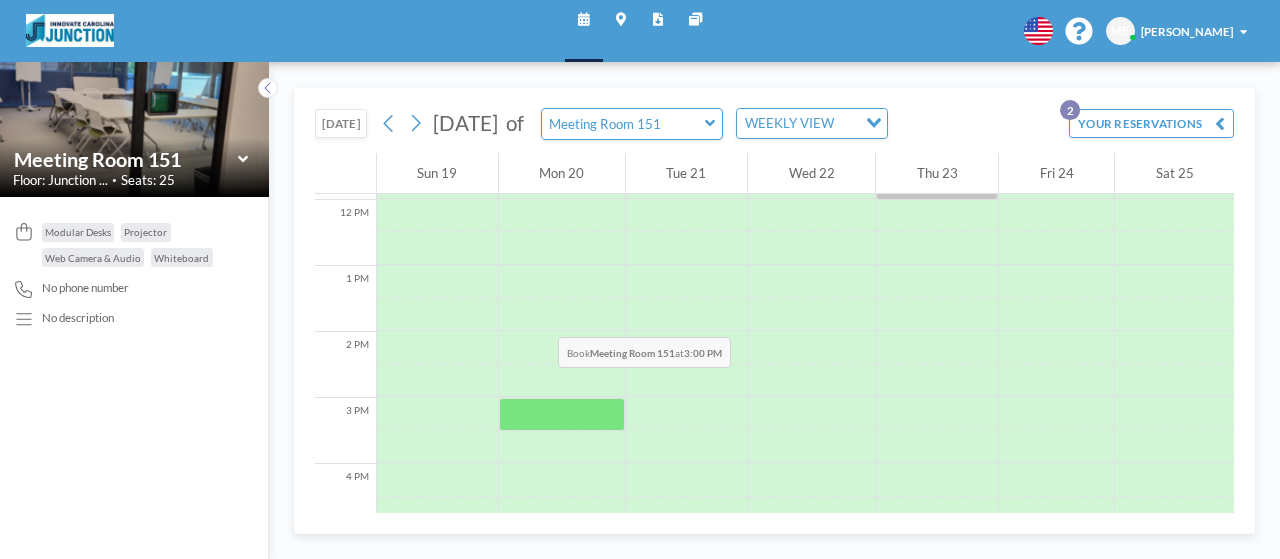 scroll, scrollTop: 987, scrollLeft: 0, axis: vertical 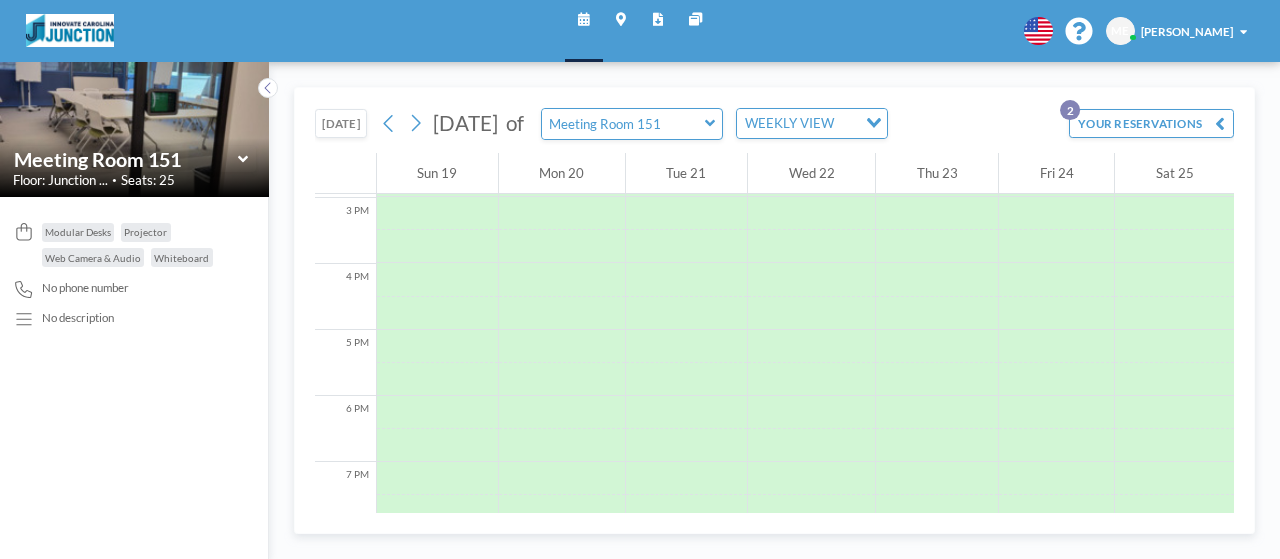 click on "[DATE]  of  Meeting Room 151
WEEKLY VIEW
Loading..." at bounding box center [632, 124] 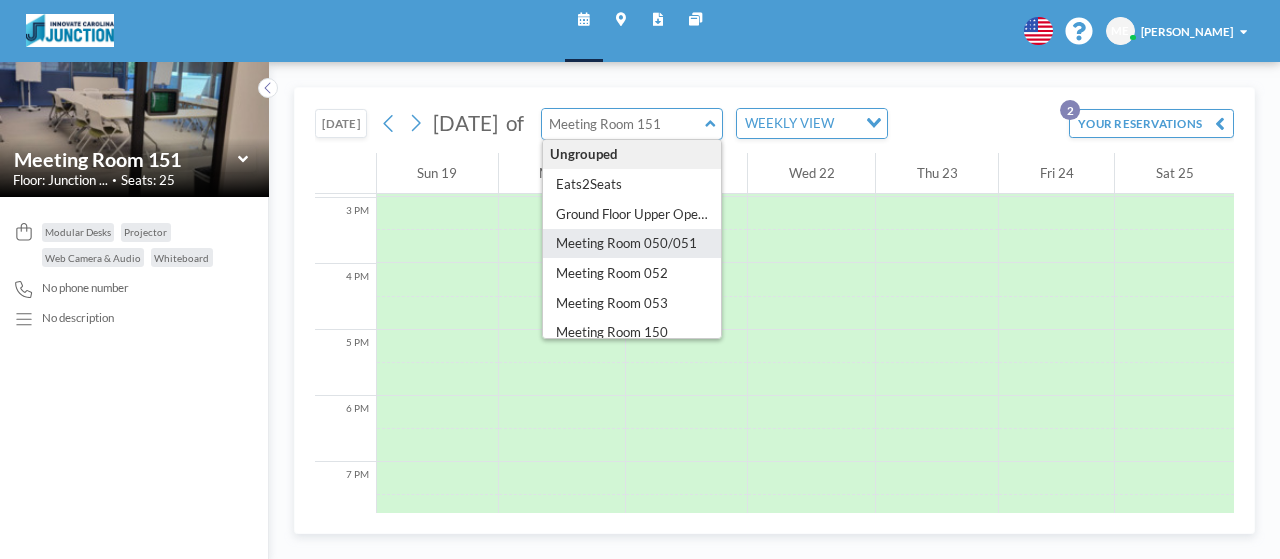 type on "Meeting Room 050/051" 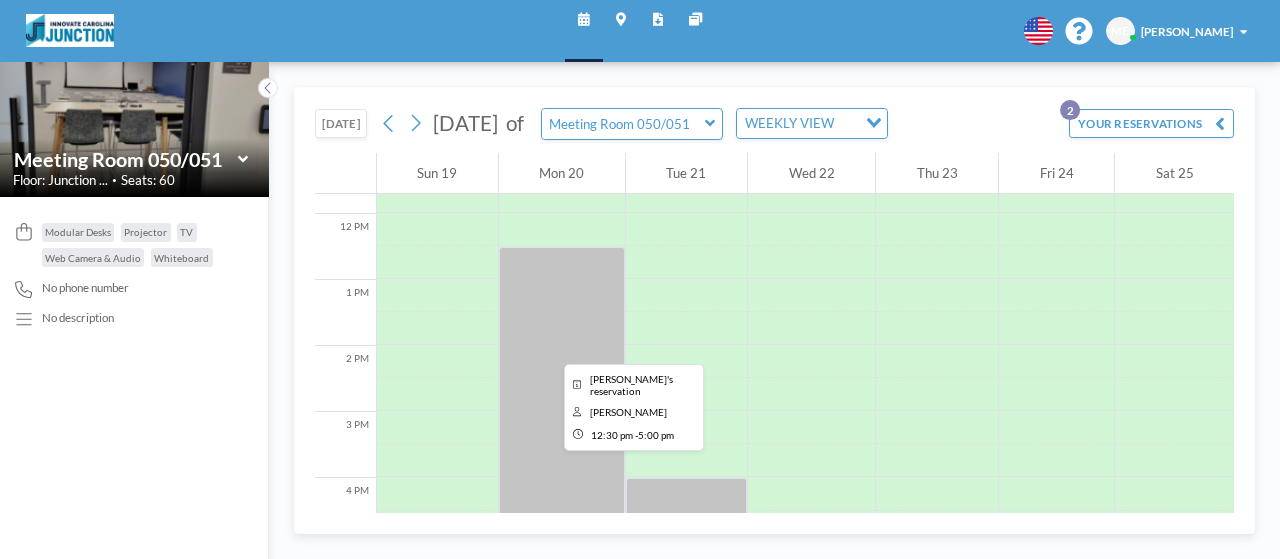 scroll, scrollTop: 887, scrollLeft: 0, axis: vertical 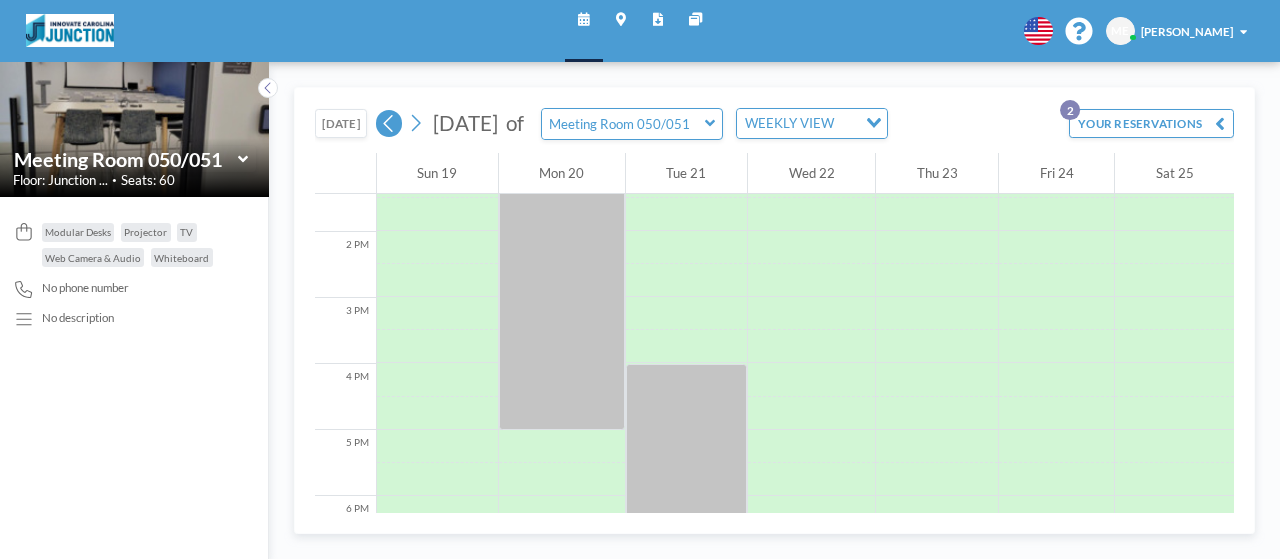 click 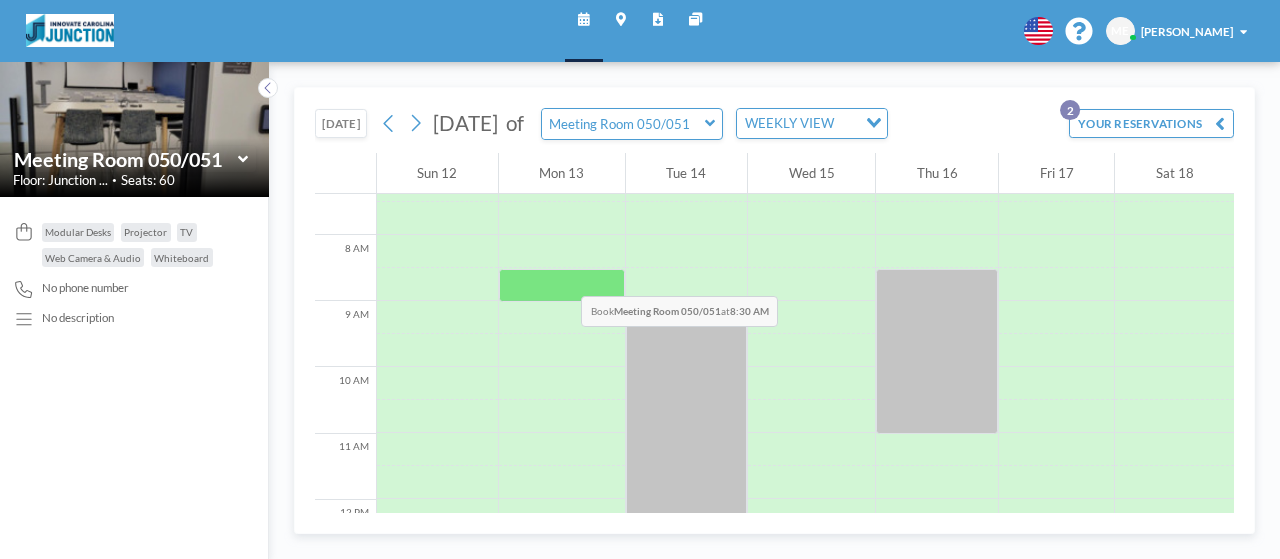 scroll, scrollTop: 987, scrollLeft: 0, axis: vertical 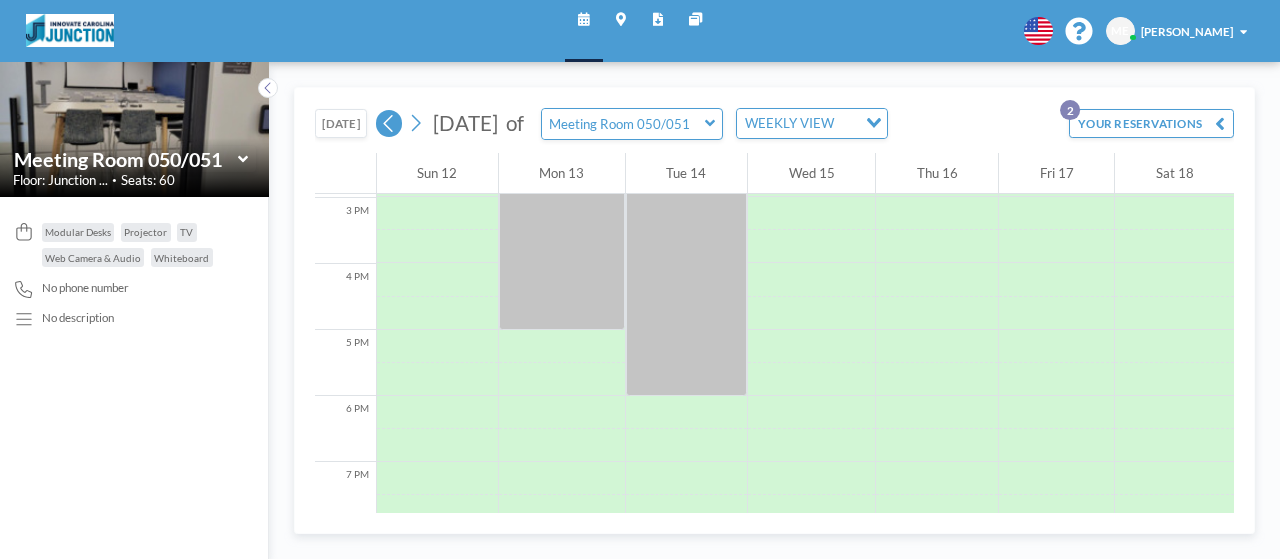 click 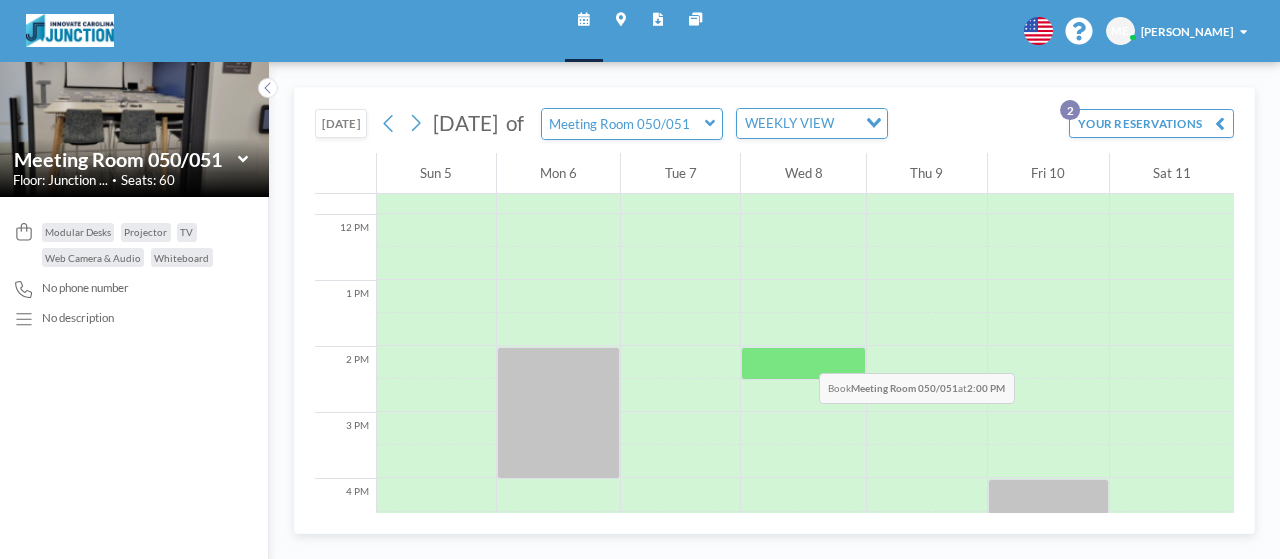 scroll, scrollTop: 687, scrollLeft: 0, axis: vertical 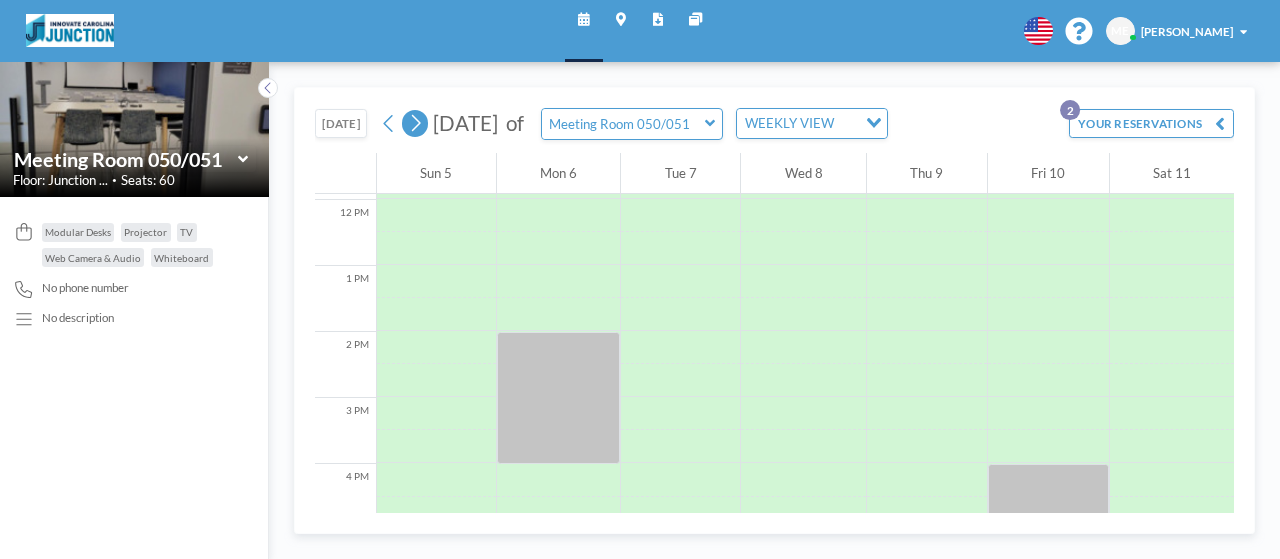 click 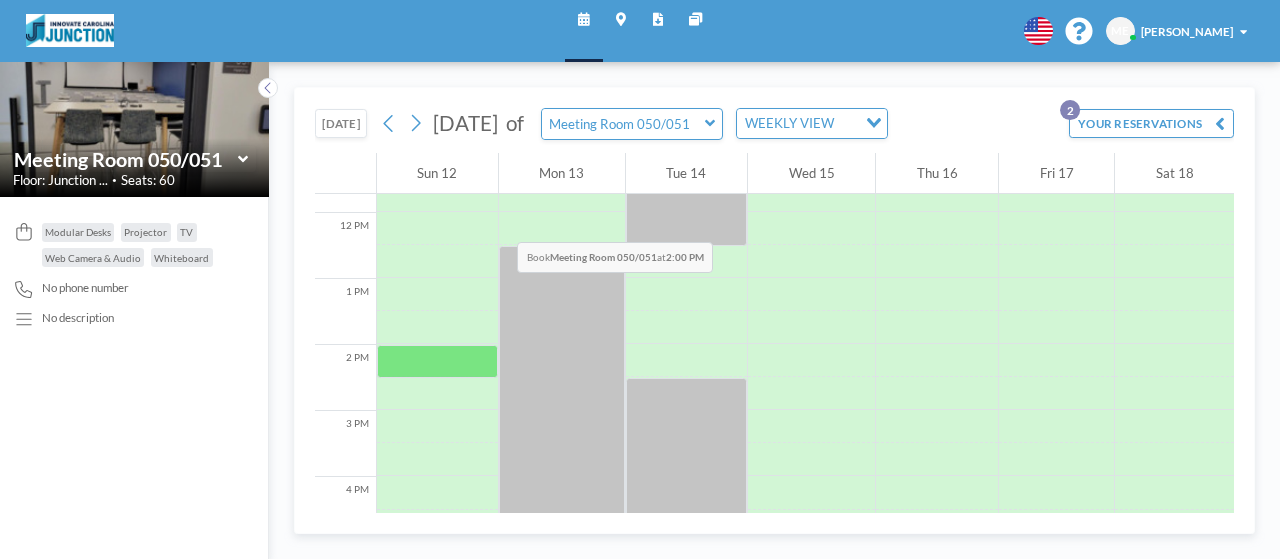 scroll, scrollTop: 887, scrollLeft: 0, axis: vertical 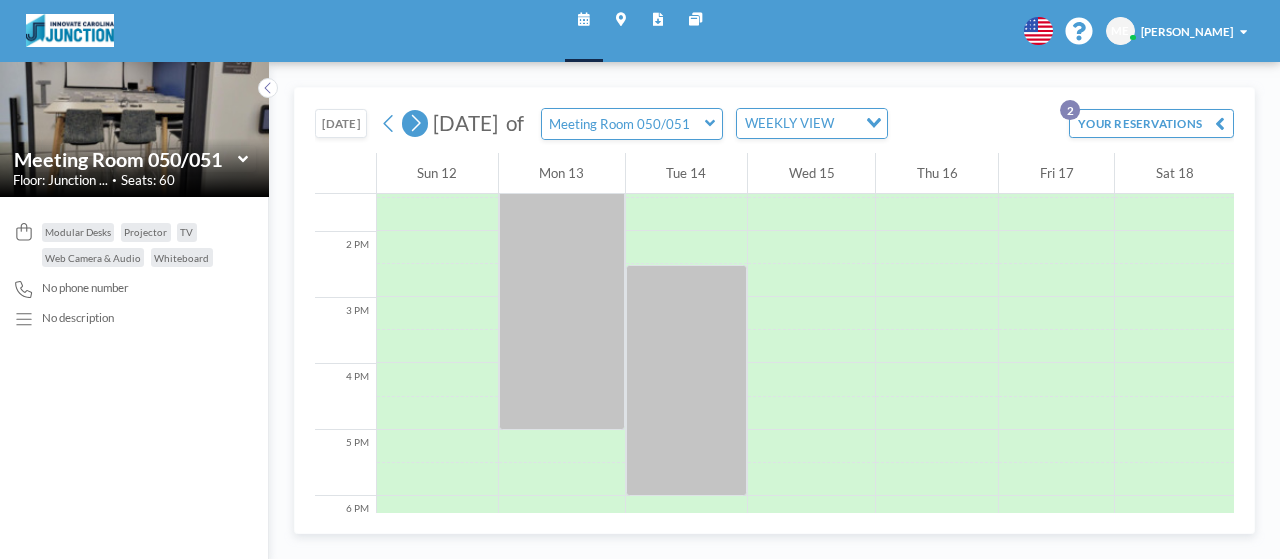click 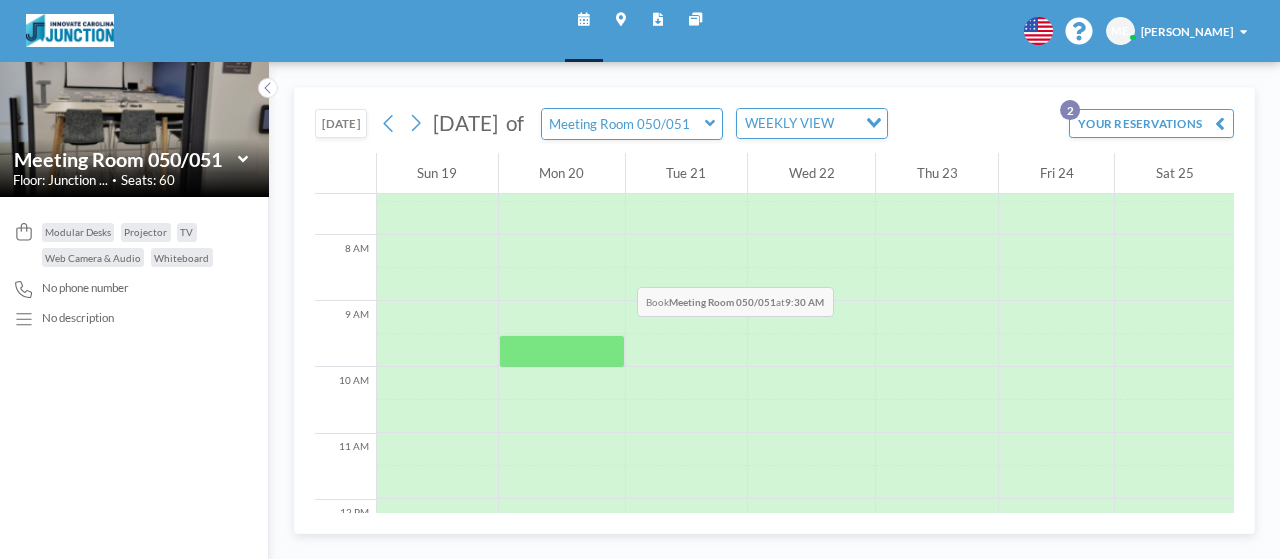 scroll, scrollTop: 887, scrollLeft: 0, axis: vertical 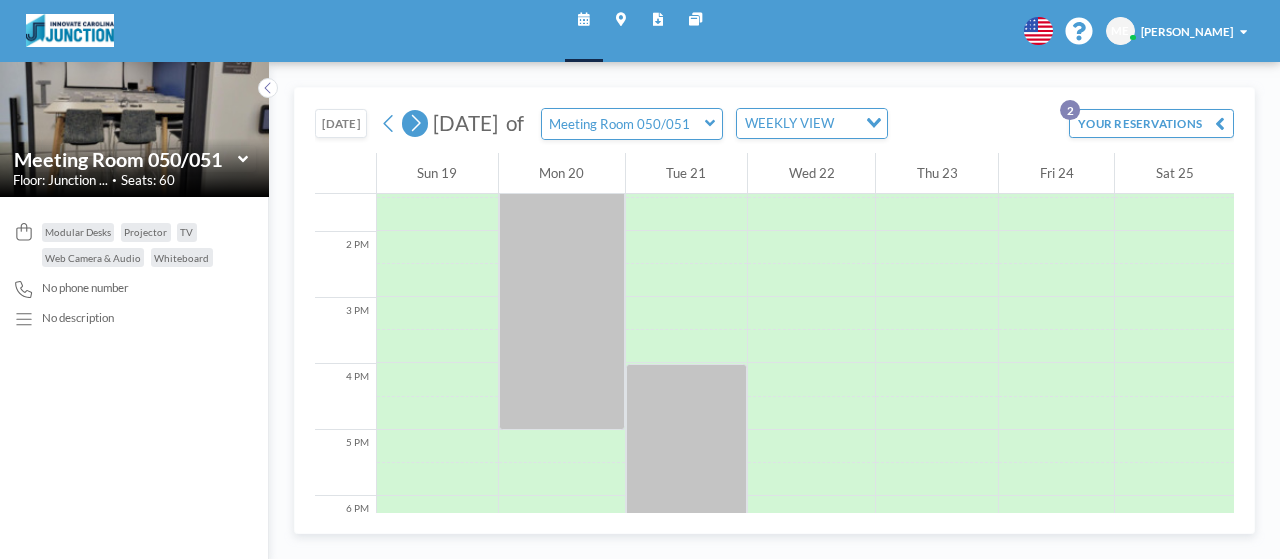 click 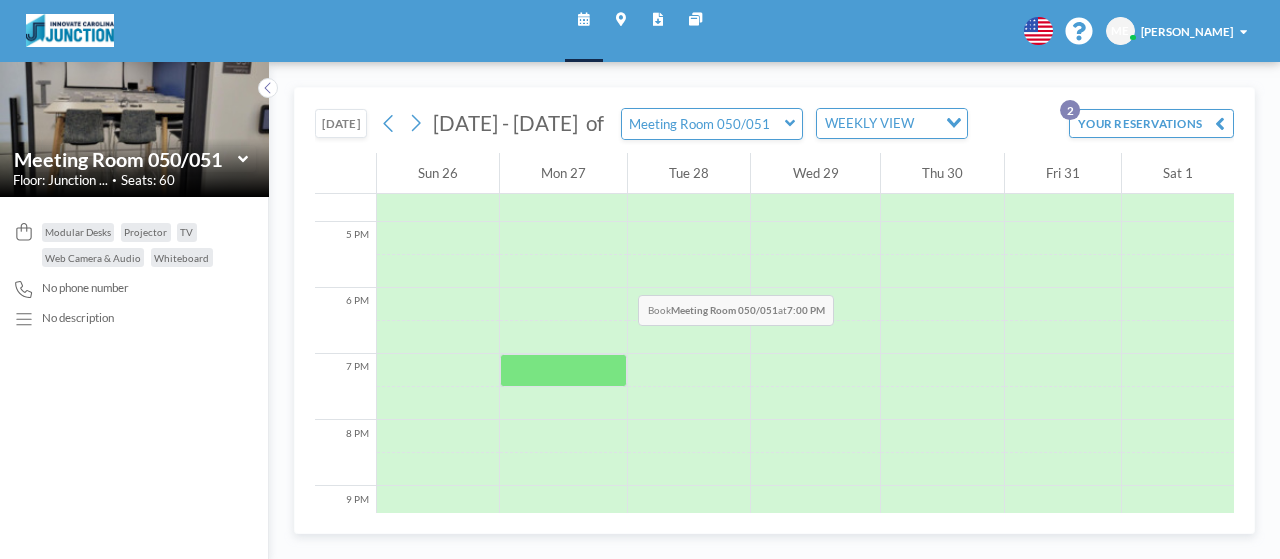 scroll, scrollTop: 887, scrollLeft: 0, axis: vertical 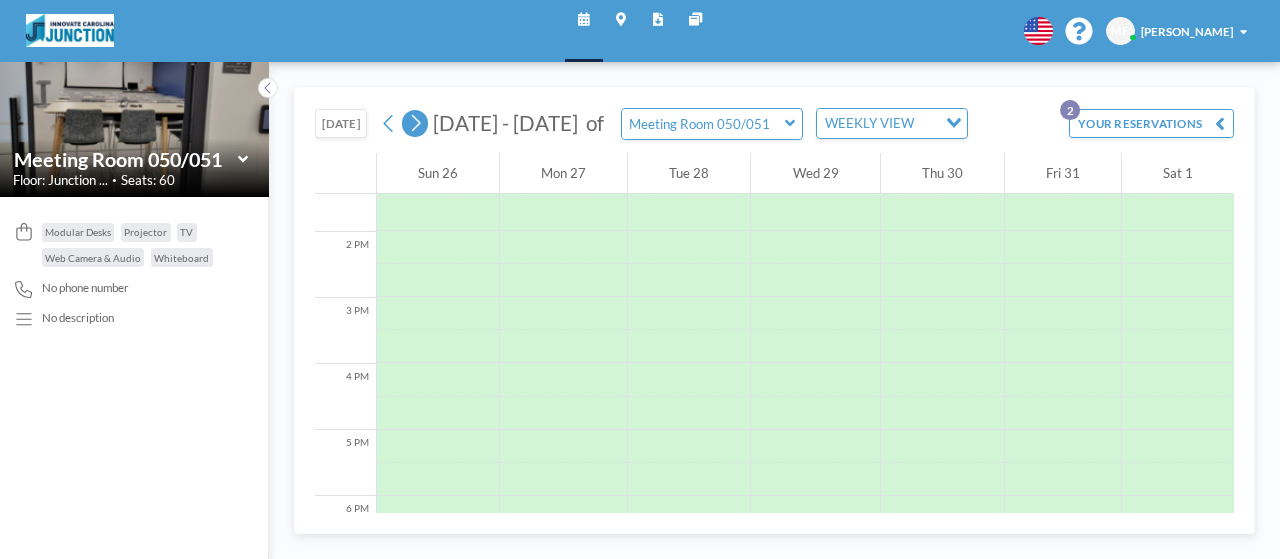 click 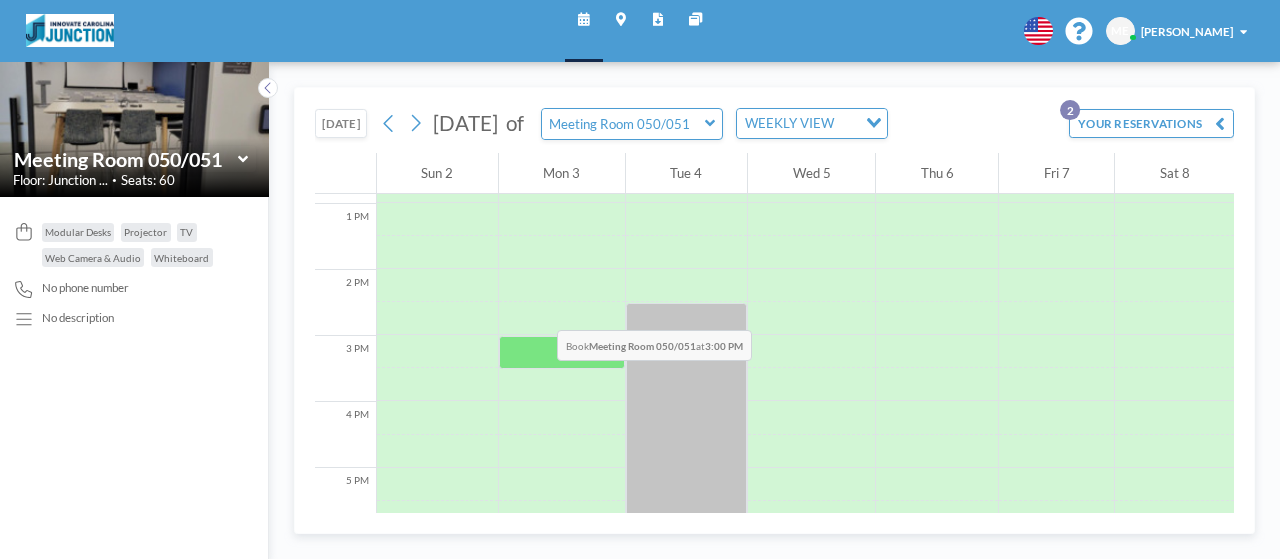 scroll, scrollTop: 887, scrollLeft: 0, axis: vertical 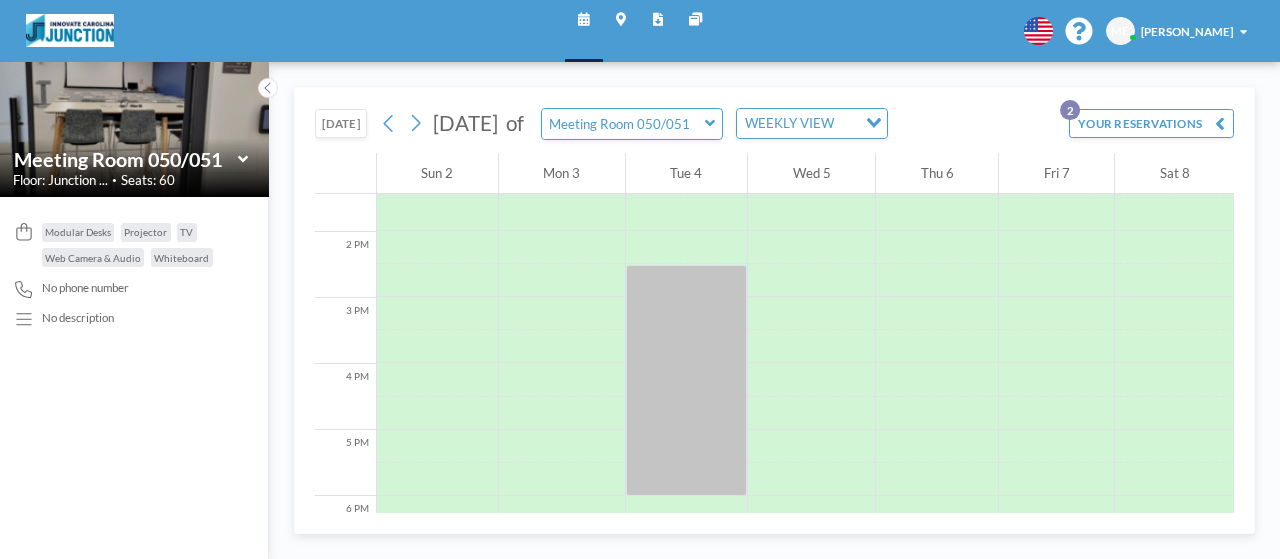 click on "[DATE]" at bounding box center [341, 123] 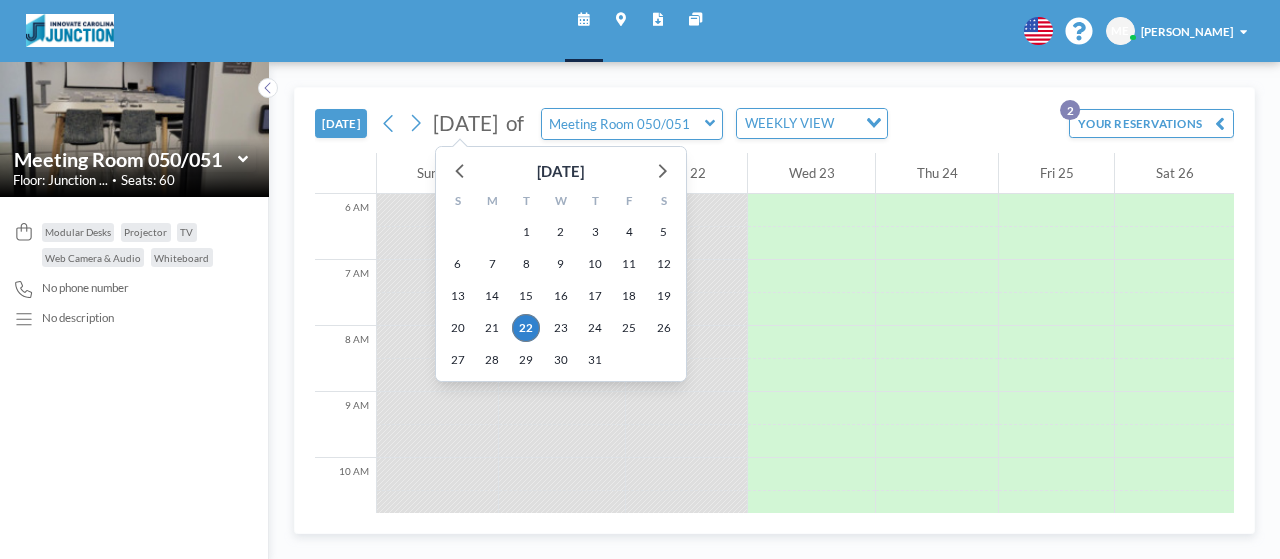 scroll, scrollTop: 740, scrollLeft: 0, axis: vertical 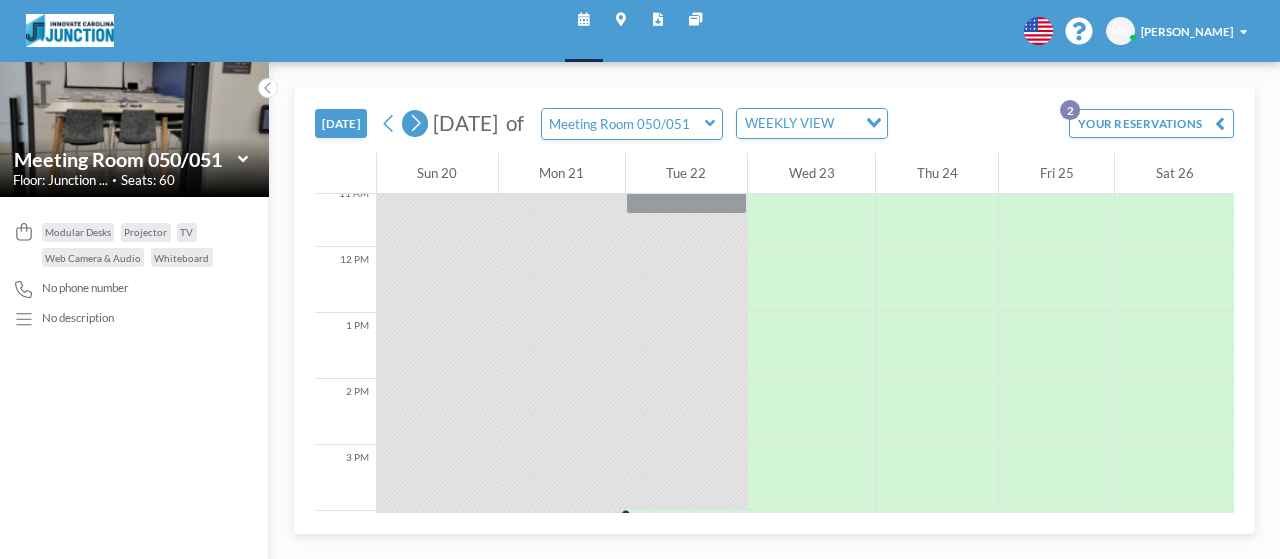 click at bounding box center (415, 123) 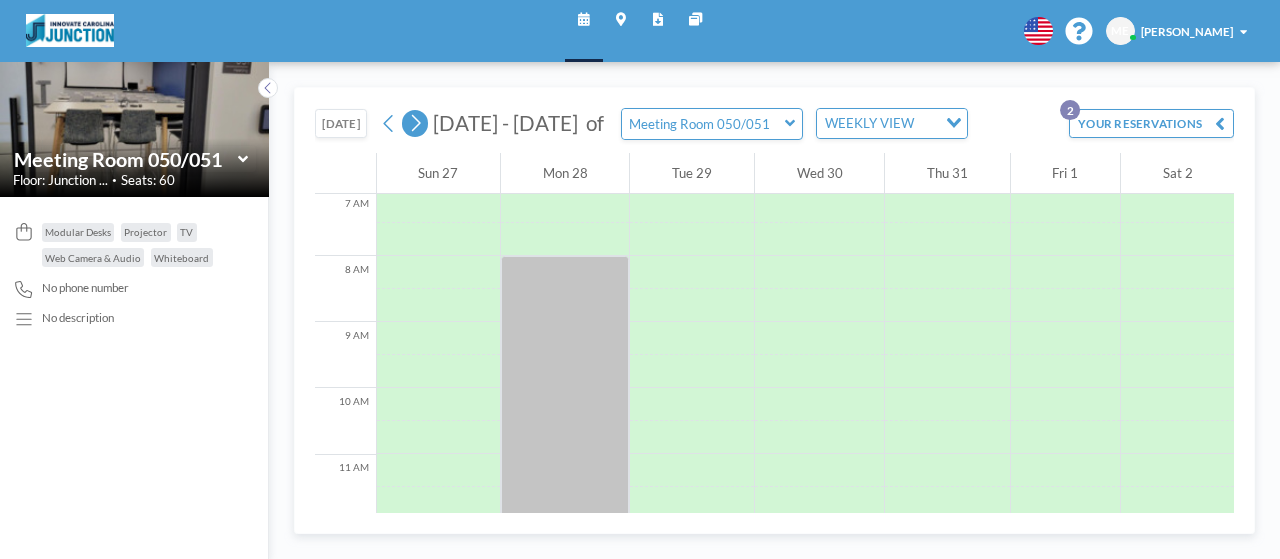 scroll, scrollTop: 487, scrollLeft: 0, axis: vertical 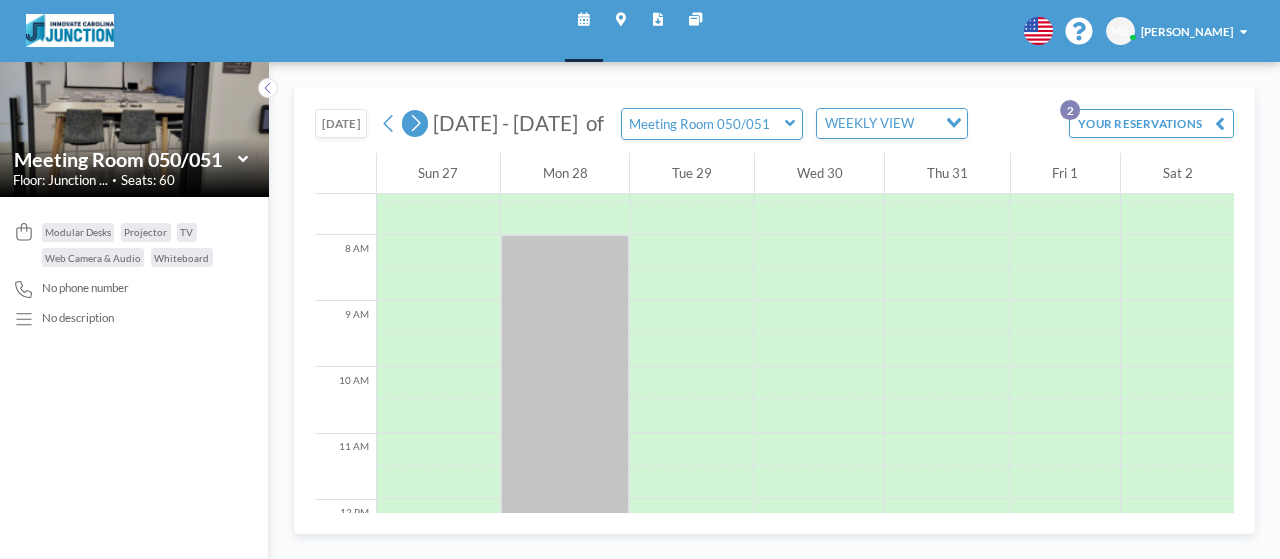 click at bounding box center (415, 123) 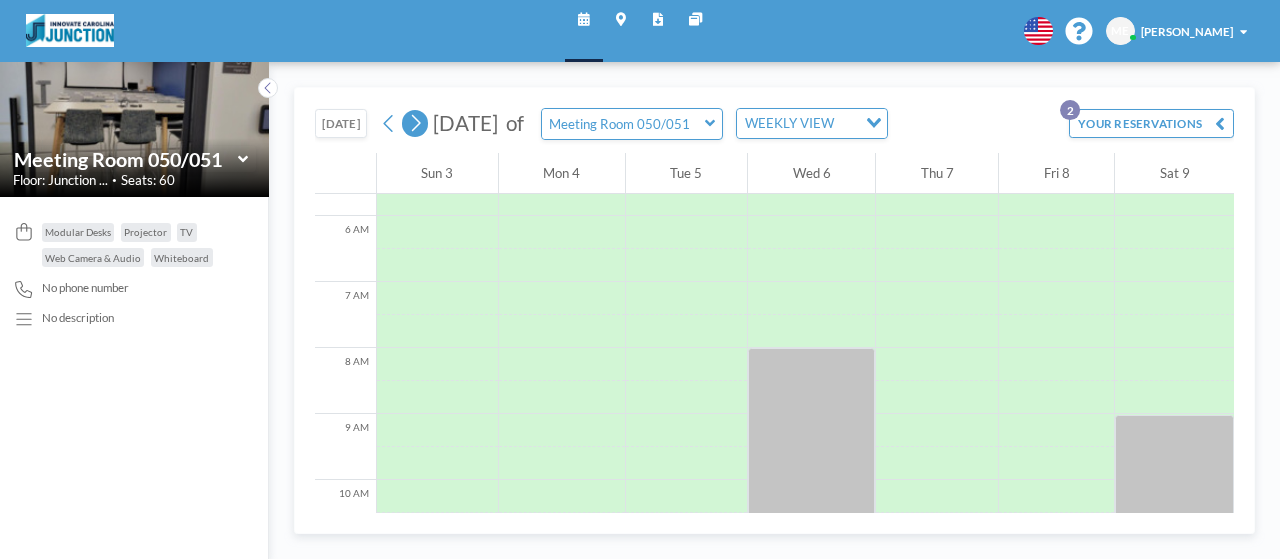 scroll, scrollTop: 487, scrollLeft: 0, axis: vertical 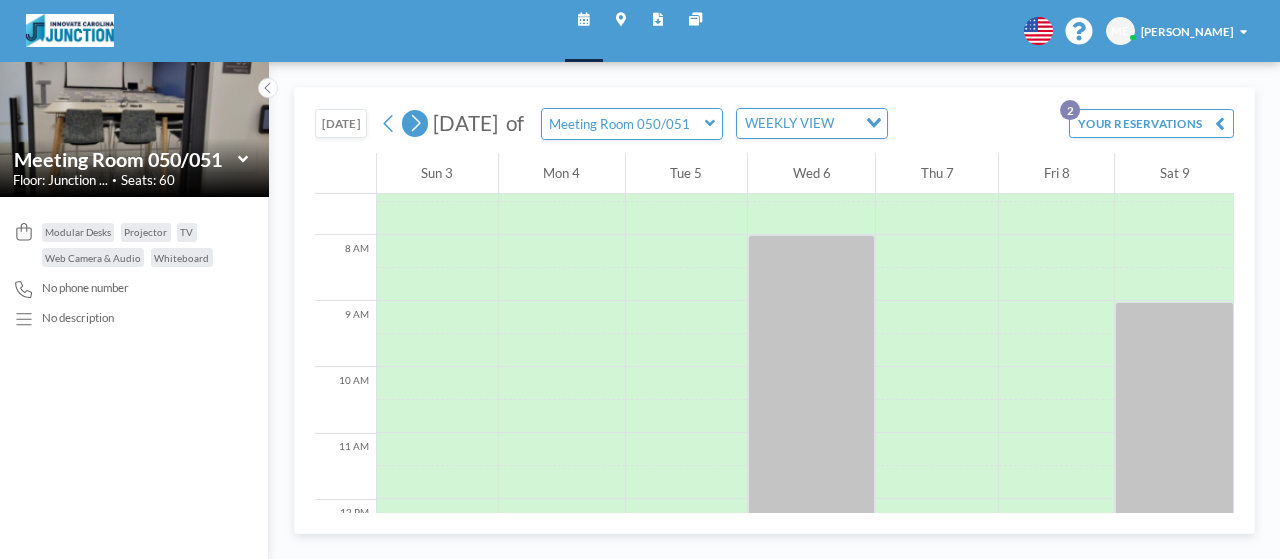 click 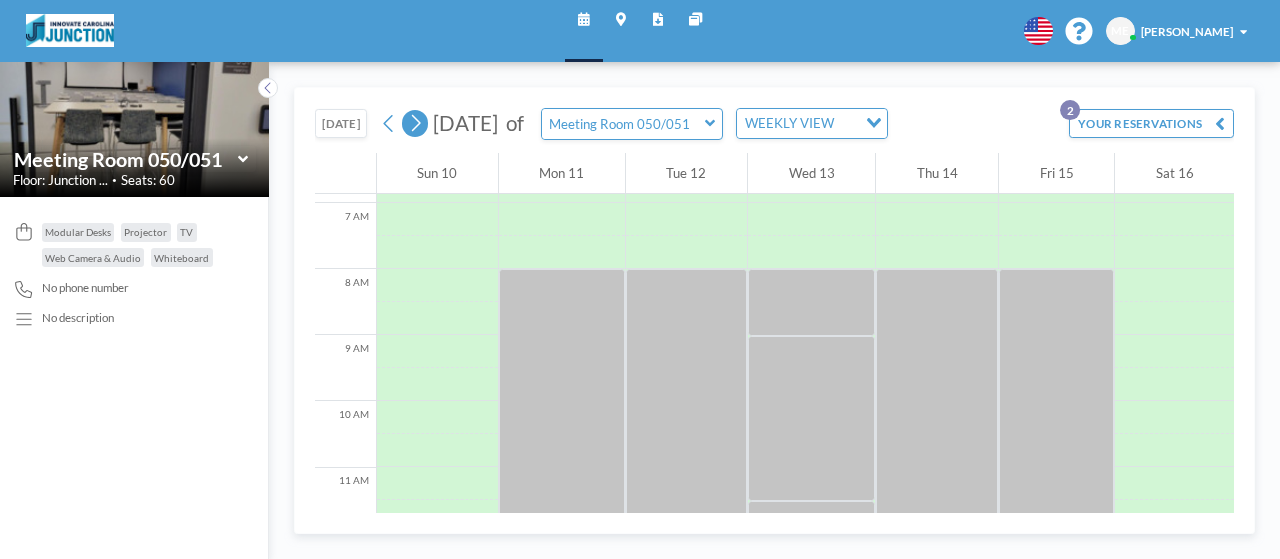 scroll, scrollTop: 487, scrollLeft: 0, axis: vertical 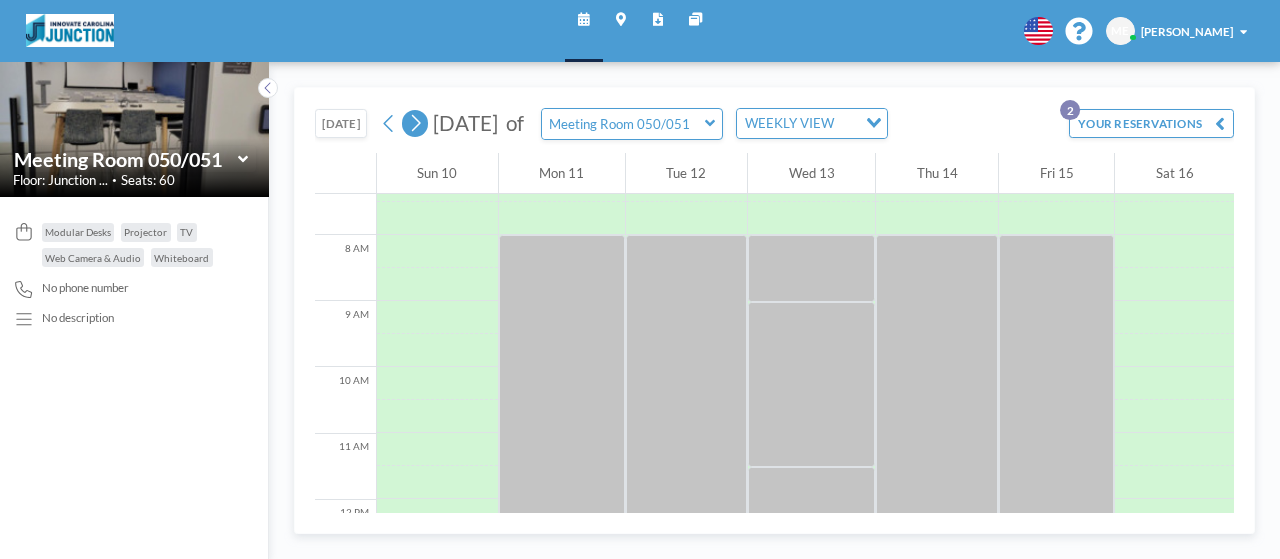 click 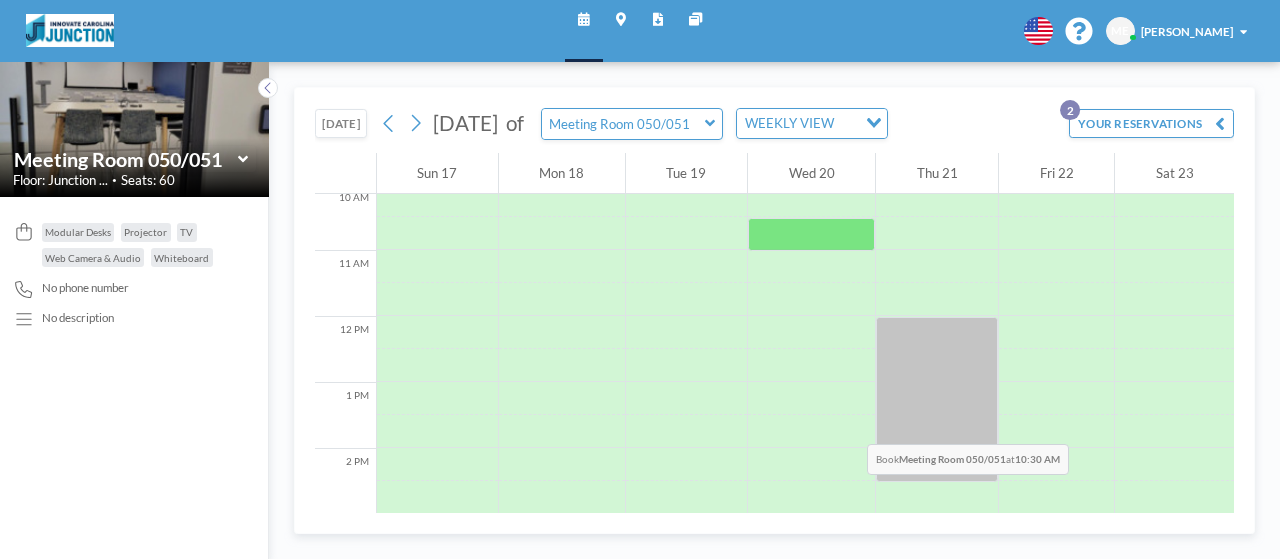 scroll, scrollTop: 887, scrollLeft: 0, axis: vertical 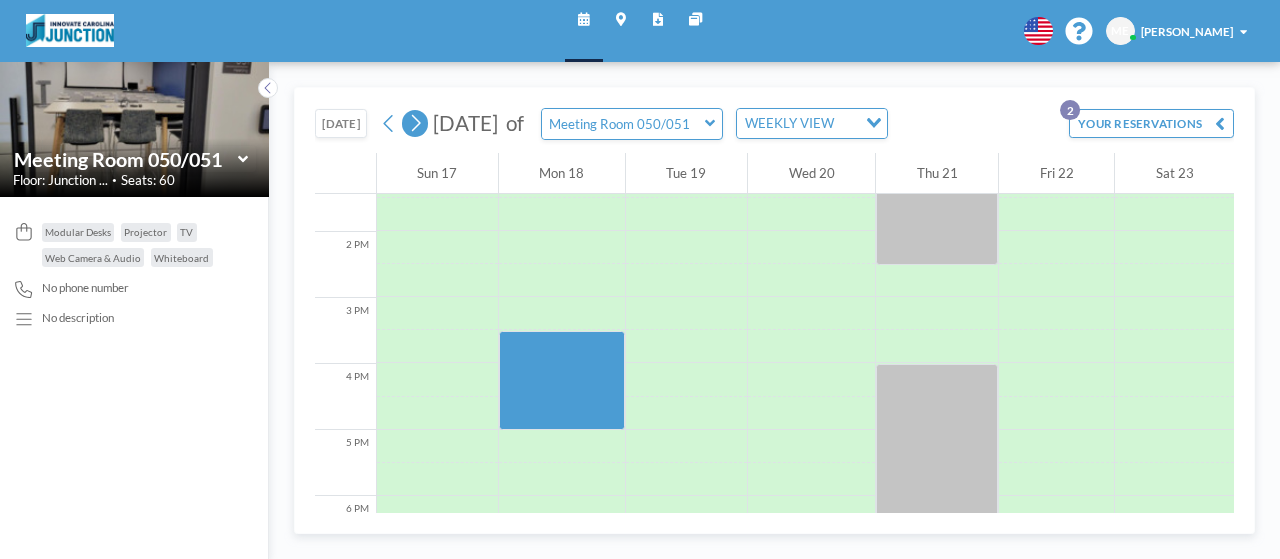 click 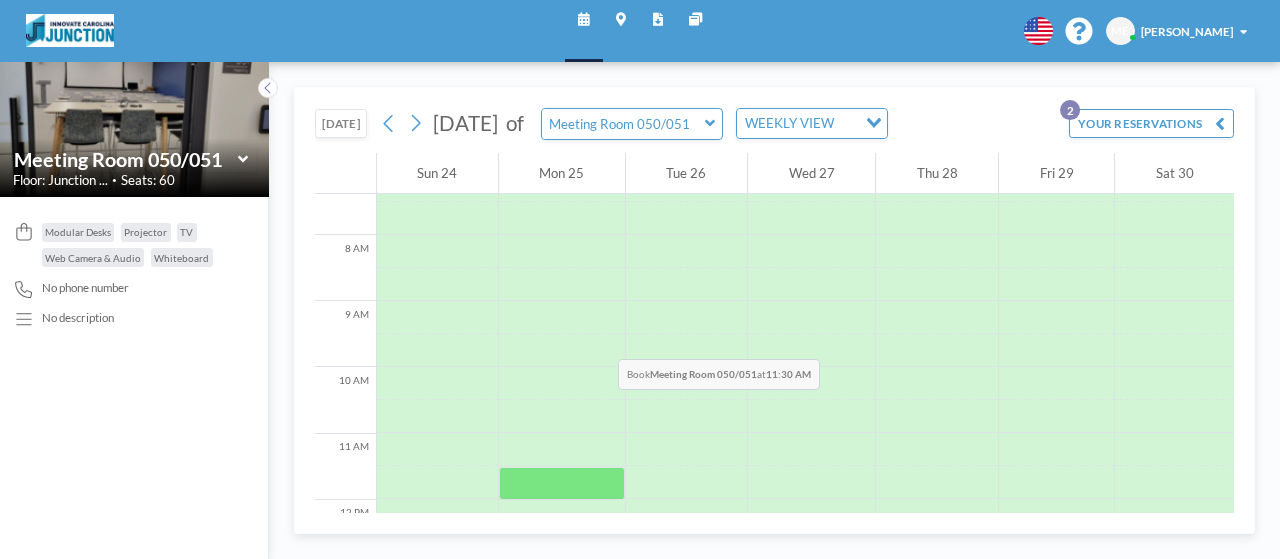 scroll, scrollTop: 887, scrollLeft: 0, axis: vertical 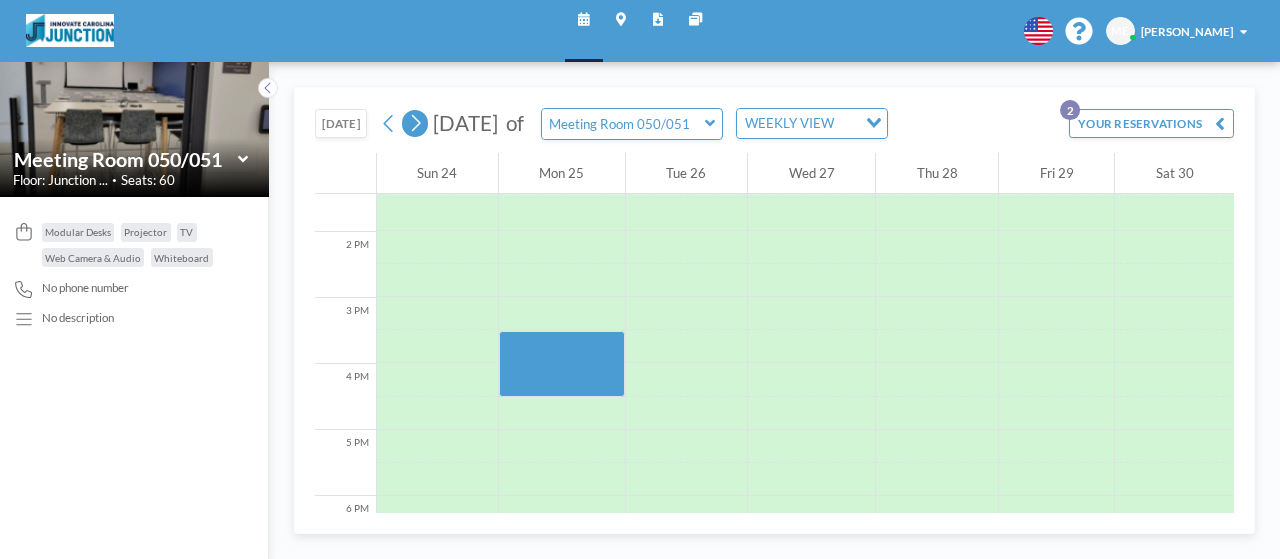 click at bounding box center [415, 123] 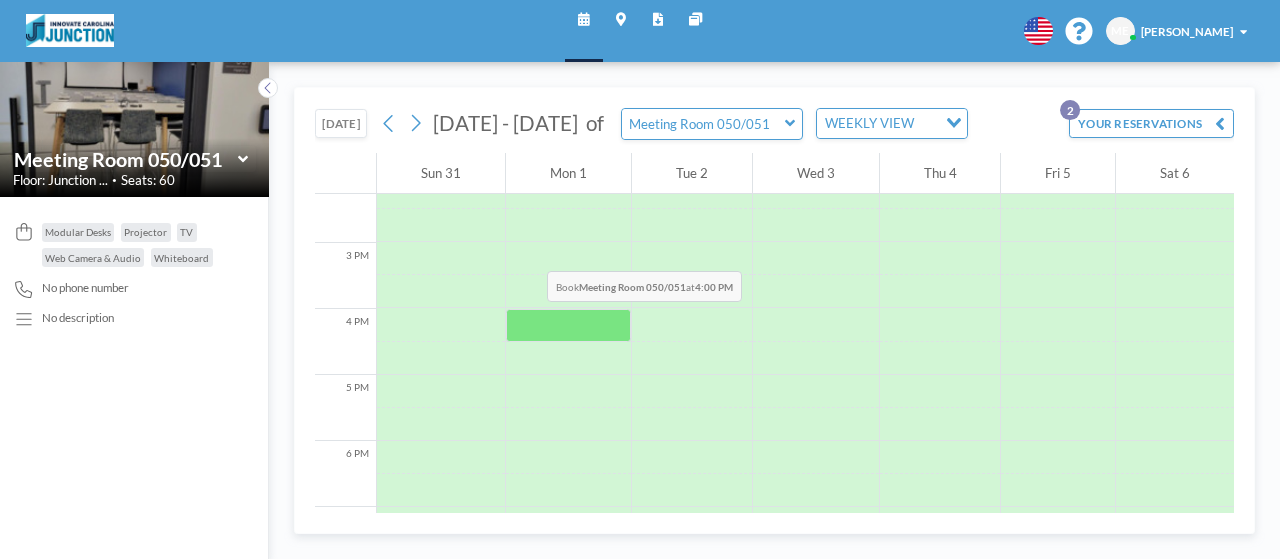 scroll, scrollTop: 987, scrollLeft: 0, axis: vertical 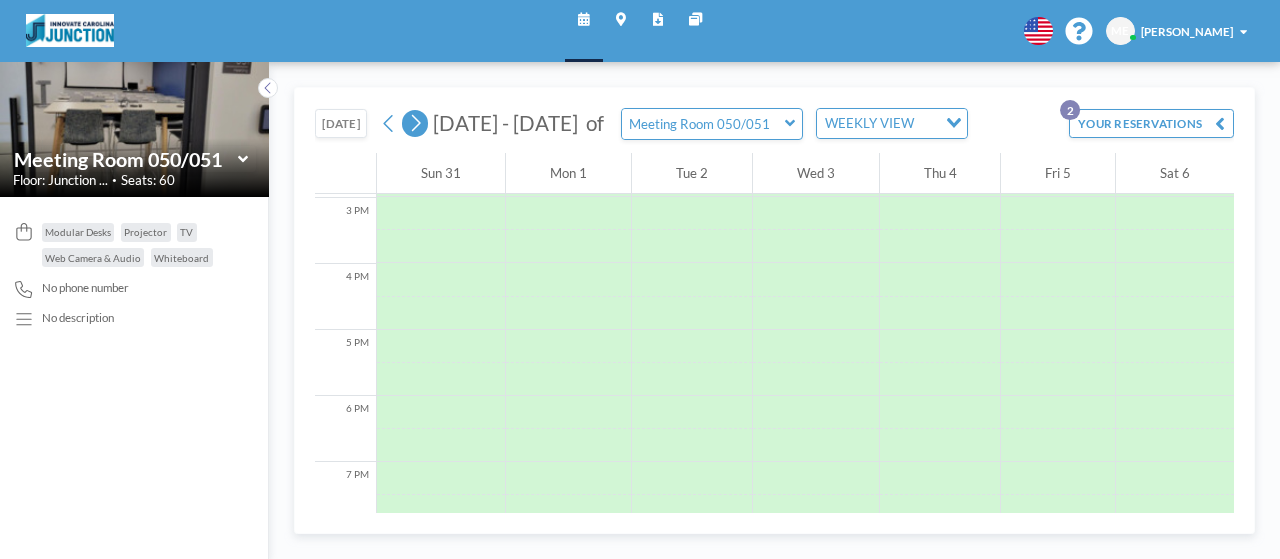 click 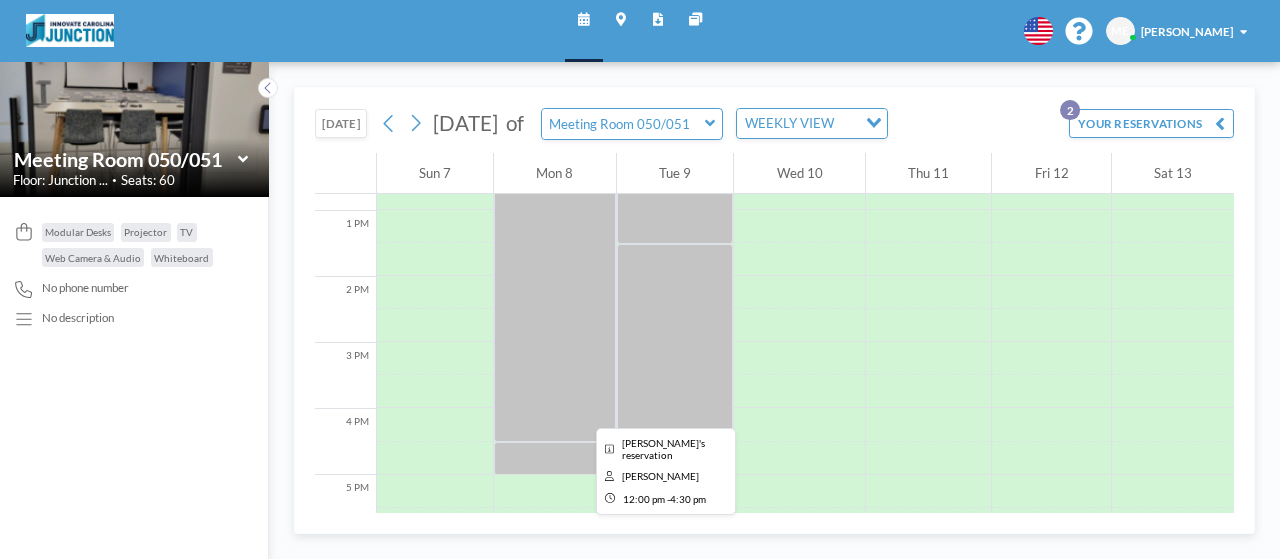 scroll, scrollTop: 887, scrollLeft: 0, axis: vertical 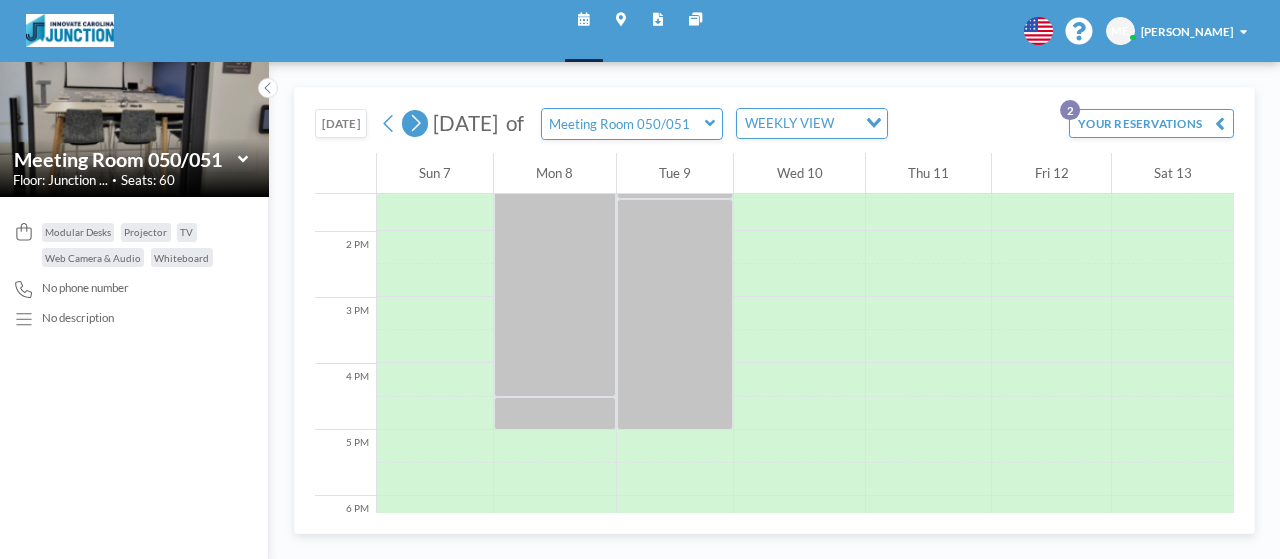click 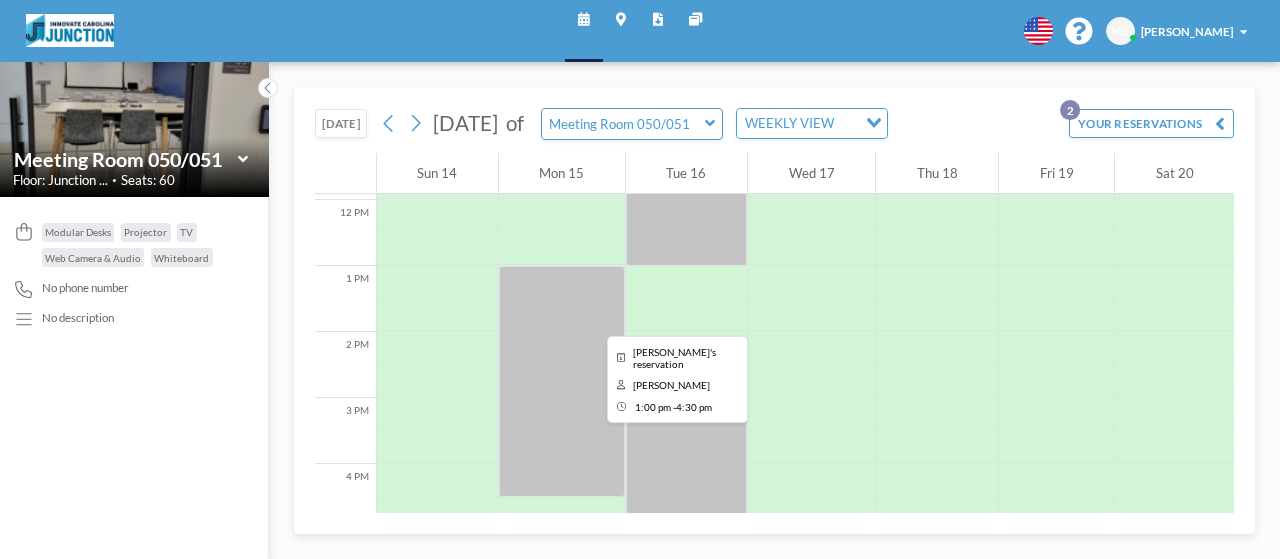 scroll, scrollTop: 987, scrollLeft: 0, axis: vertical 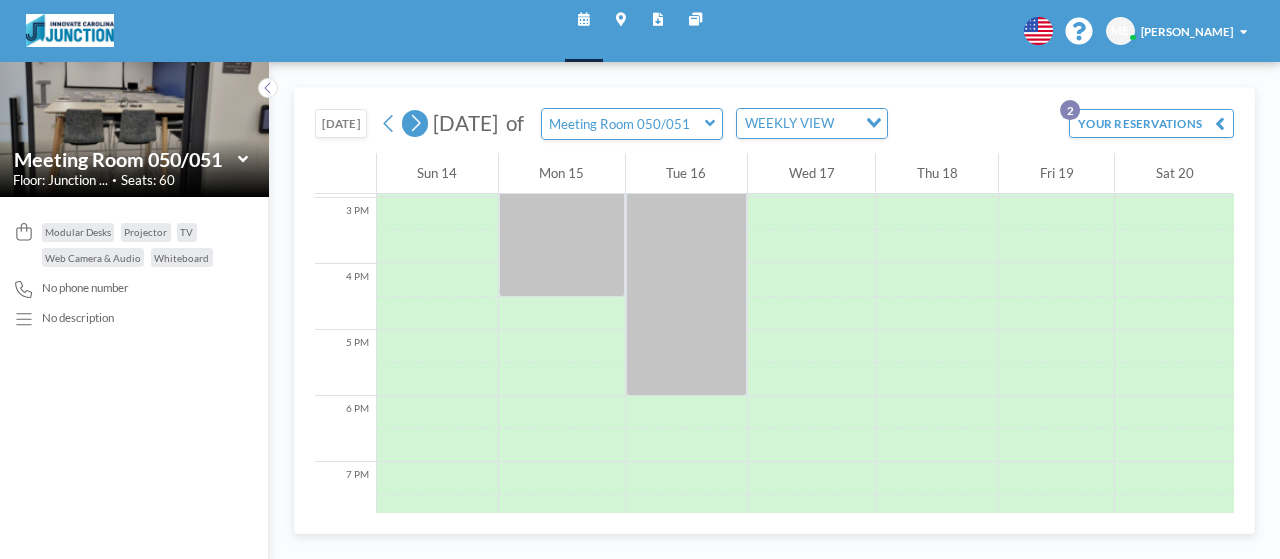 click 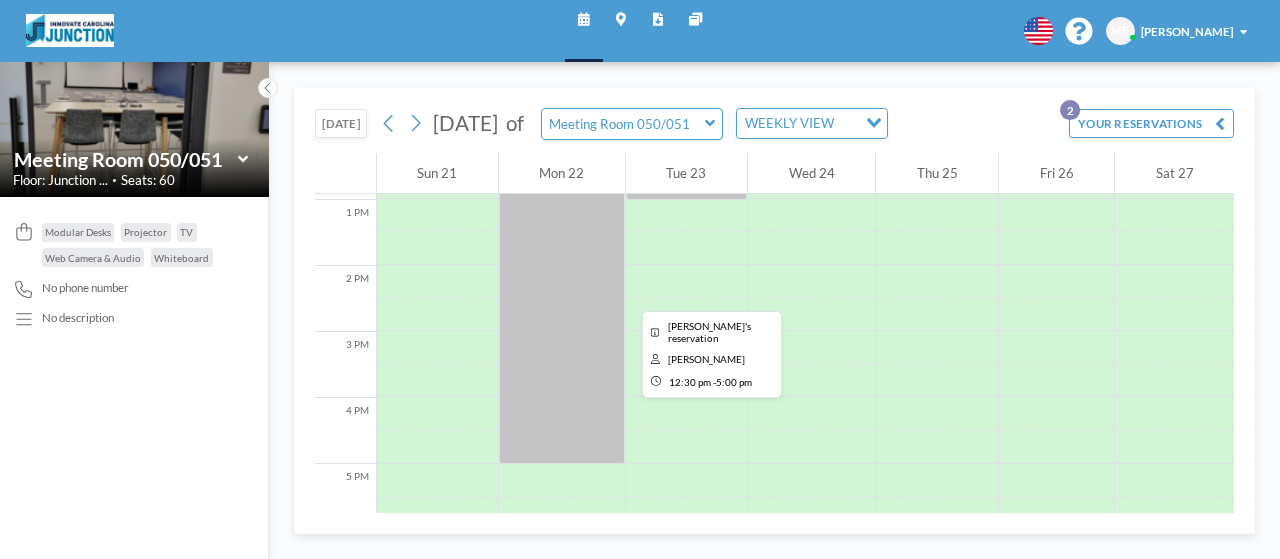 scroll, scrollTop: 987, scrollLeft: 0, axis: vertical 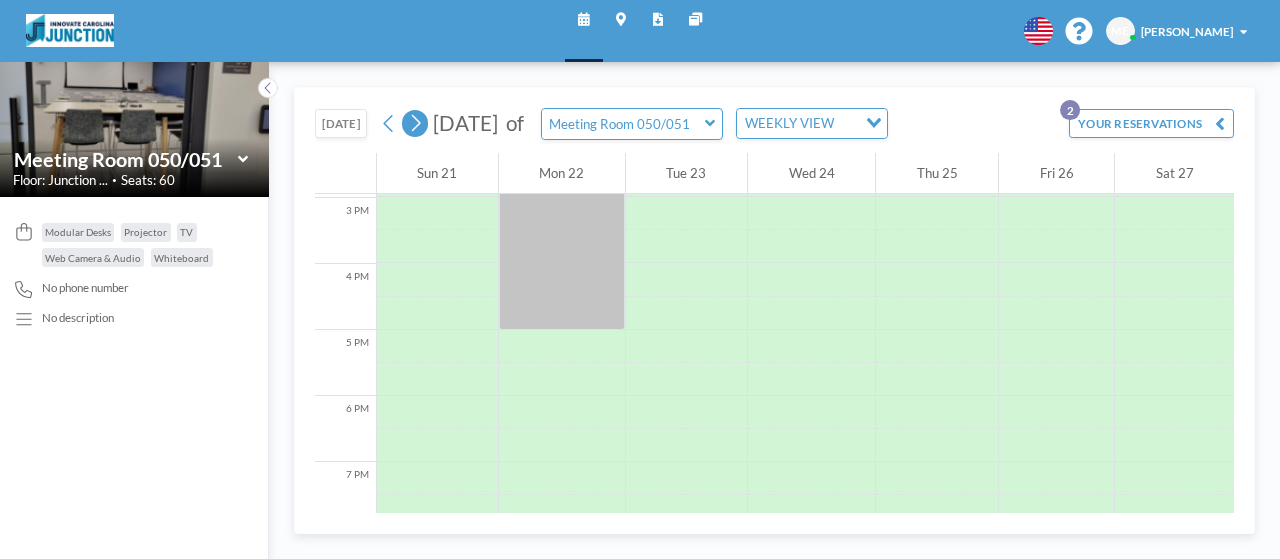 click 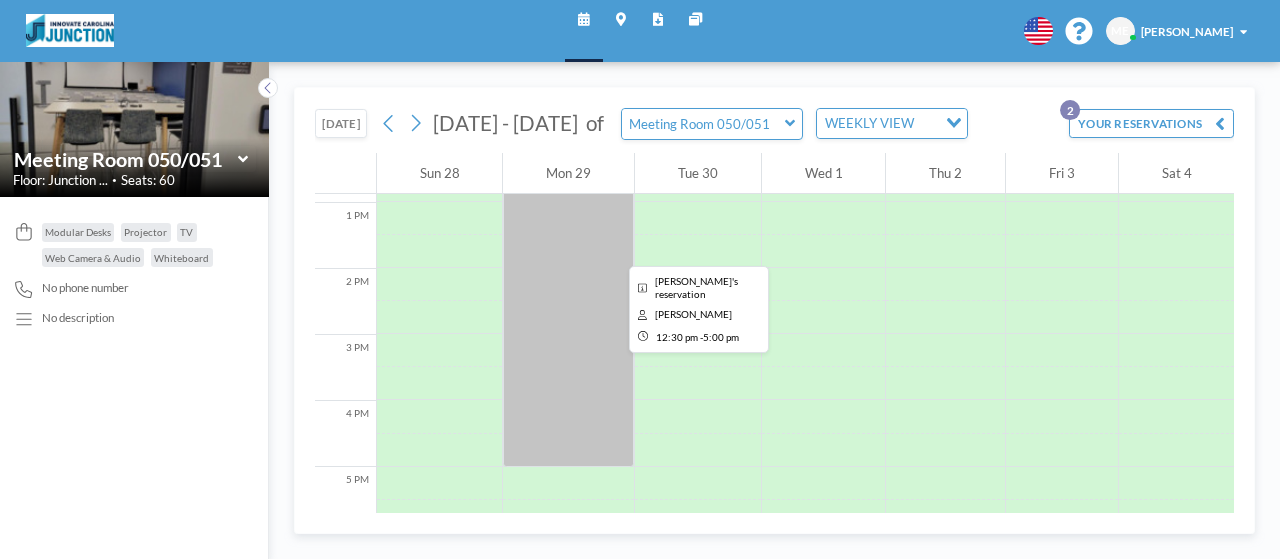 scroll, scrollTop: 887, scrollLeft: 0, axis: vertical 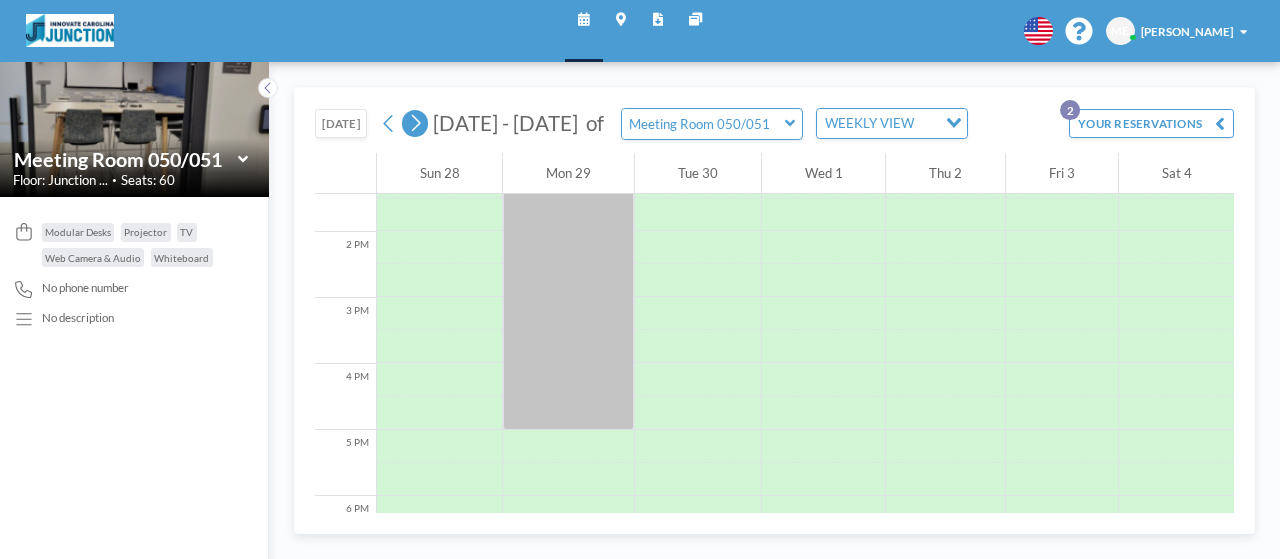 click 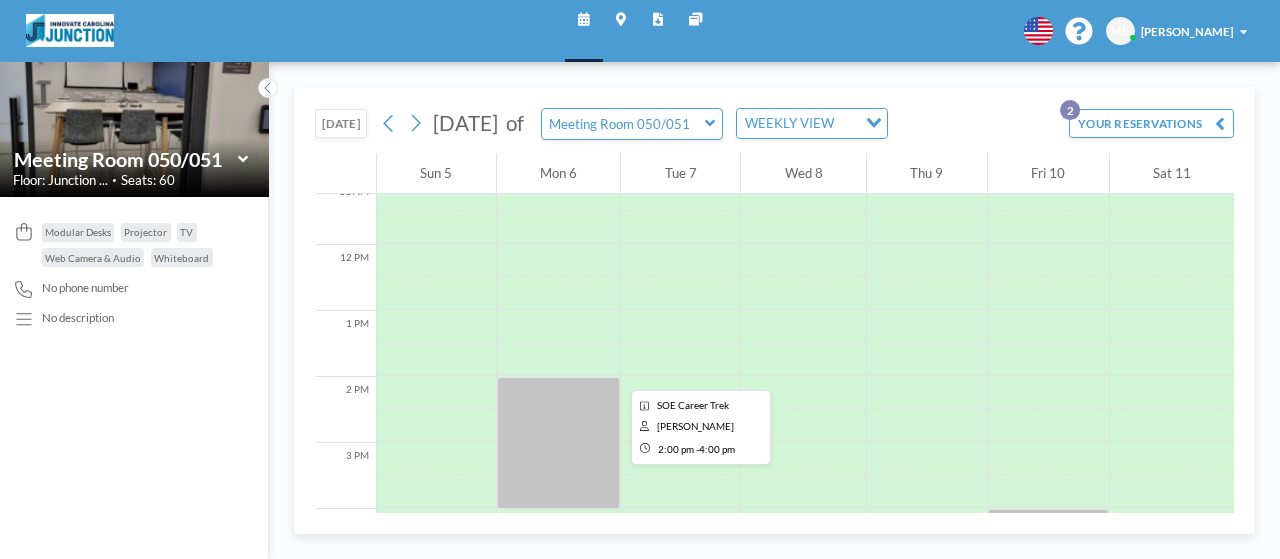 scroll, scrollTop: 787, scrollLeft: 0, axis: vertical 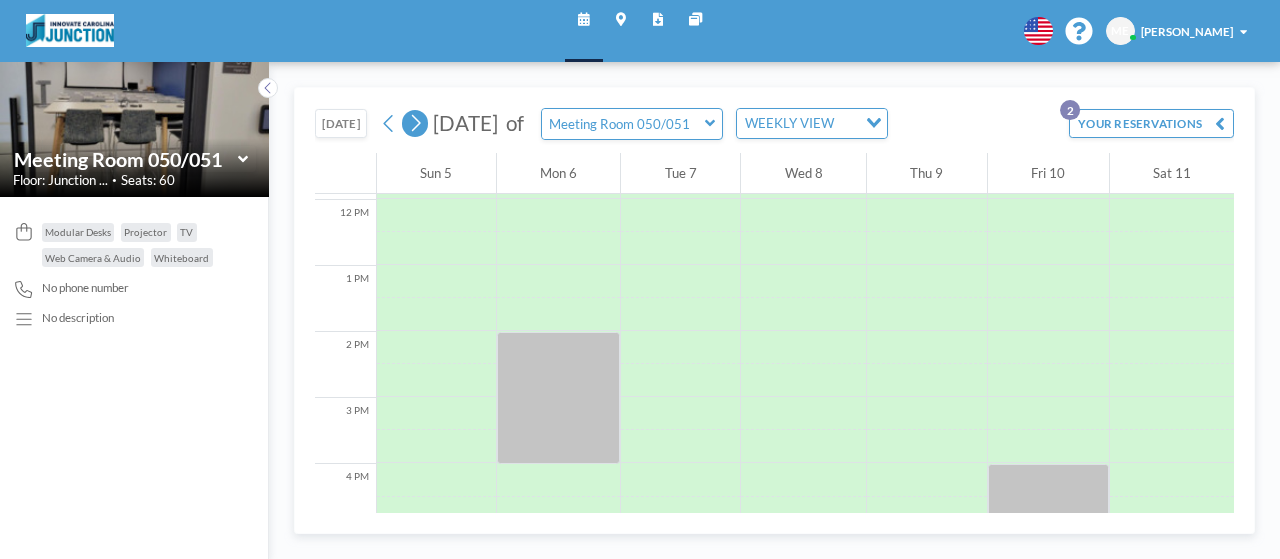click 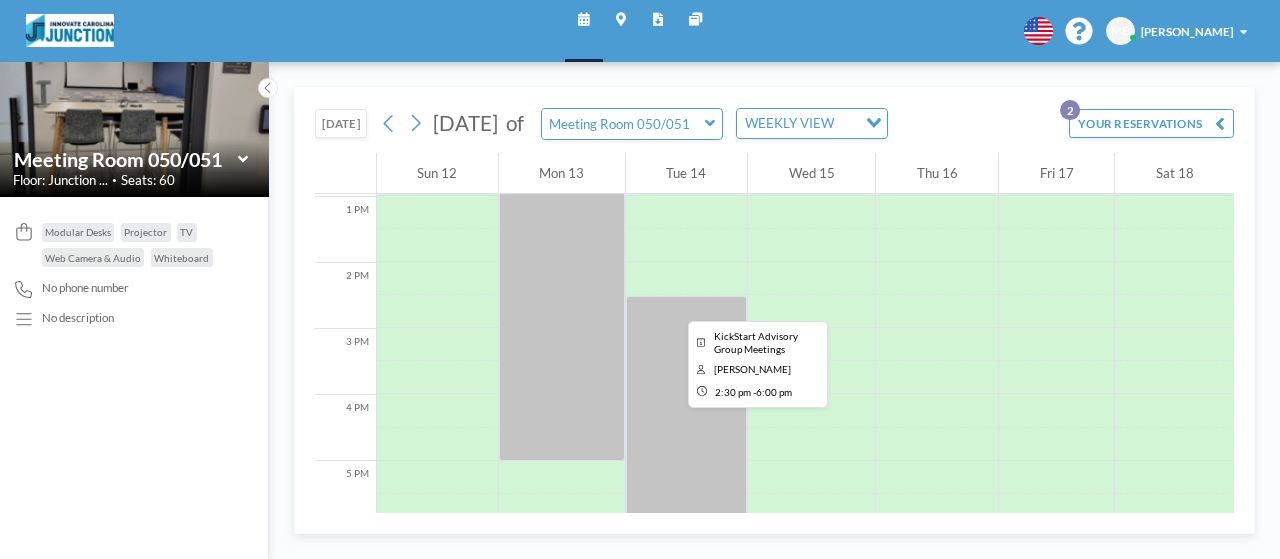scroll, scrollTop: 887, scrollLeft: 0, axis: vertical 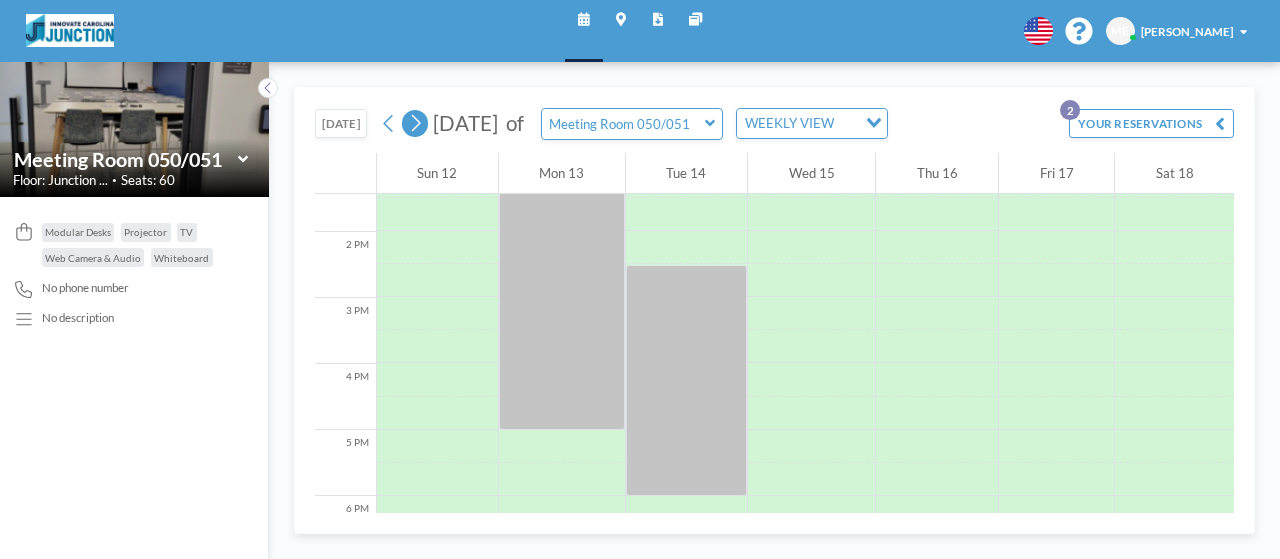 click 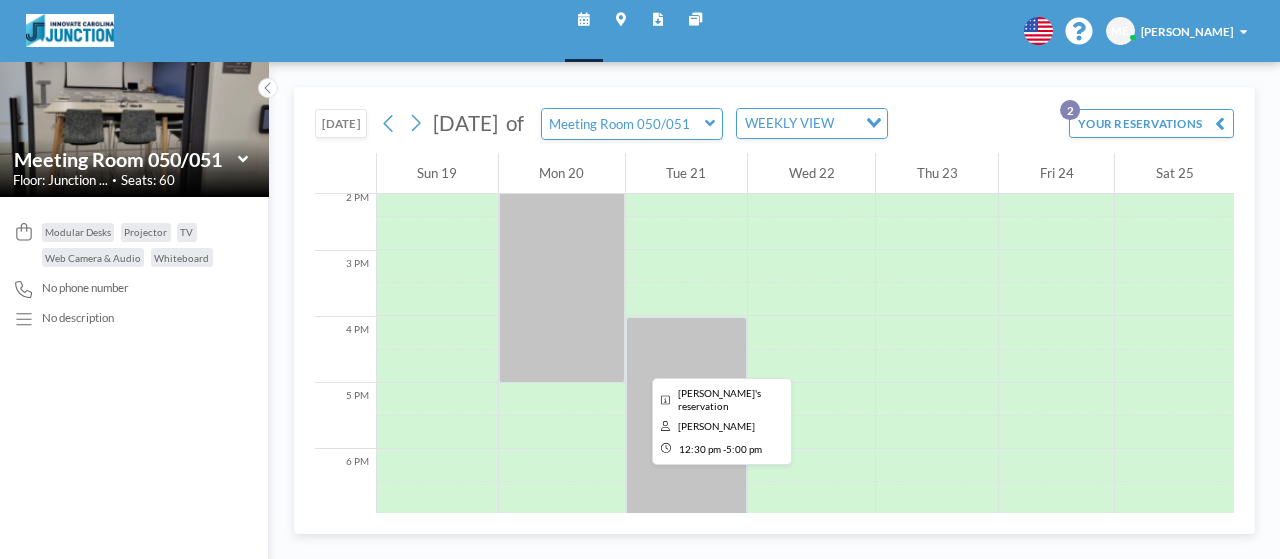 scroll, scrollTop: 987, scrollLeft: 0, axis: vertical 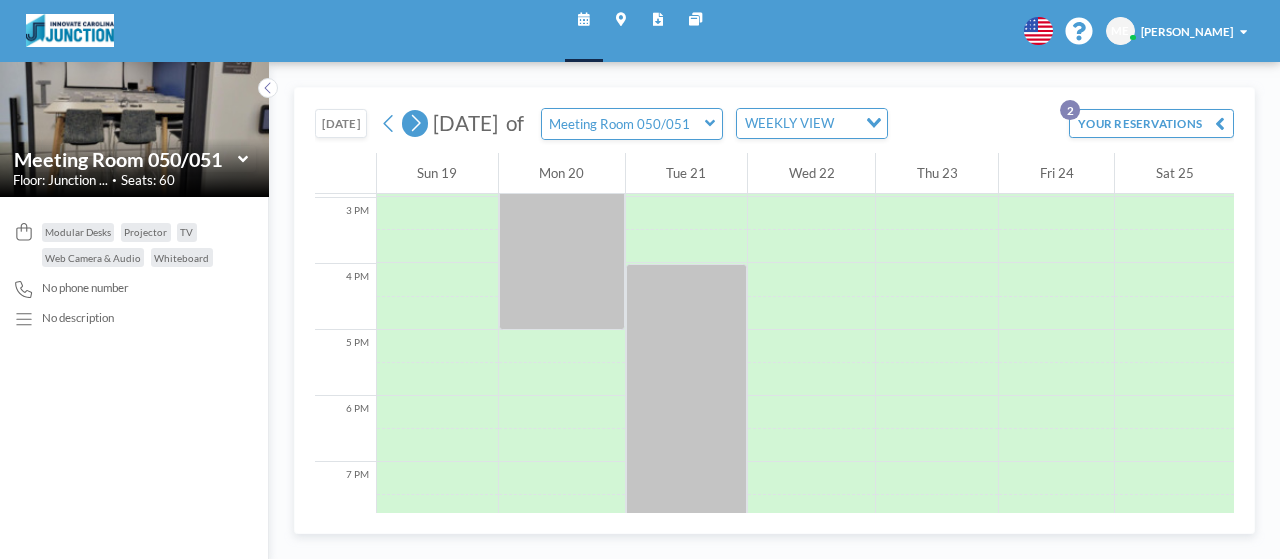 click 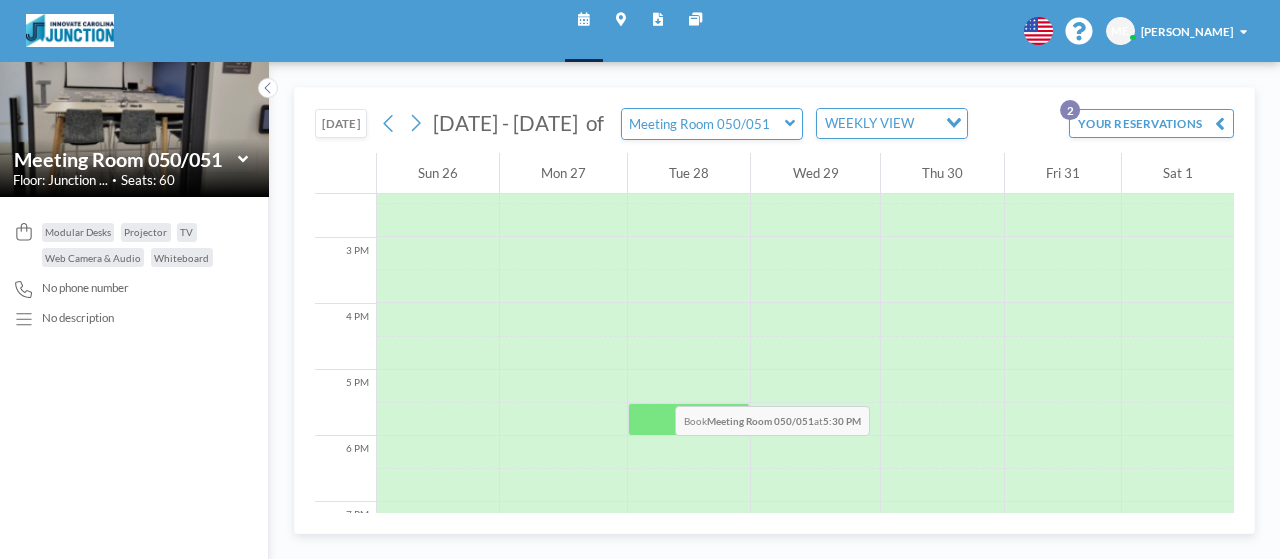 scroll, scrollTop: 987, scrollLeft: 0, axis: vertical 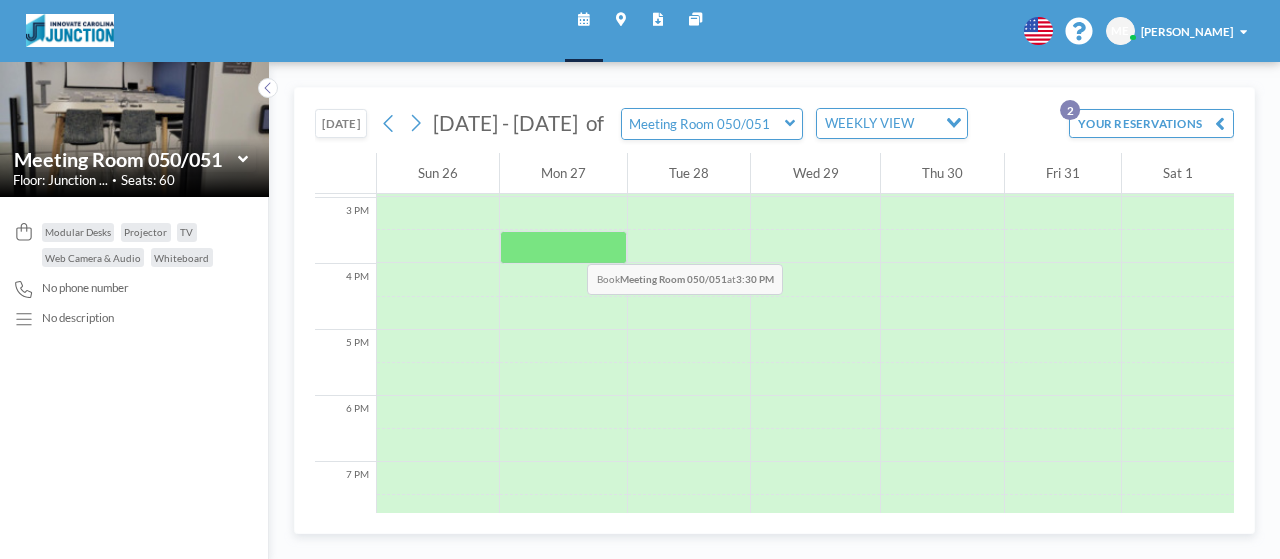click at bounding box center (563, 247) 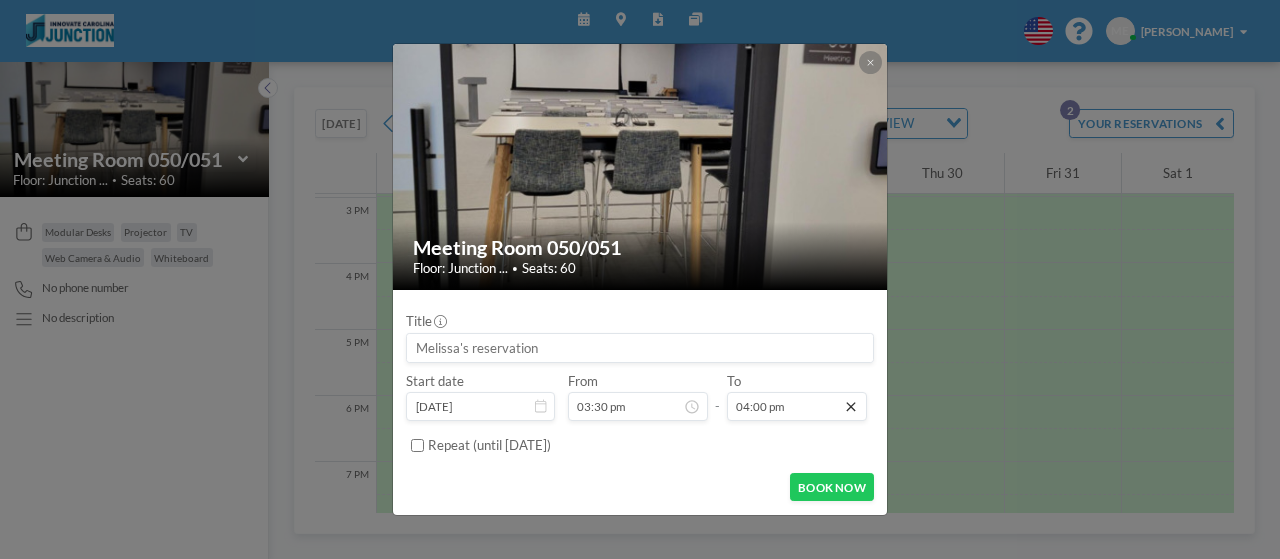 scroll, scrollTop: 0, scrollLeft: 0, axis: both 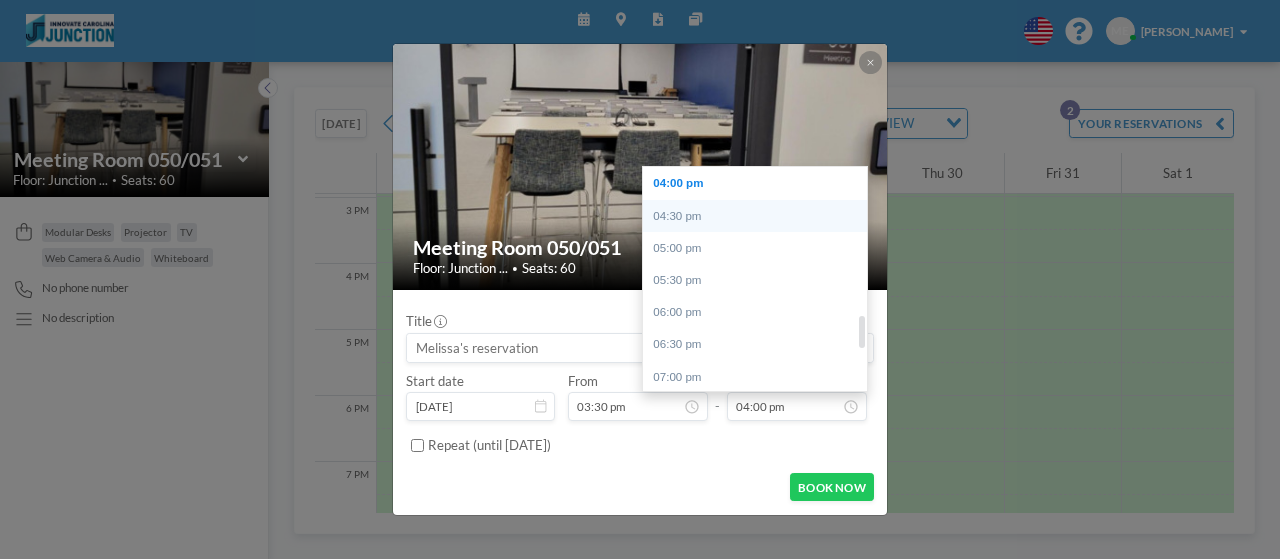 click on "04:30 pm" at bounding box center [760, 216] 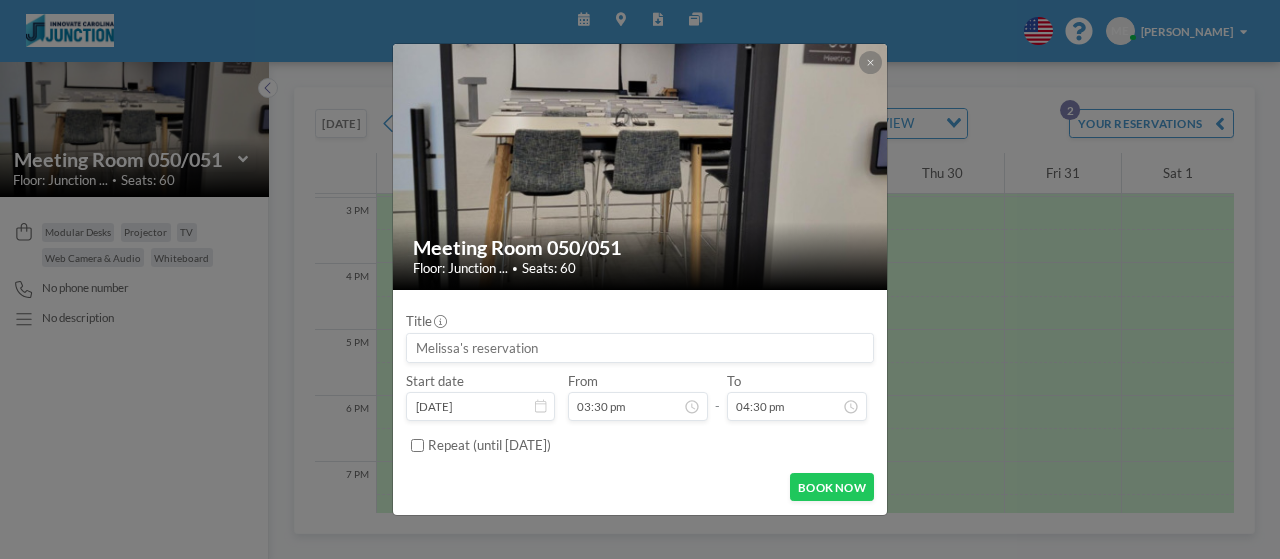 click at bounding box center (639, 348) 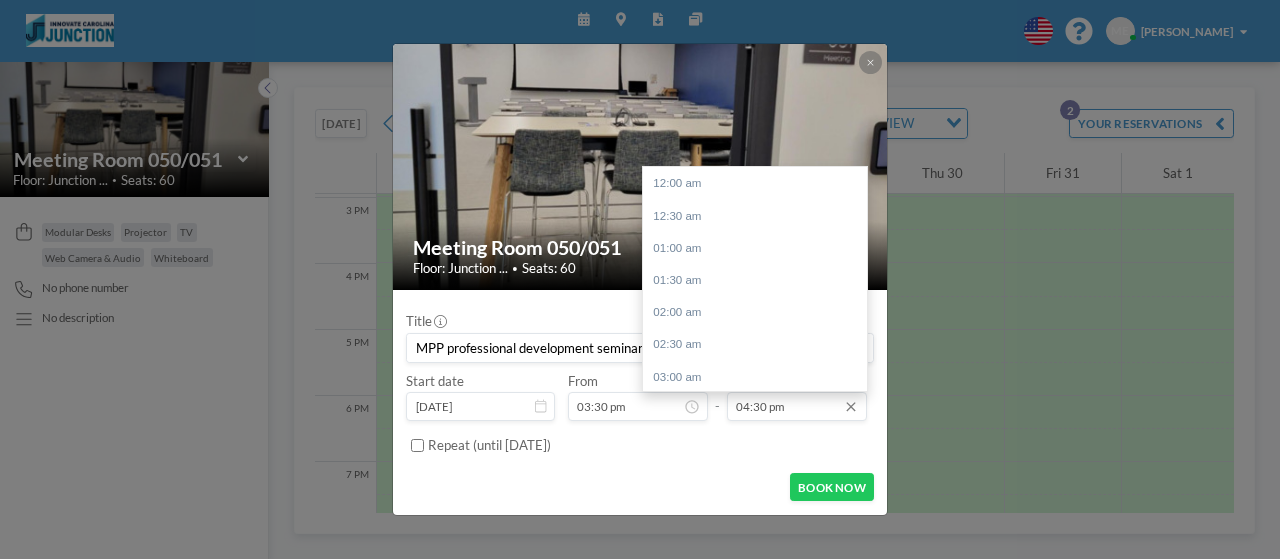 scroll, scrollTop: 998, scrollLeft: 0, axis: vertical 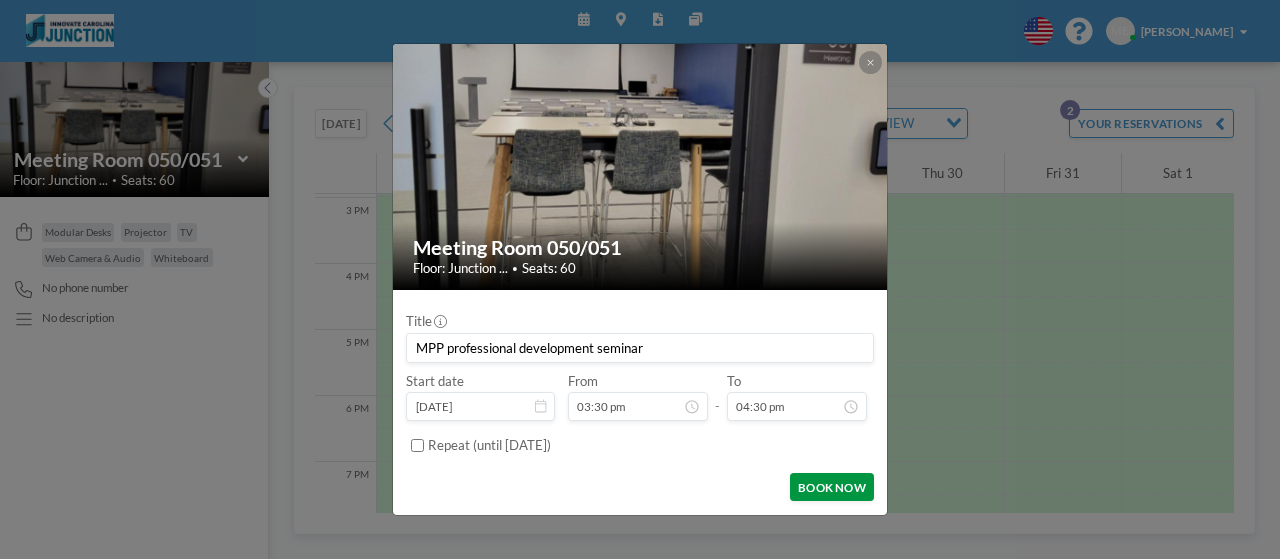 click on "BOOK NOW" at bounding box center (831, 487) 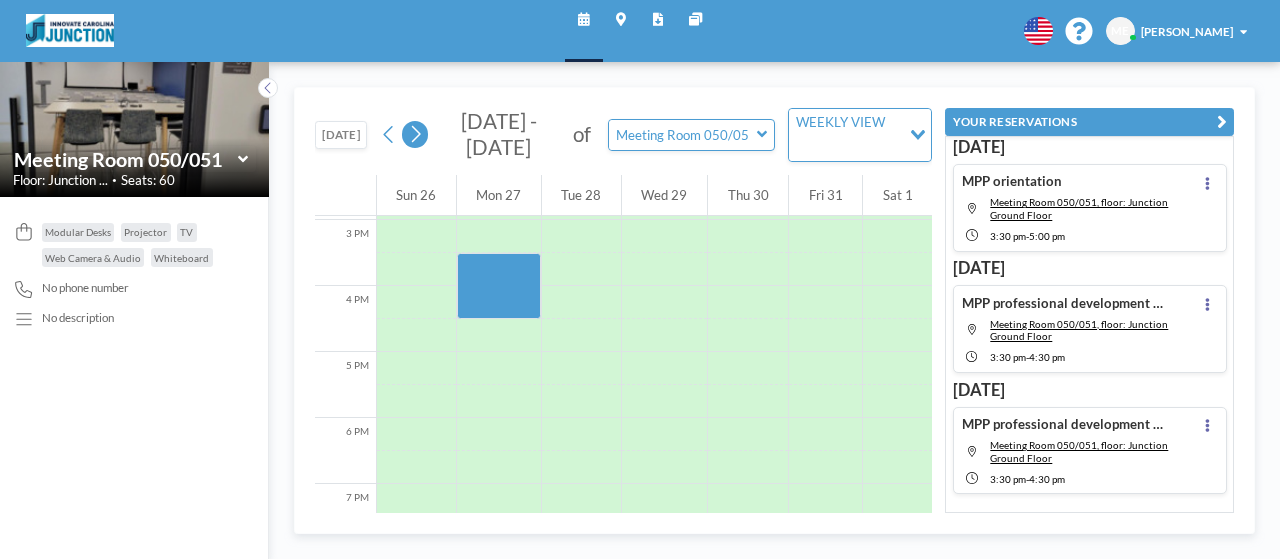 click 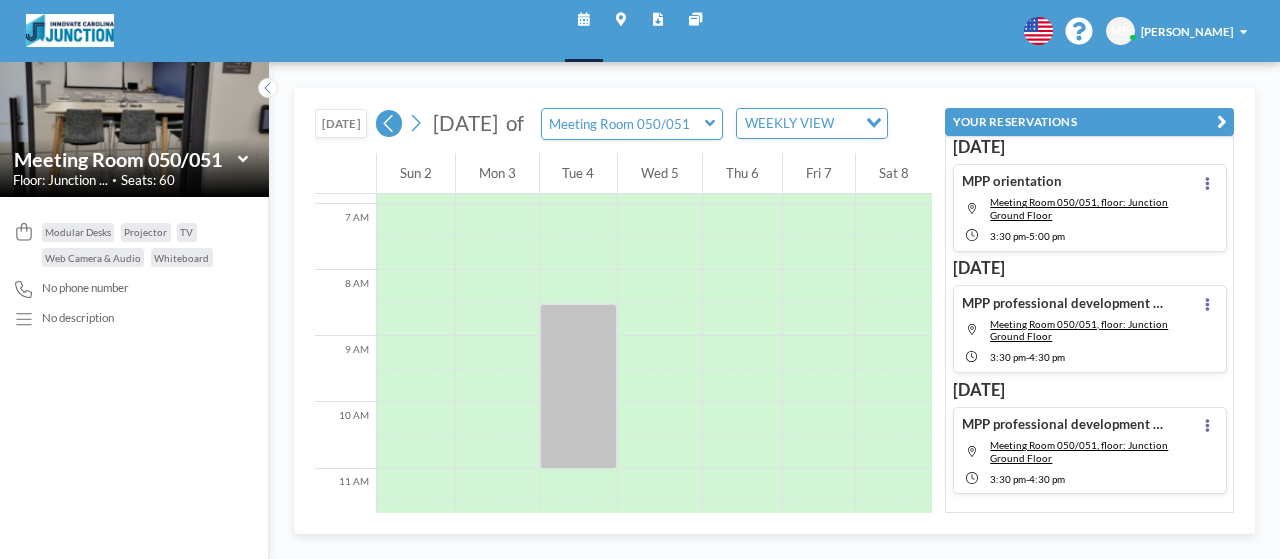 scroll, scrollTop: 487, scrollLeft: 0, axis: vertical 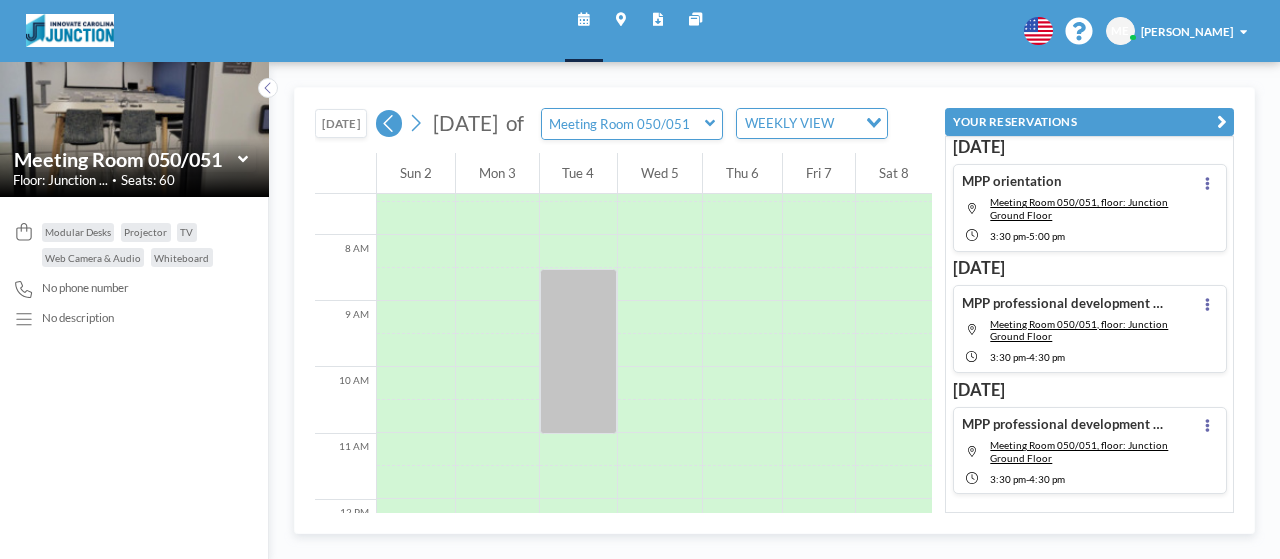 click 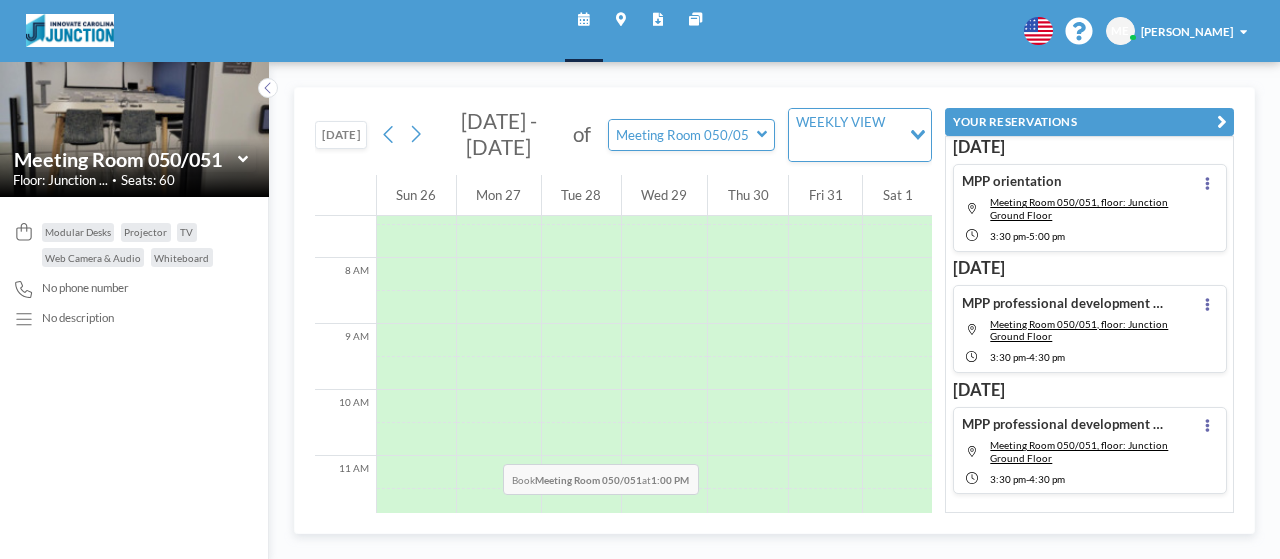 scroll, scrollTop: 787, scrollLeft: 0, axis: vertical 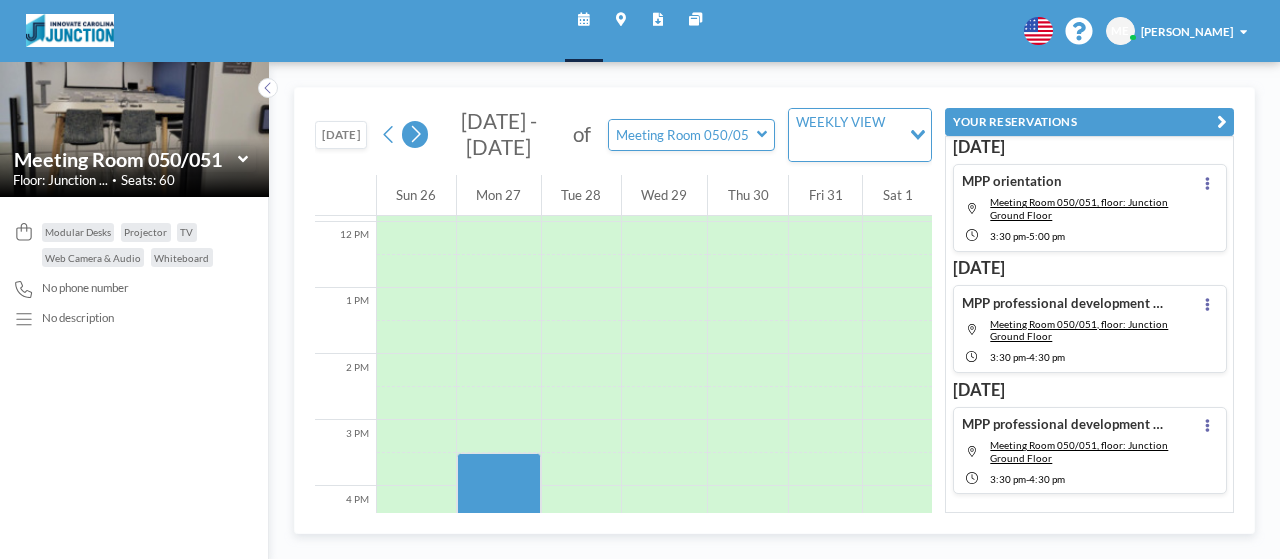 click 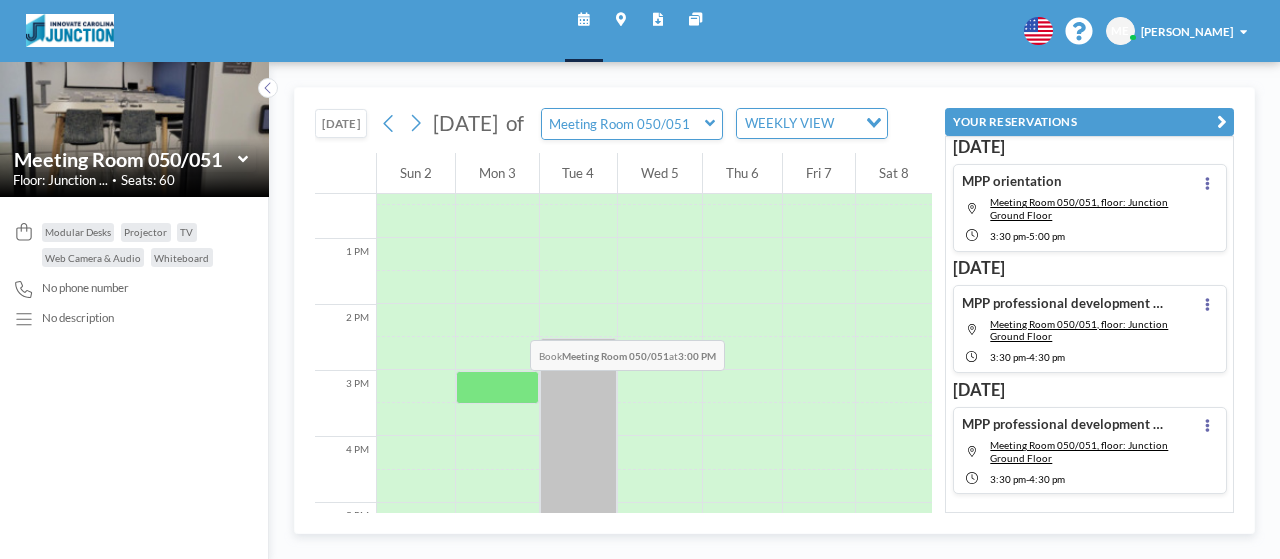 scroll, scrollTop: 887, scrollLeft: 0, axis: vertical 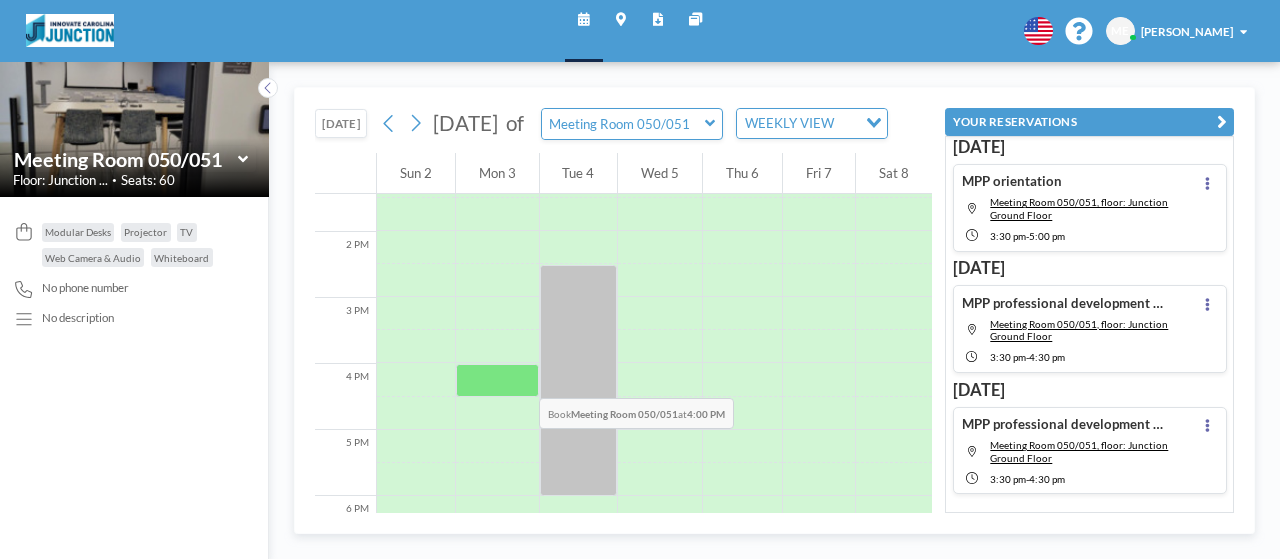 click at bounding box center [497, 346] 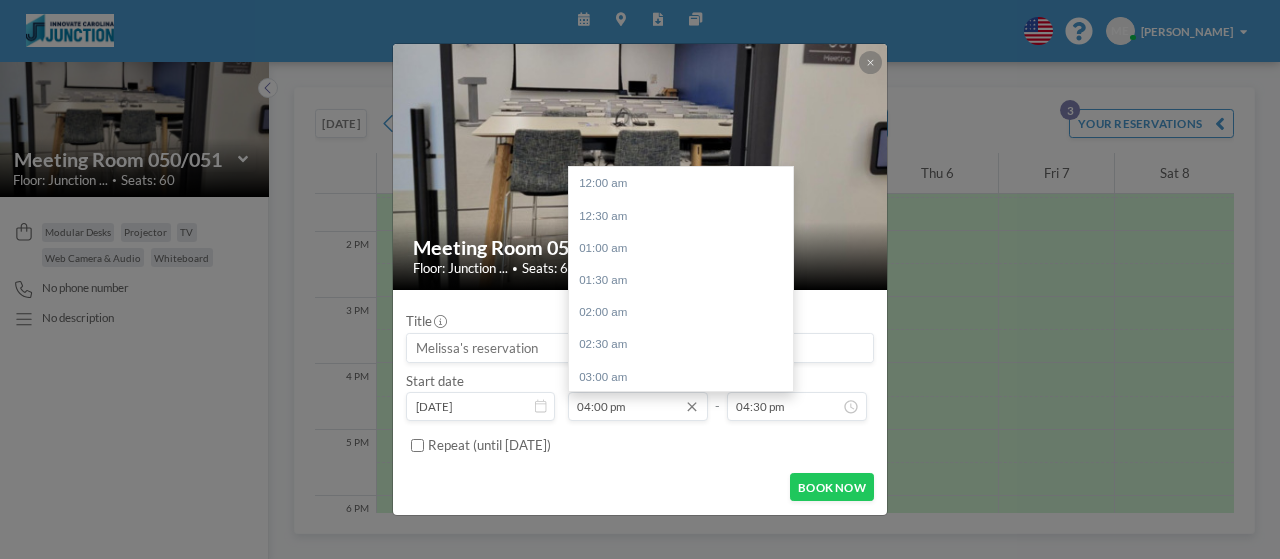 scroll, scrollTop: 1030, scrollLeft: 0, axis: vertical 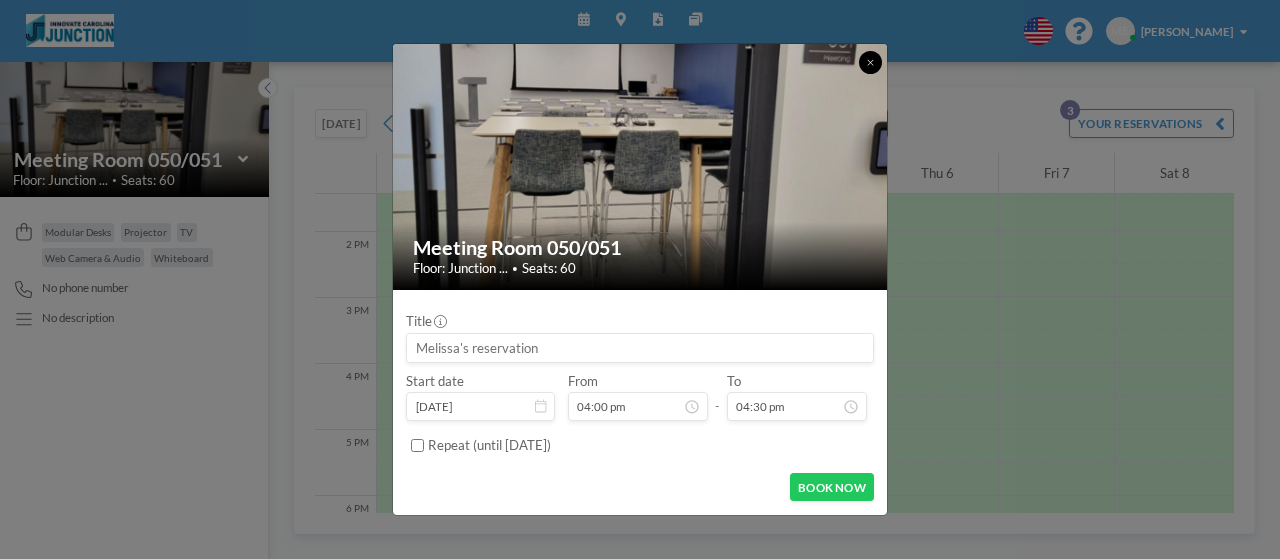 click at bounding box center [870, 62] 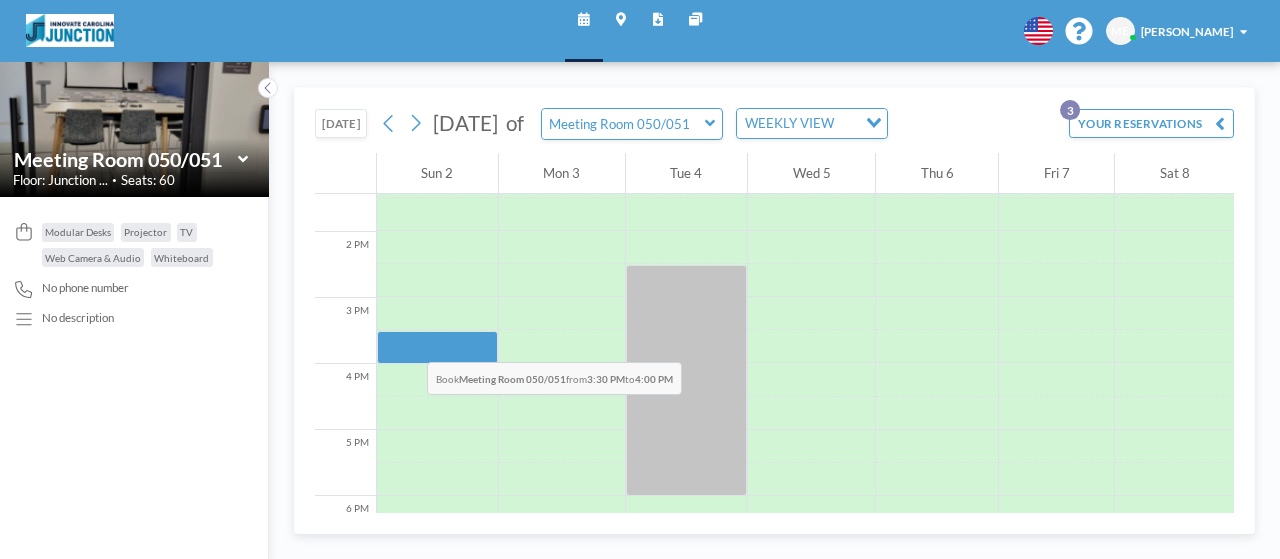 click at bounding box center (437, 347) 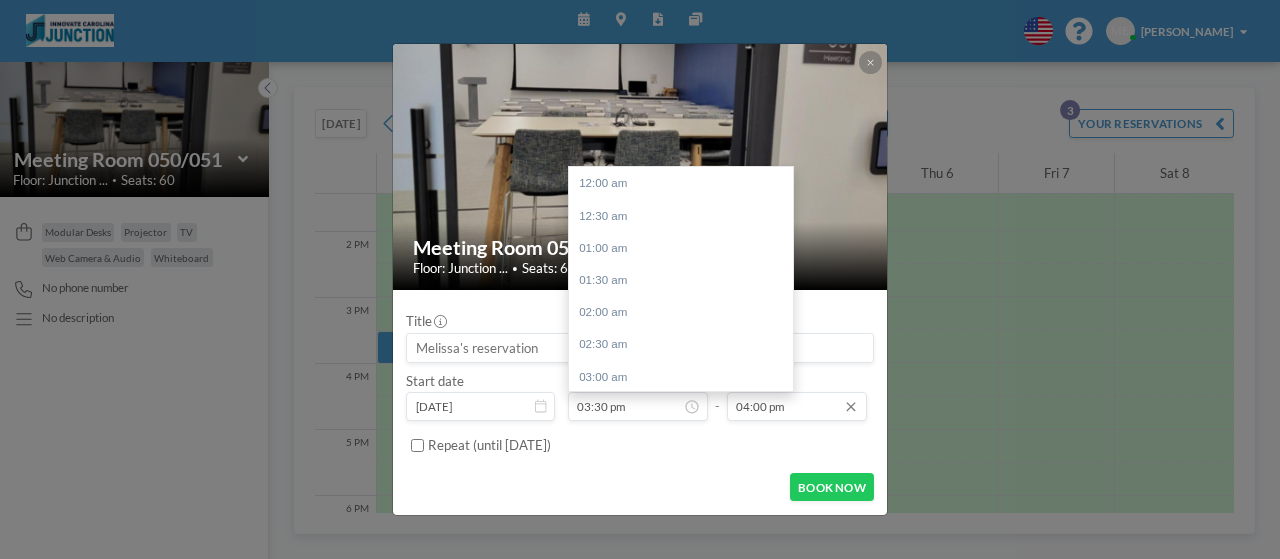 scroll, scrollTop: 998, scrollLeft: 0, axis: vertical 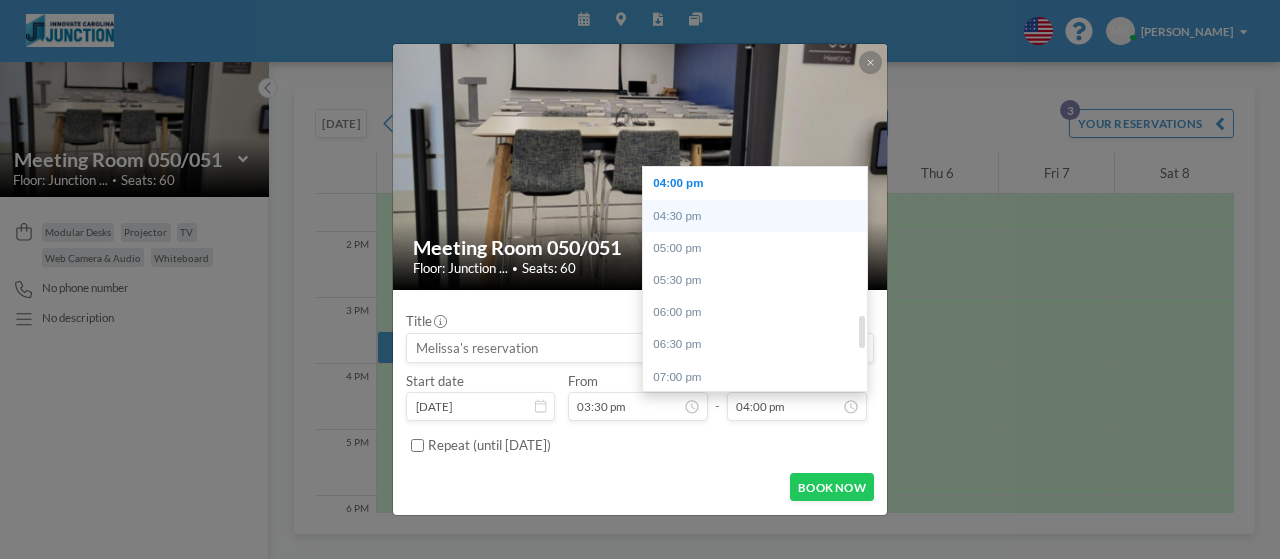 click on "04:30 pm" at bounding box center [760, 216] 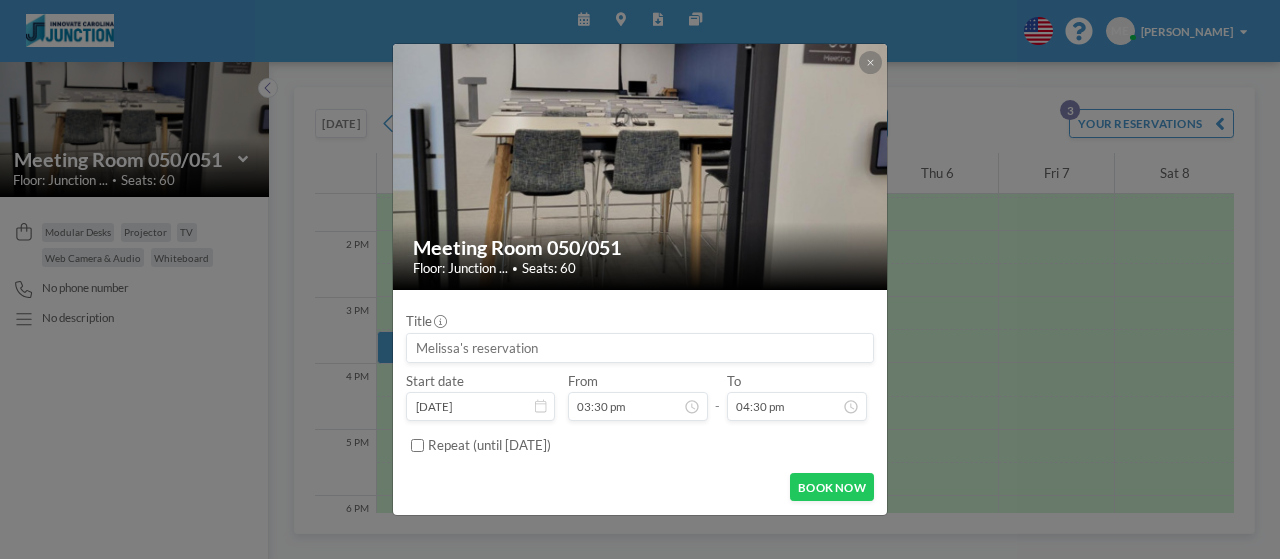 click at bounding box center (639, 348) 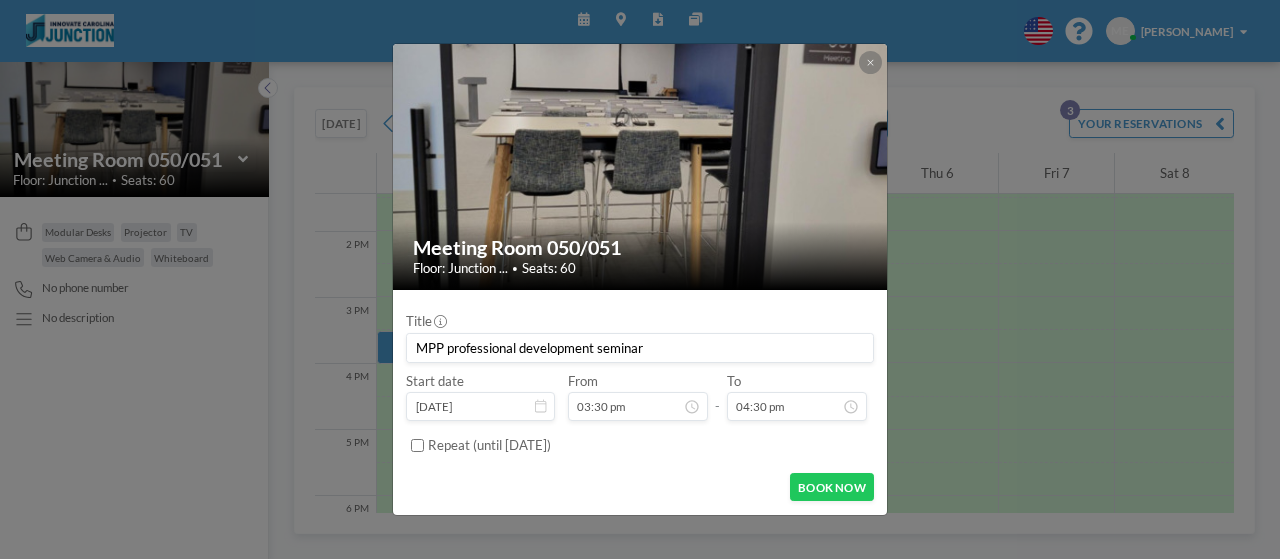 scroll, scrollTop: 1062, scrollLeft: 0, axis: vertical 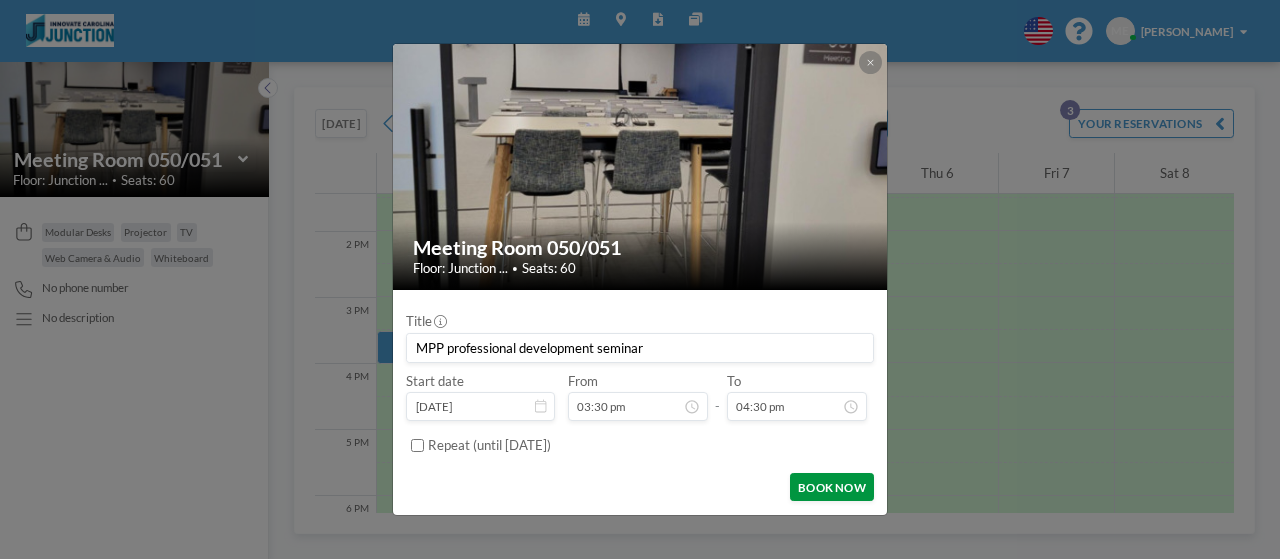 click on "BOOK NOW" at bounding box center (831, 487) 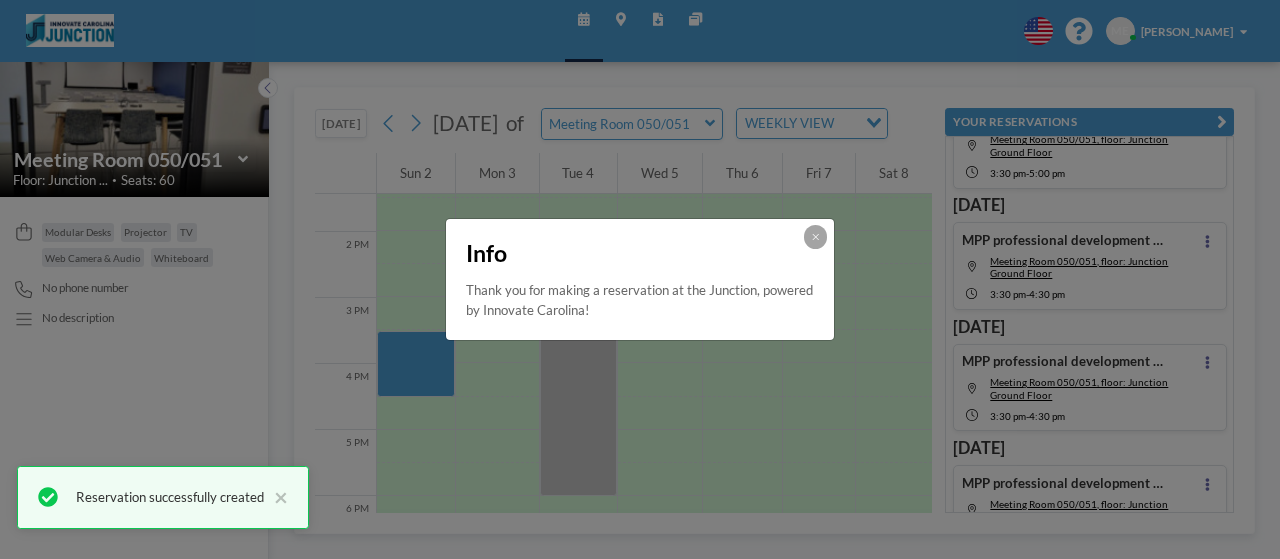 scroll, scrollTop: 105, scrollLeft: 0, axis: vertical 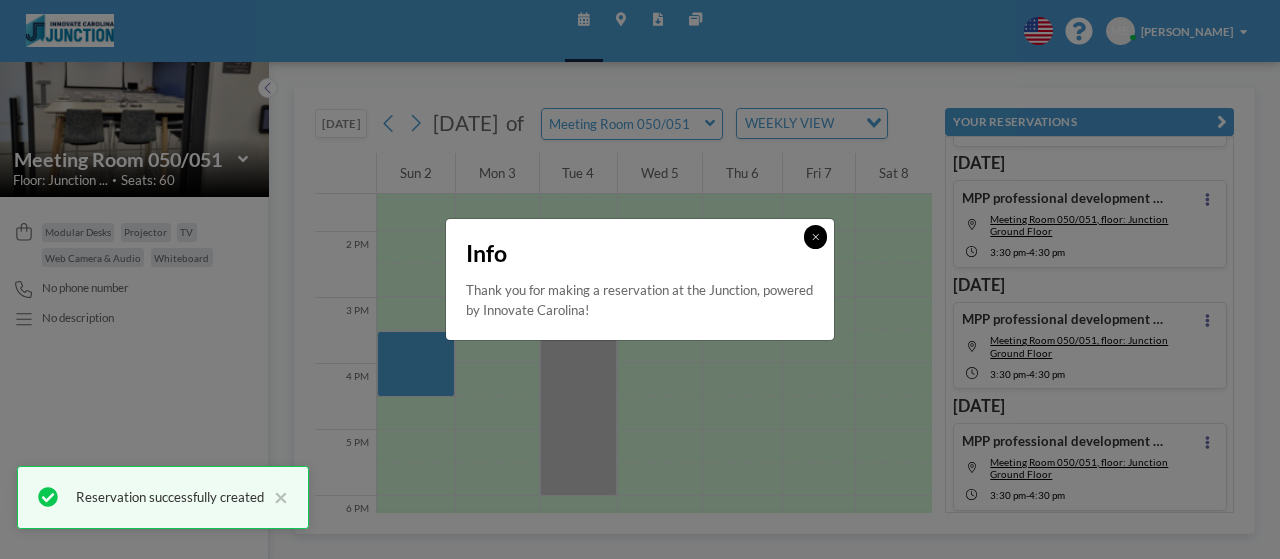 click at bounding box center (815, 236) 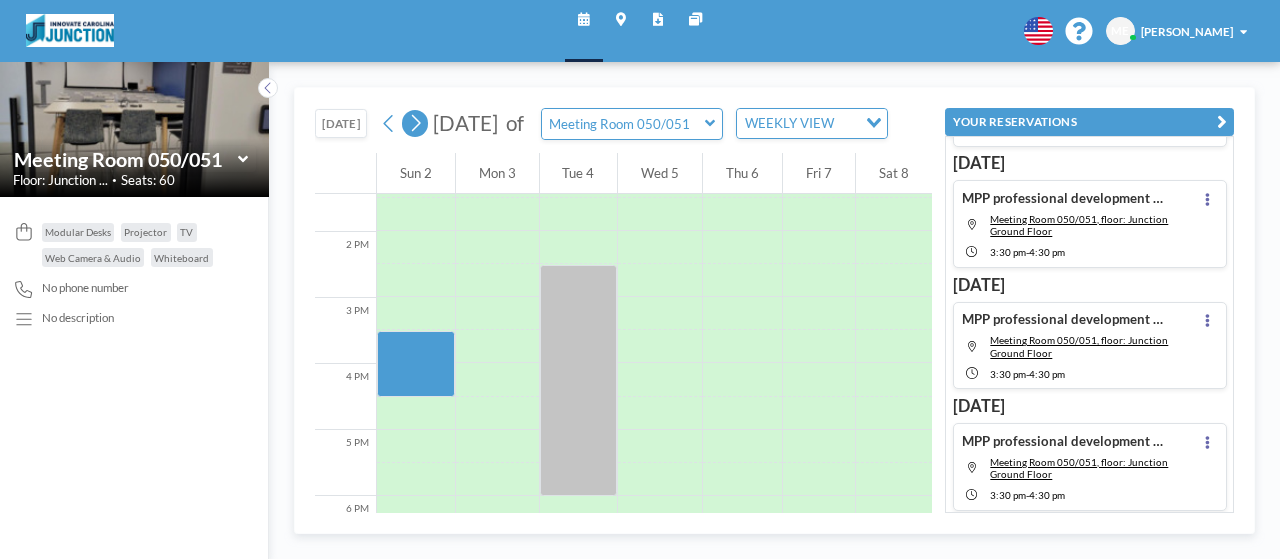 click 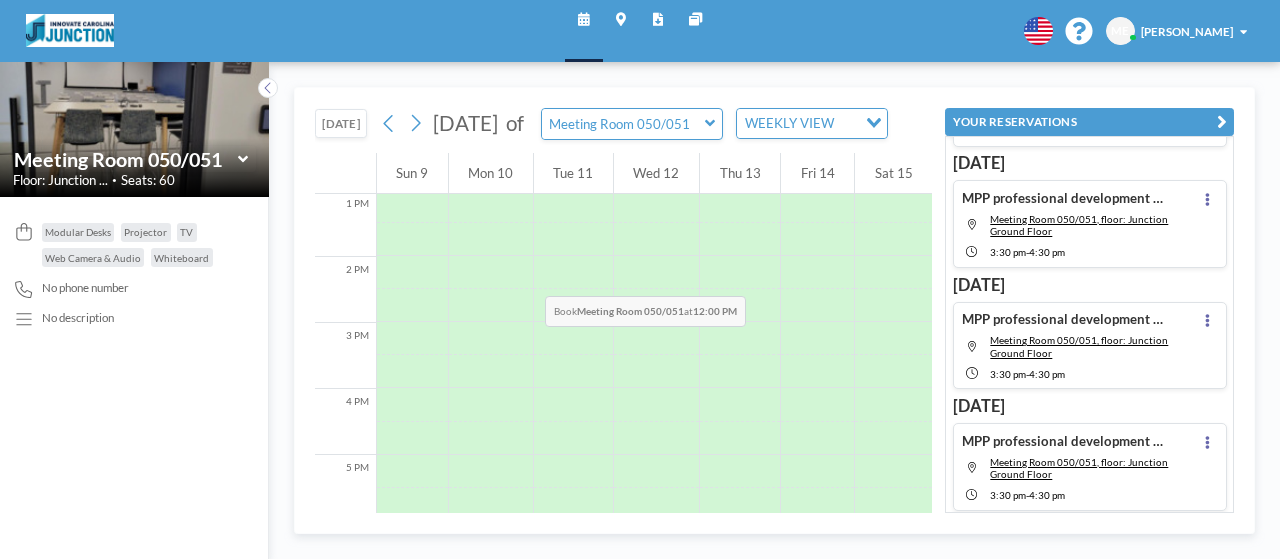 scroll, scrollTop: 987, scrollLeft: 0, axis: vertical 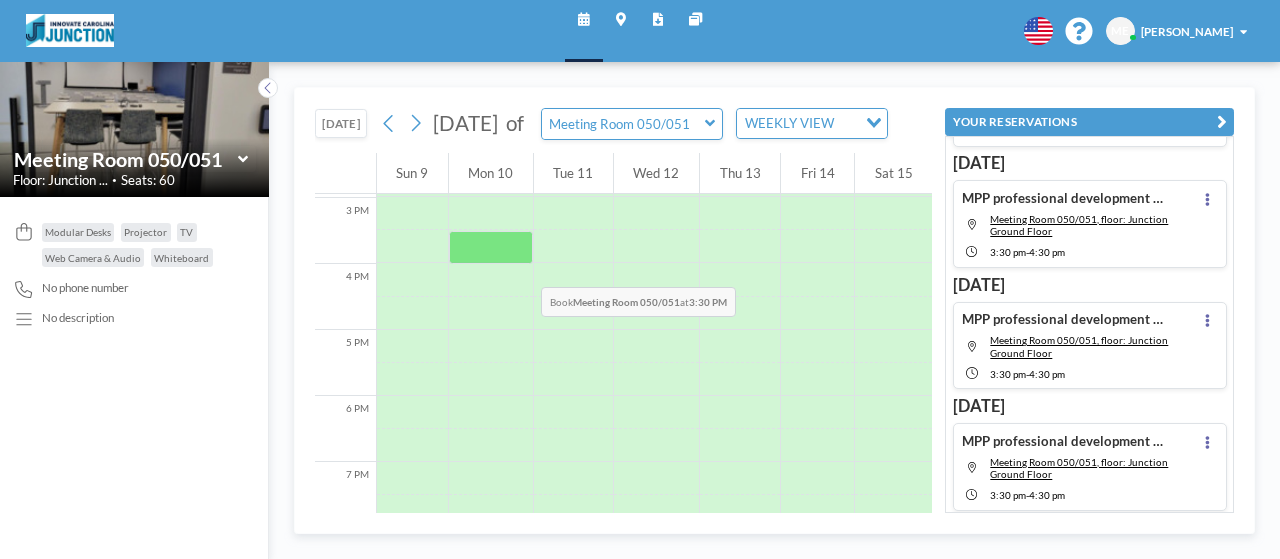 click at bounding box center [491, 247] 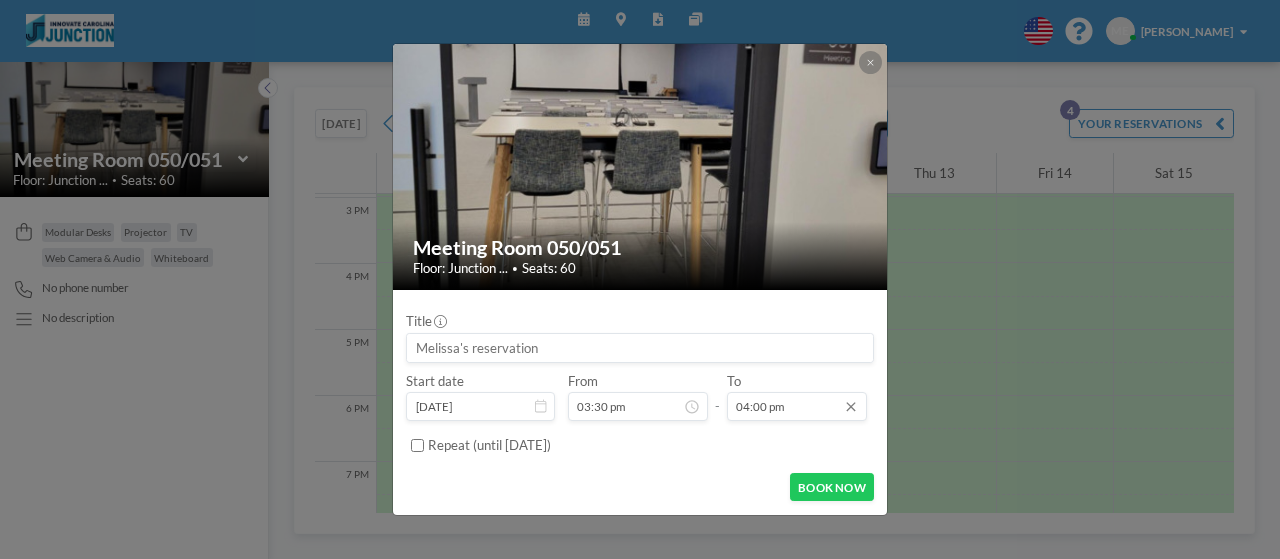 scroll, scrollTop: 998, scrollLeft: 0, axis: vertical 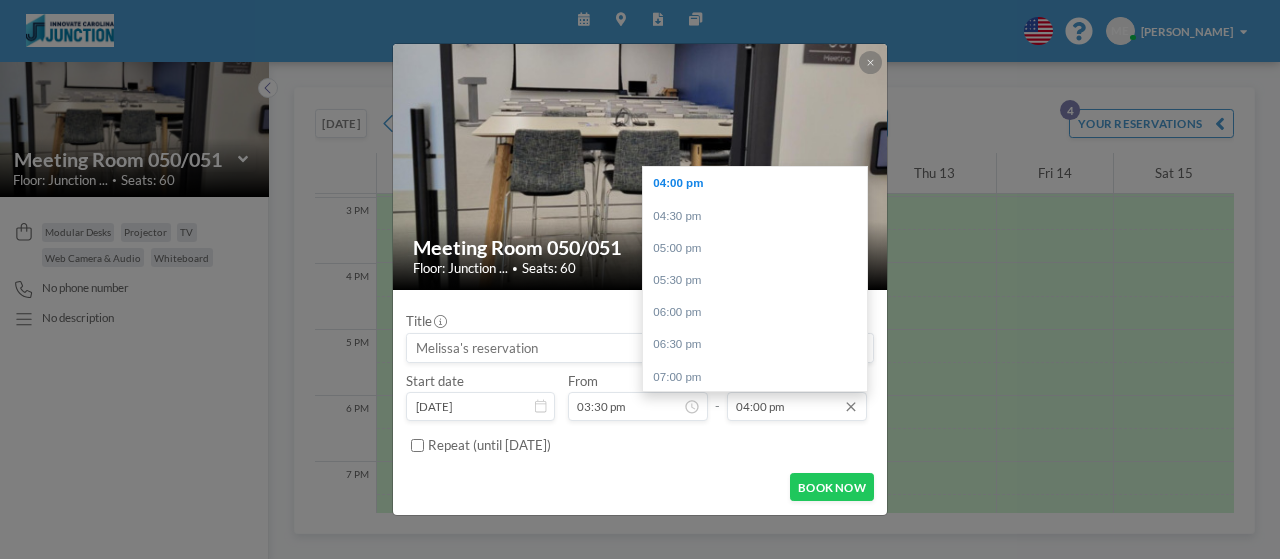 click on "04:00 pm" at bounding box center (797, 406) 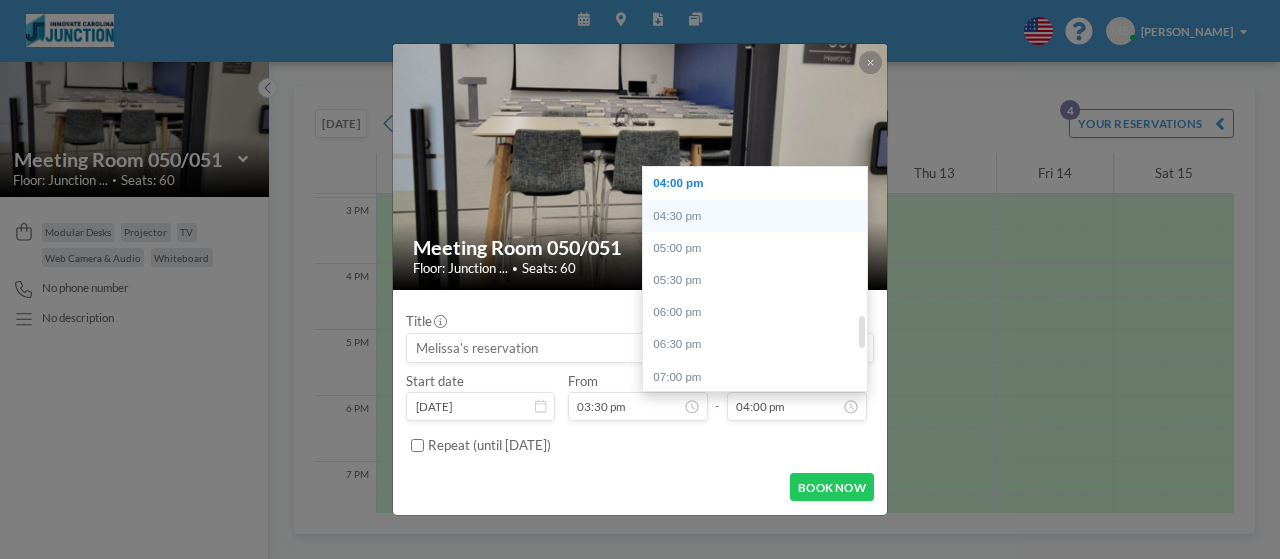 click on "04:30 pm" at bounding box center (760, 216) 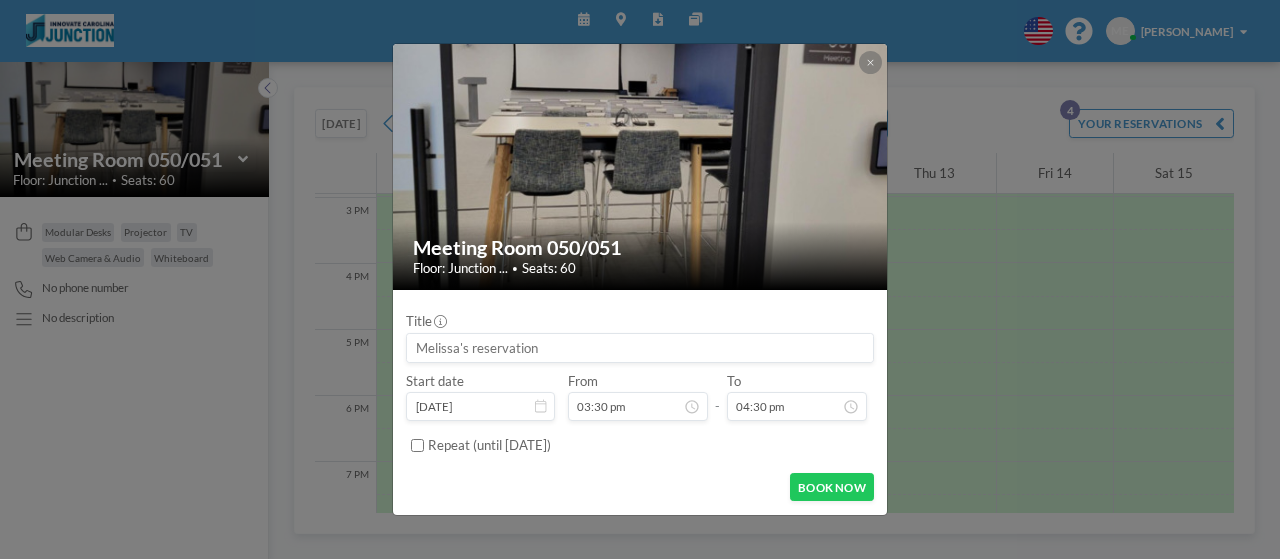 click at bounding box center [639, 348] 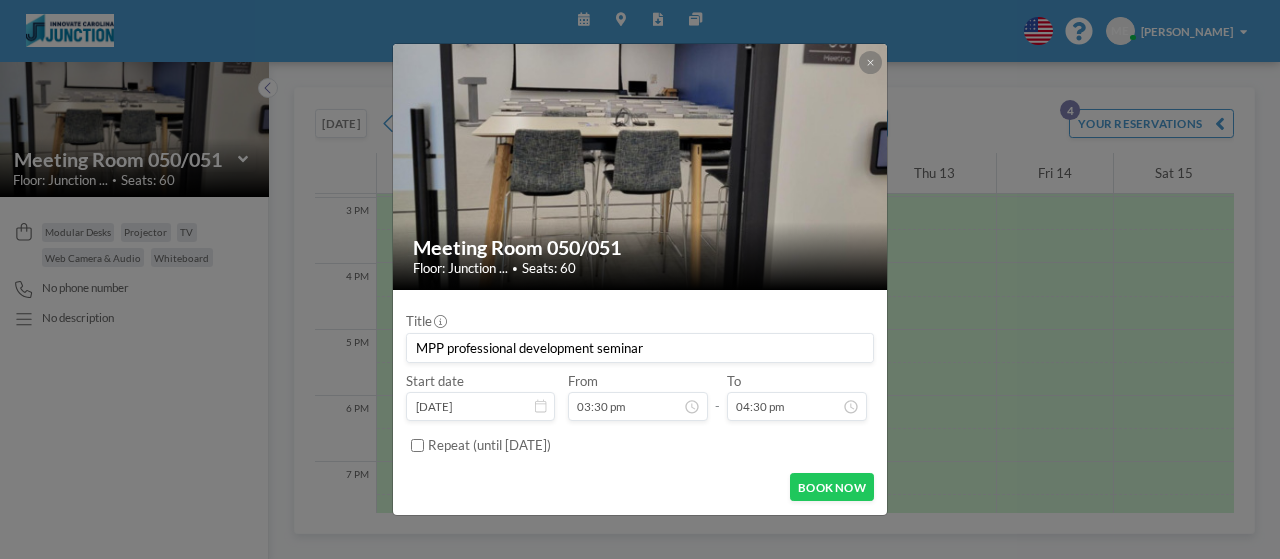scroll, scrollTop: 0, scrollLeft: 0, axis: both 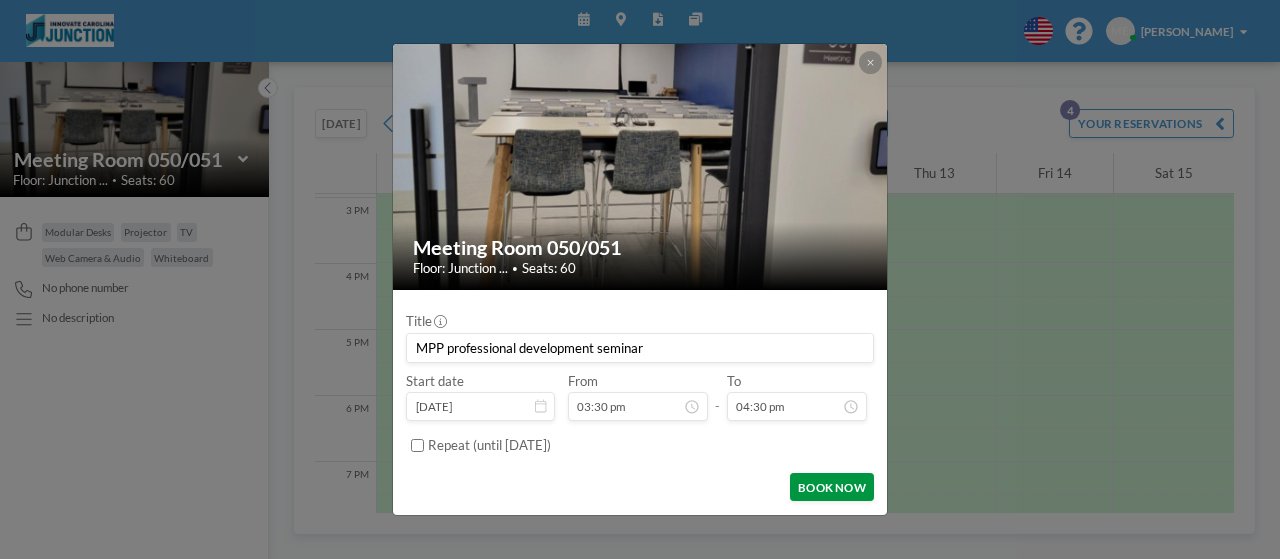 type on "MPP professional development seminar" 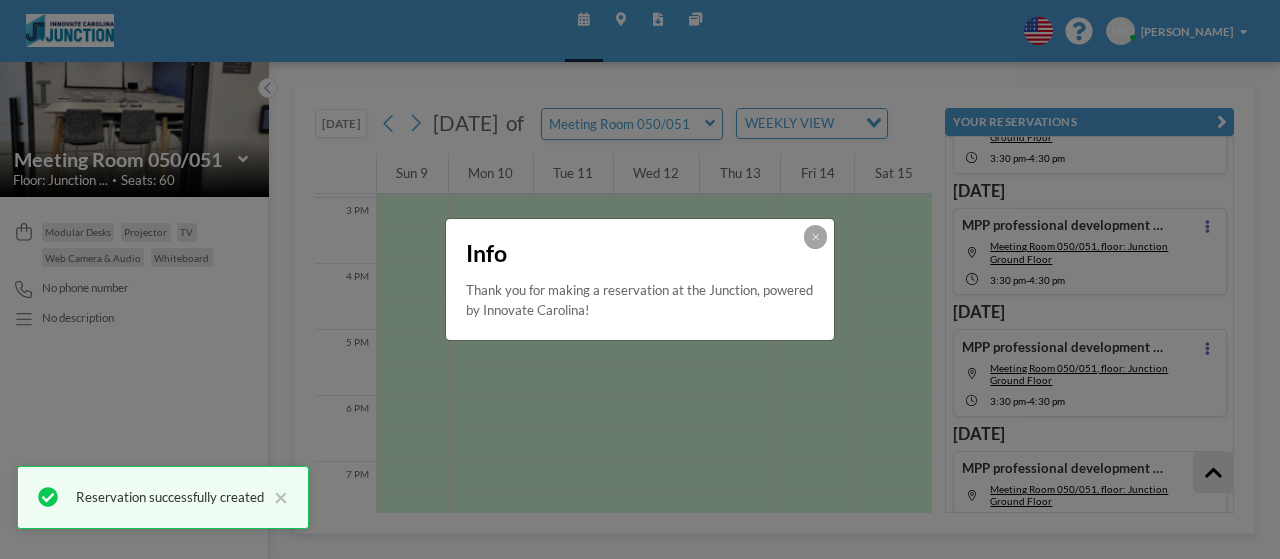scroll, scrollTop: 226, scrollLeft: 0, axis: vertical 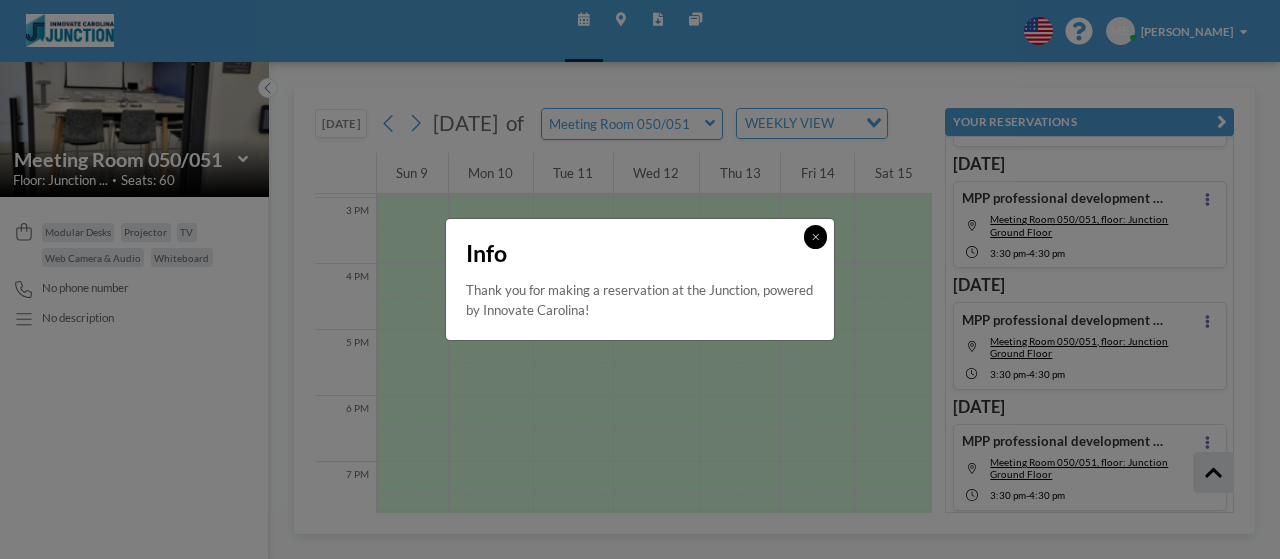 click at bounding box center [815, 236] 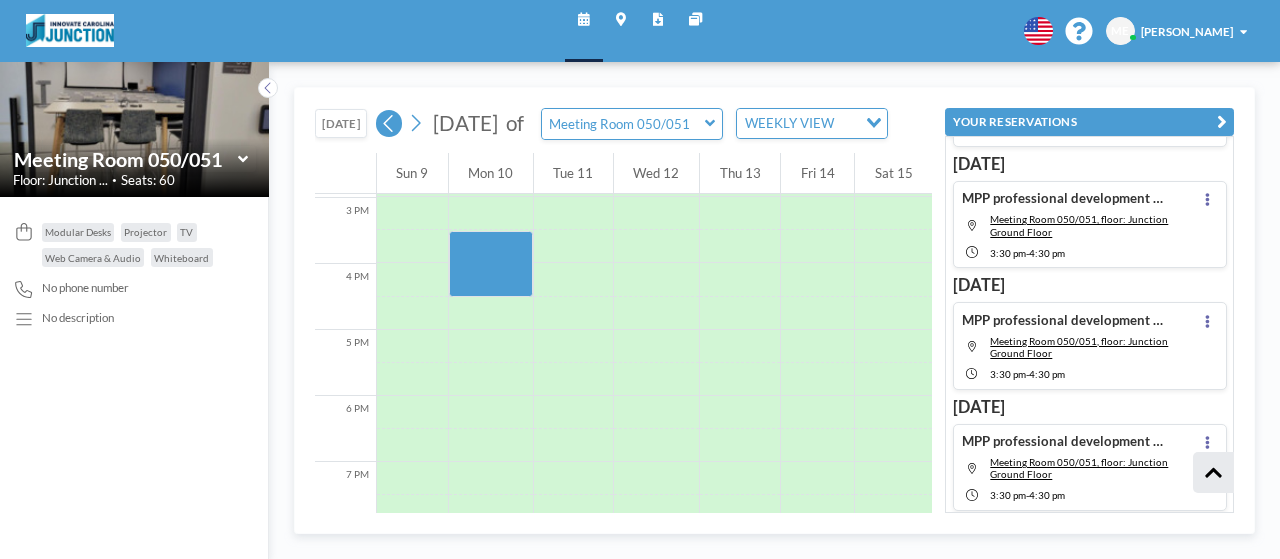 click 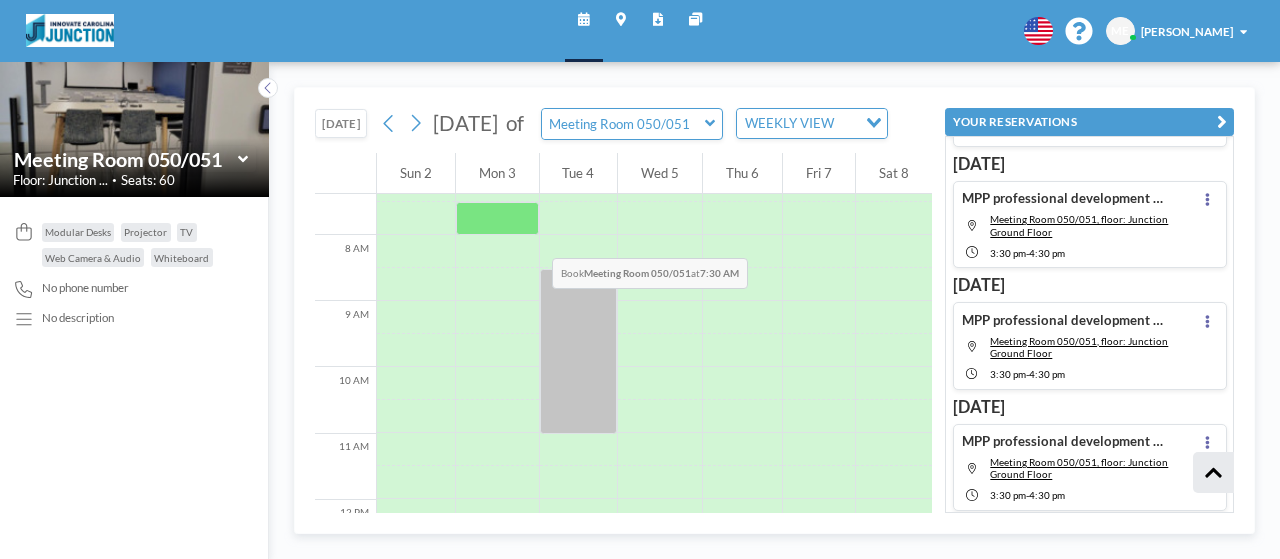 scroll, scrollTop: 887, scrollLeft: 0, axis: vertical 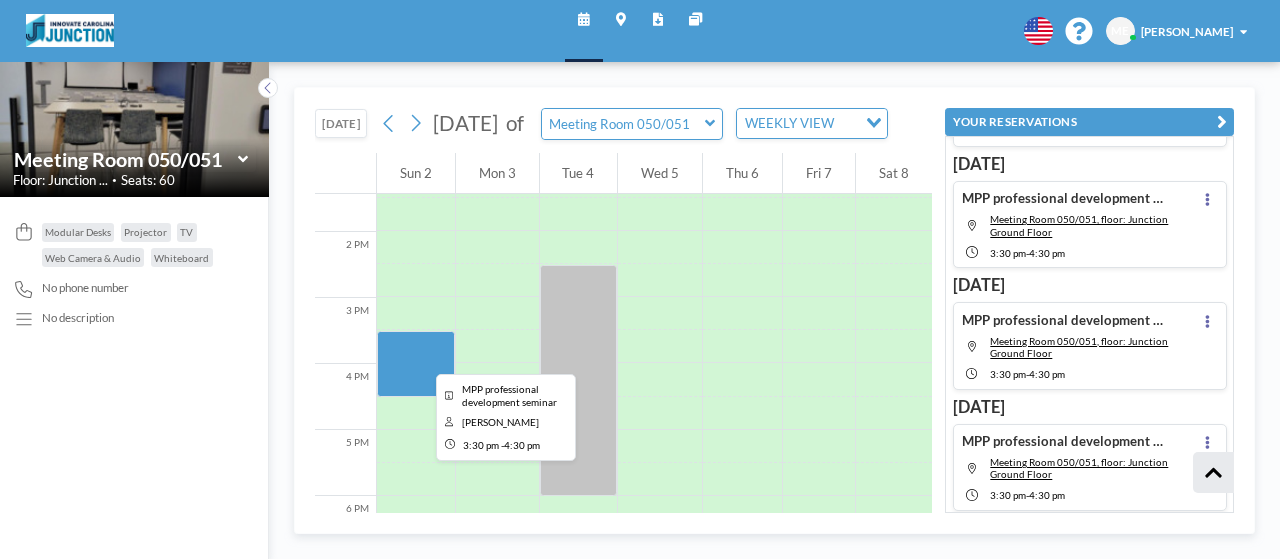 click at bounding box center (416, 364) 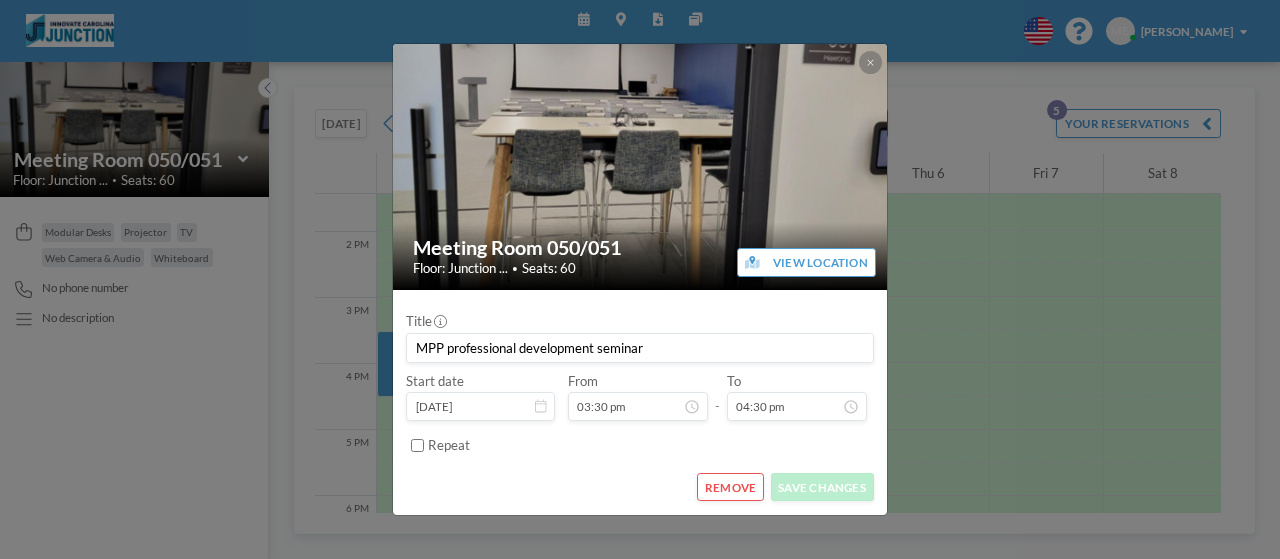 click on "MPP professional development seminar" at bounding box center (639, 348) 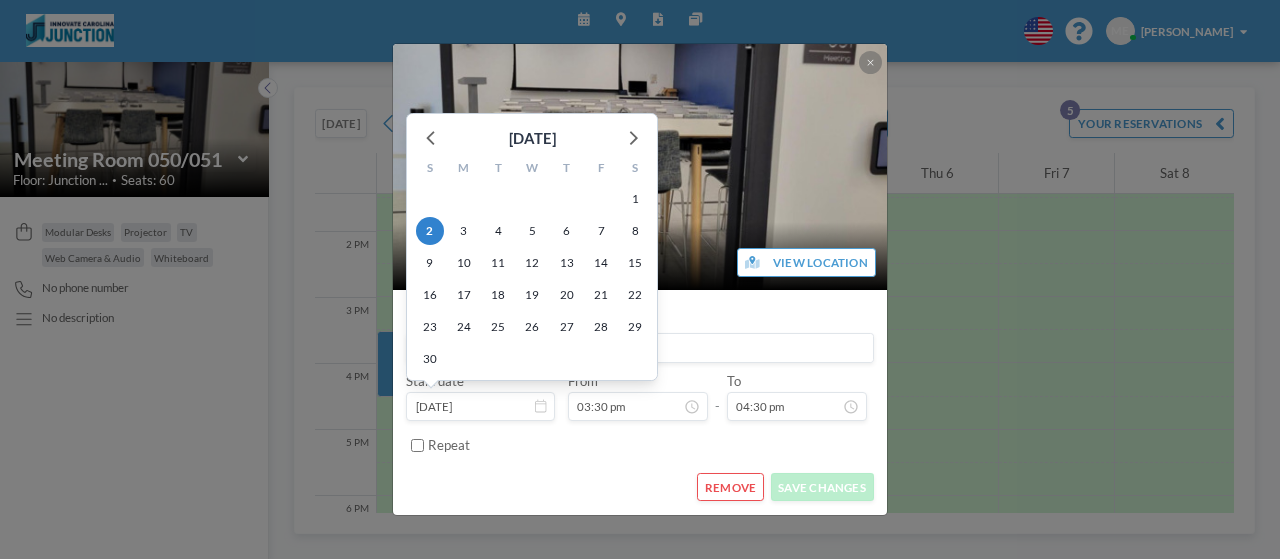 scroll, scrollTop: 998, scrollLeft: 0, axis: vertical 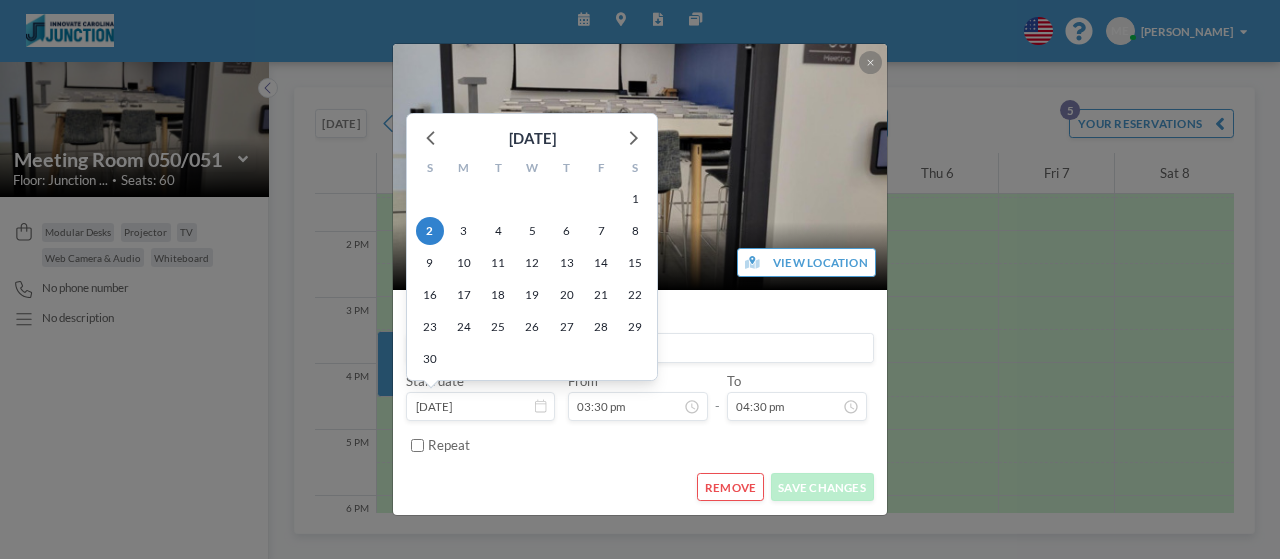click 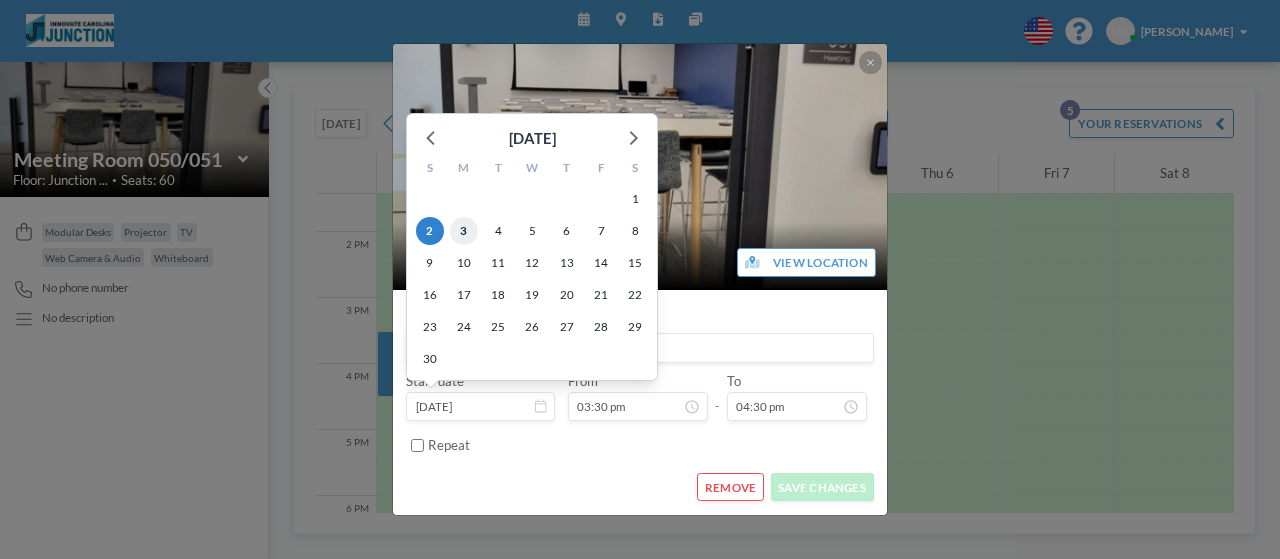 click on "3" at bounding box center [464, 231] 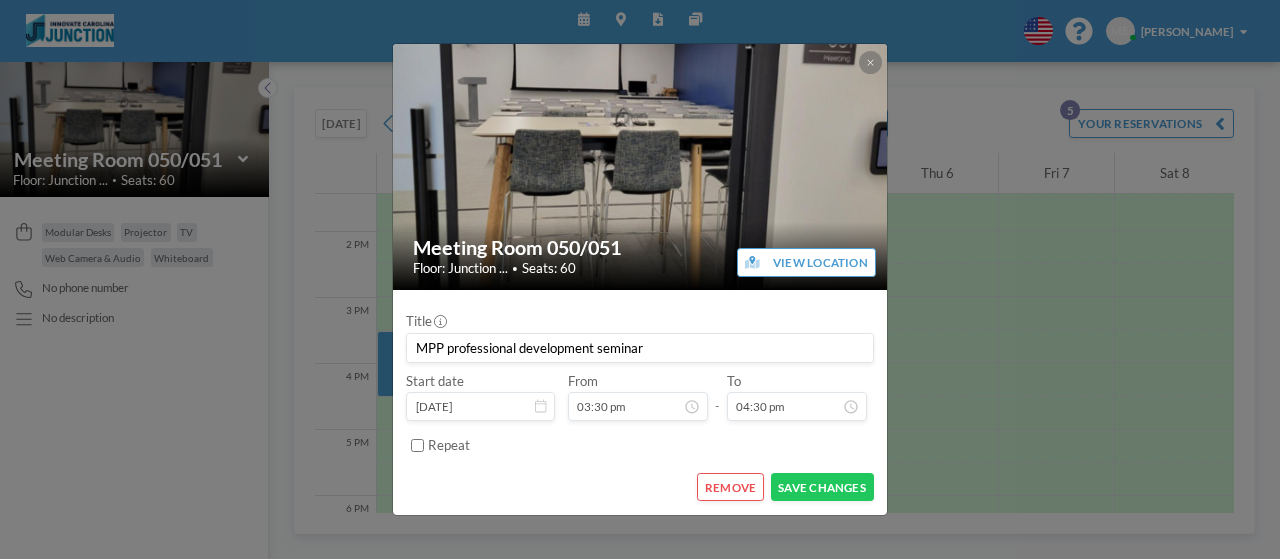 scroll, scrollTop: 0, scrollLeft: 0, axis: both 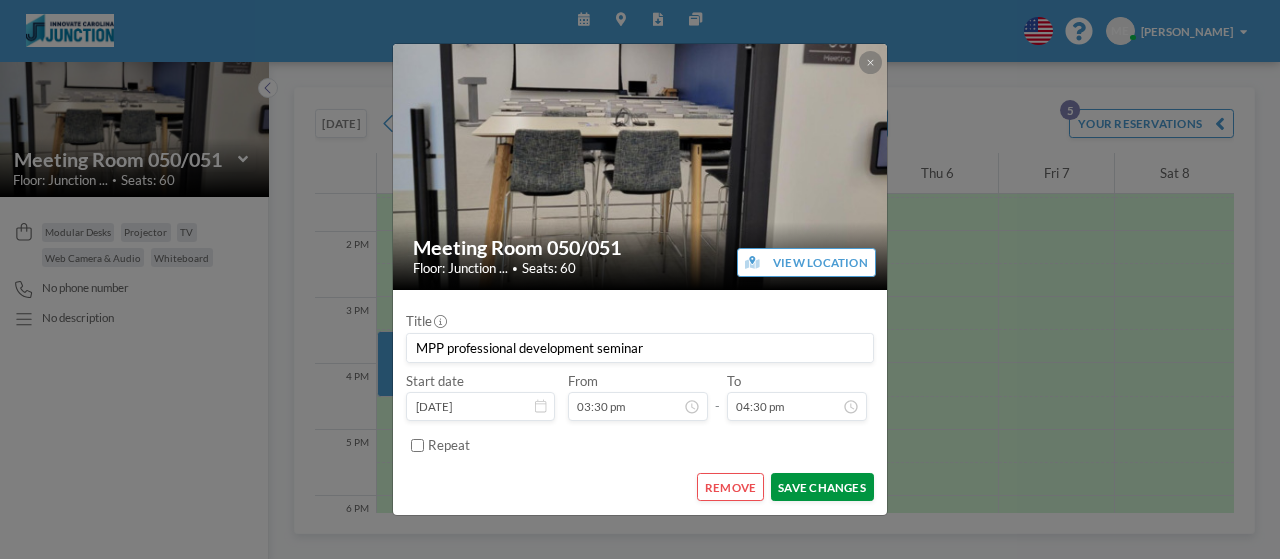 click on "SAVE CHANGES" at bounding box center [822, 487] 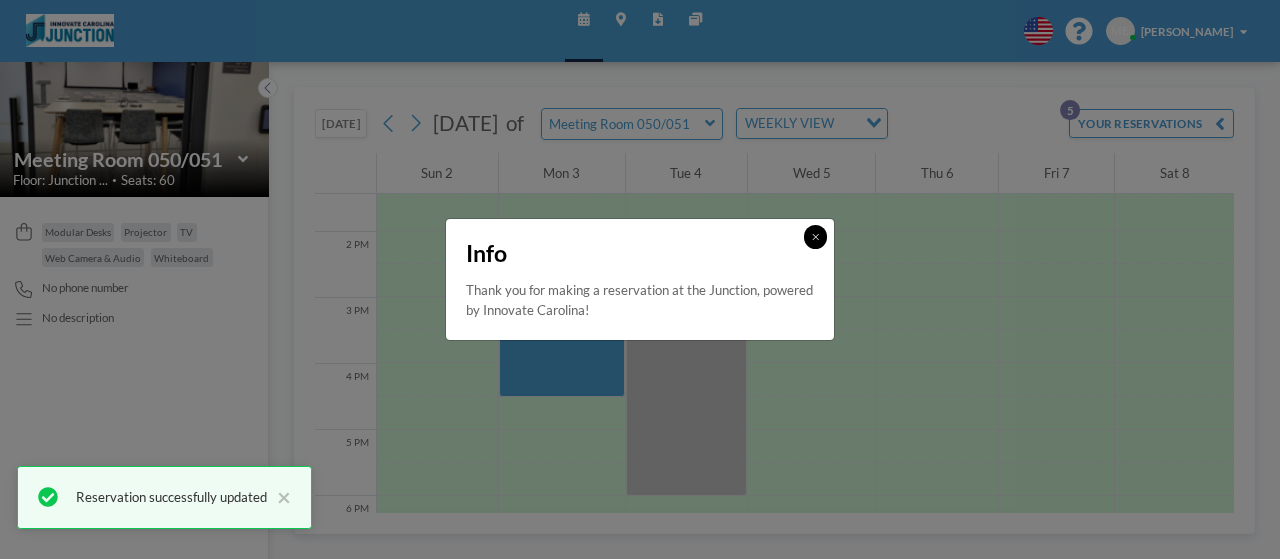 click at bounding box center [815, 236] 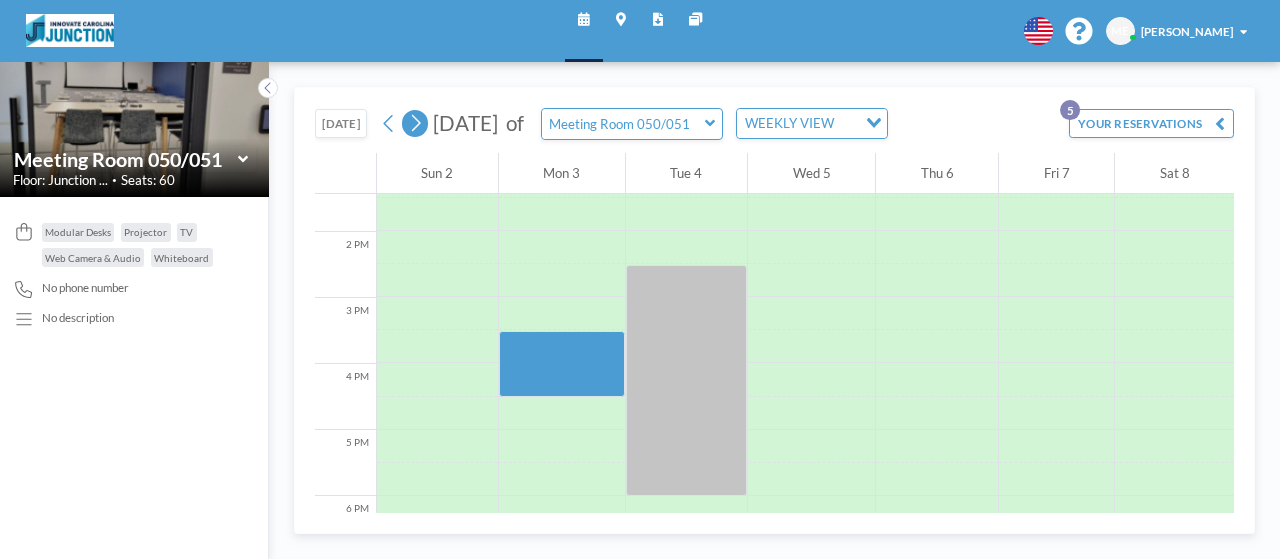 click 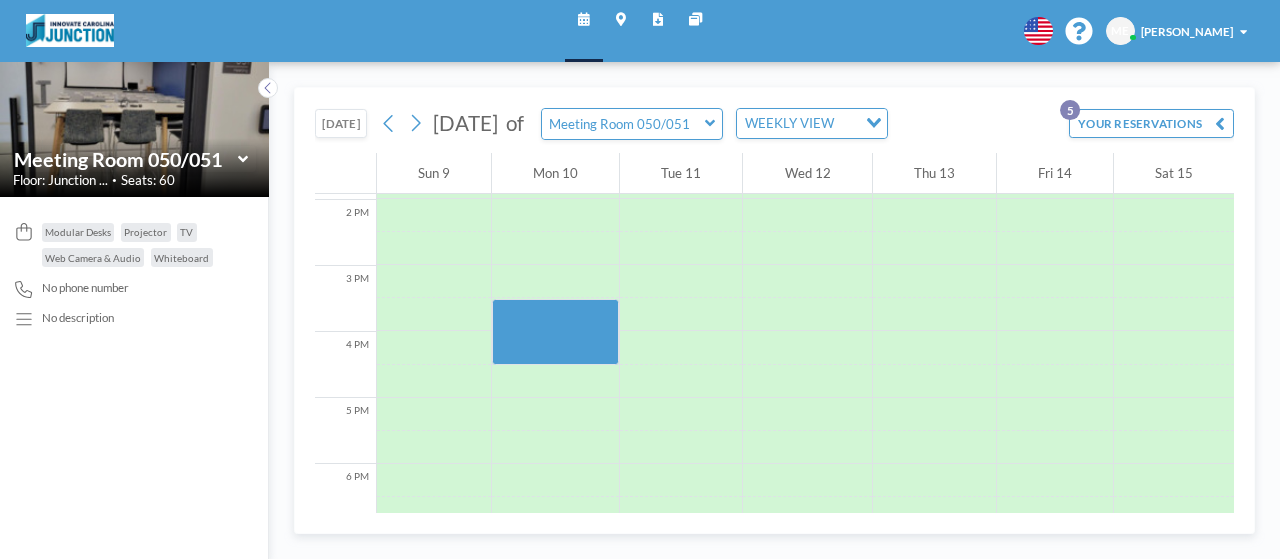 scroll, scrollTop: 987, scrollLeft: 0, axis: vertical 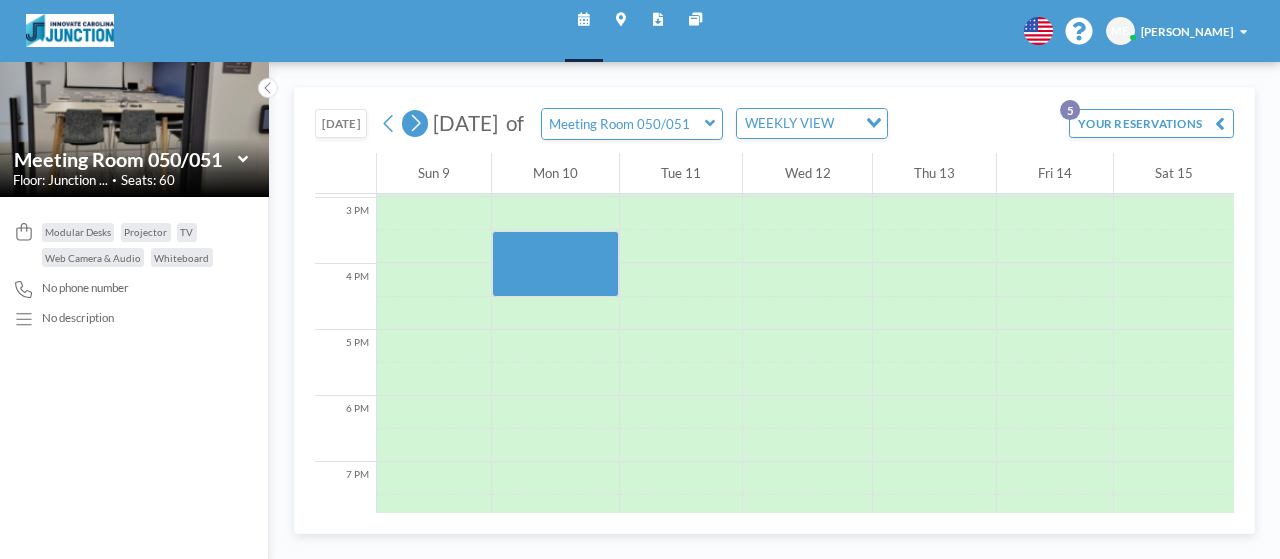 click 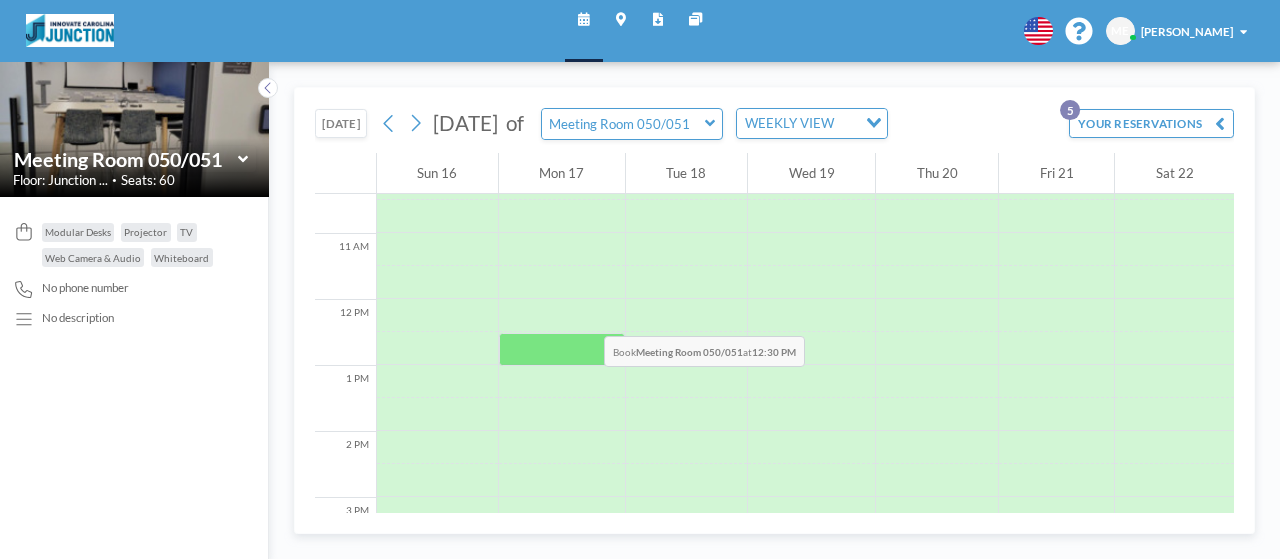 scroll, scrollTop: 987, scrollLeft: 0, axis: vertical 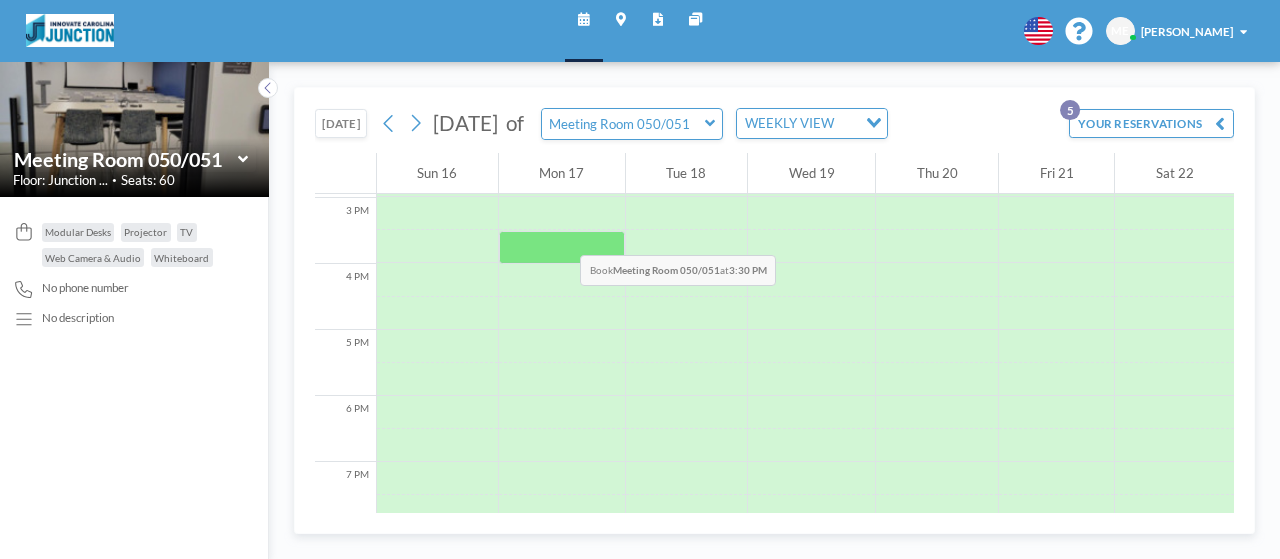 click at bounding box center (562, 247) 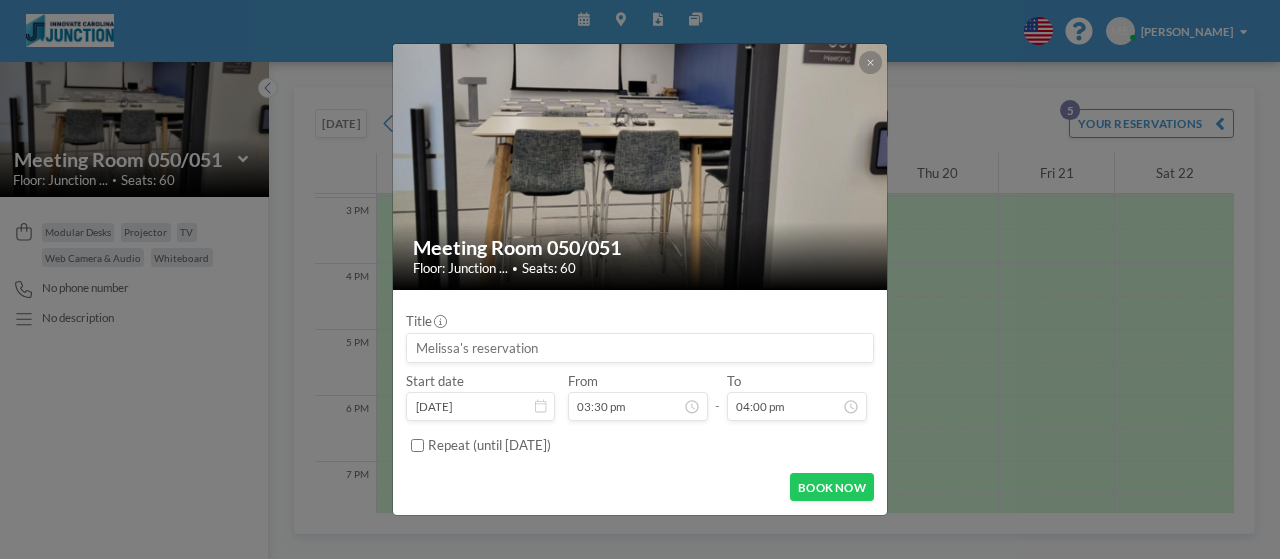 scroll, scrollTop: 1030, scrollLeft: 0, axis: vertical 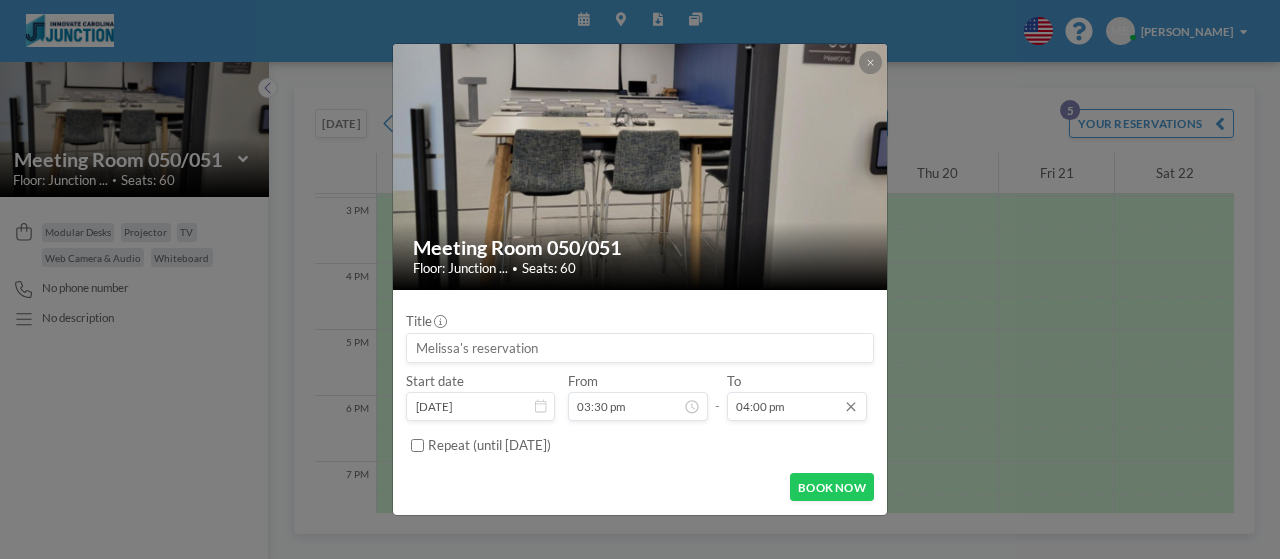 click on "04:00 pm" at bounding box center [797, 406] 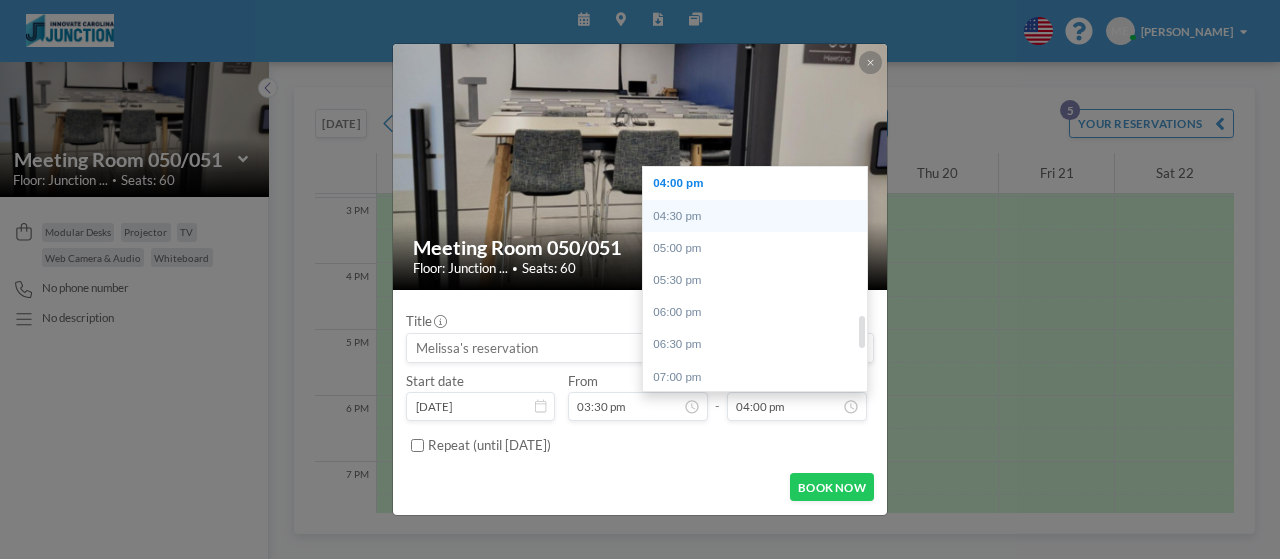 click on "04:30 pm" at bounding box center (760, 216) 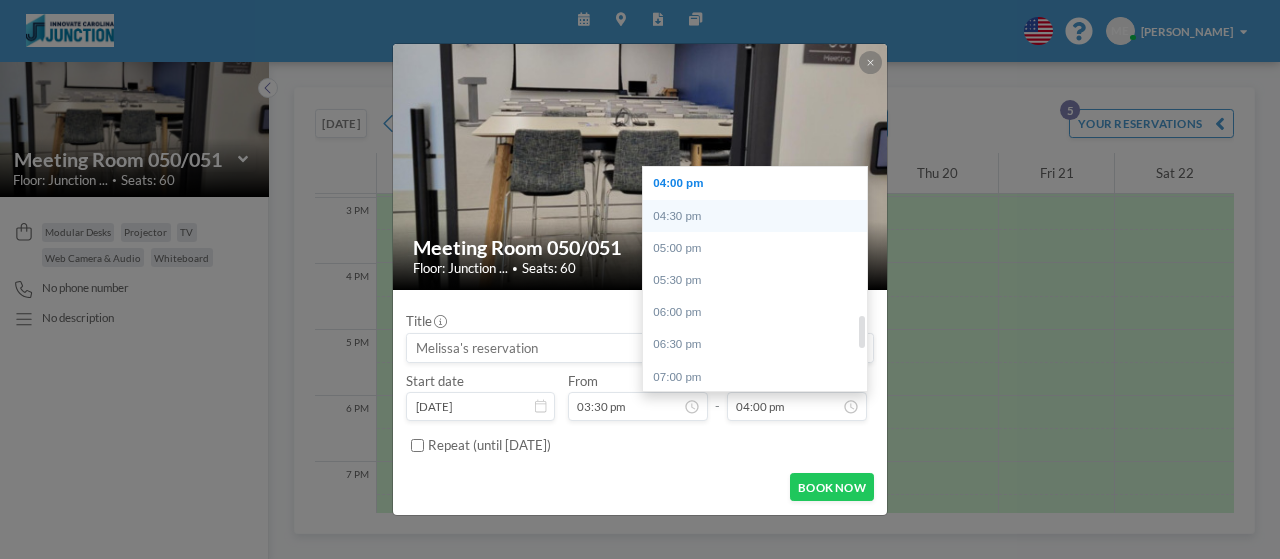 type on "04:30 pm" 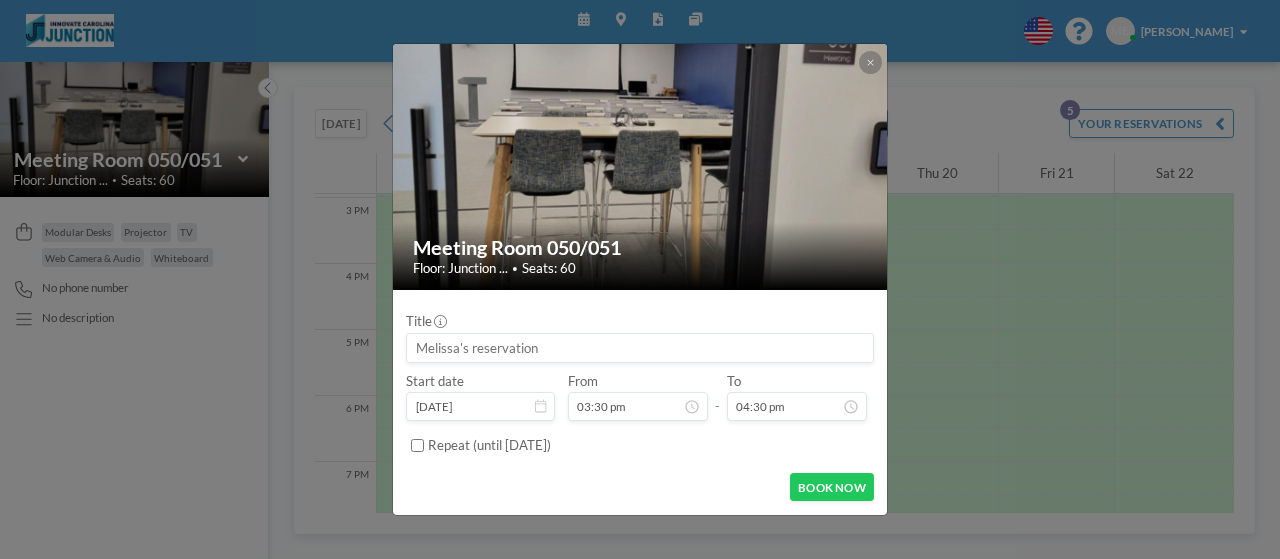 click at bounding box center (639, 348) 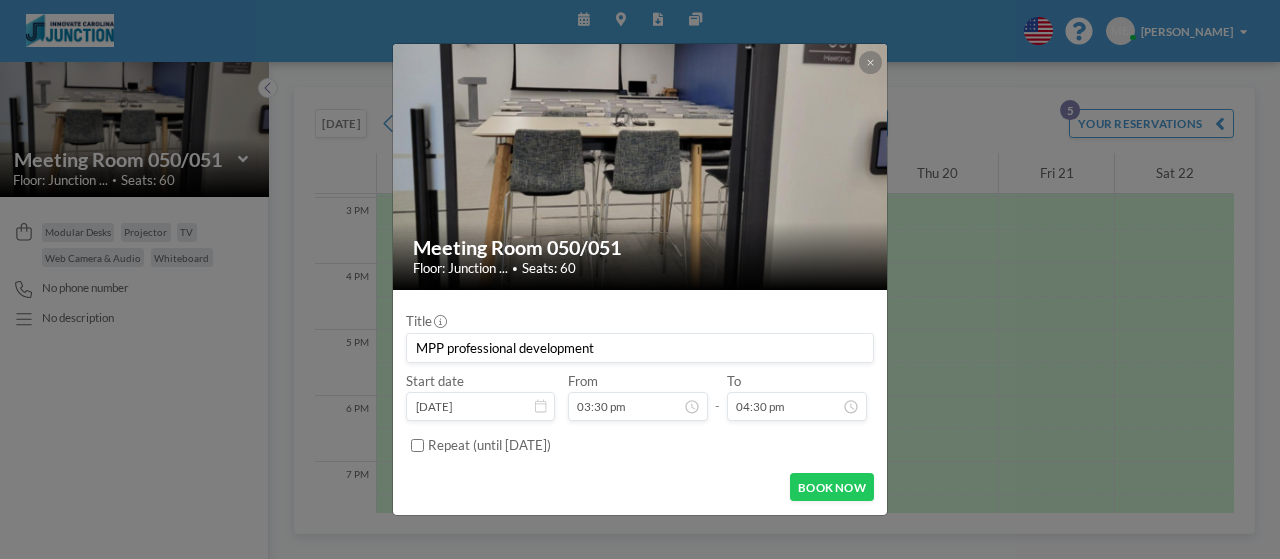 scroll, scrollTop: 1062, scrollLeft: 0, axis: vertical 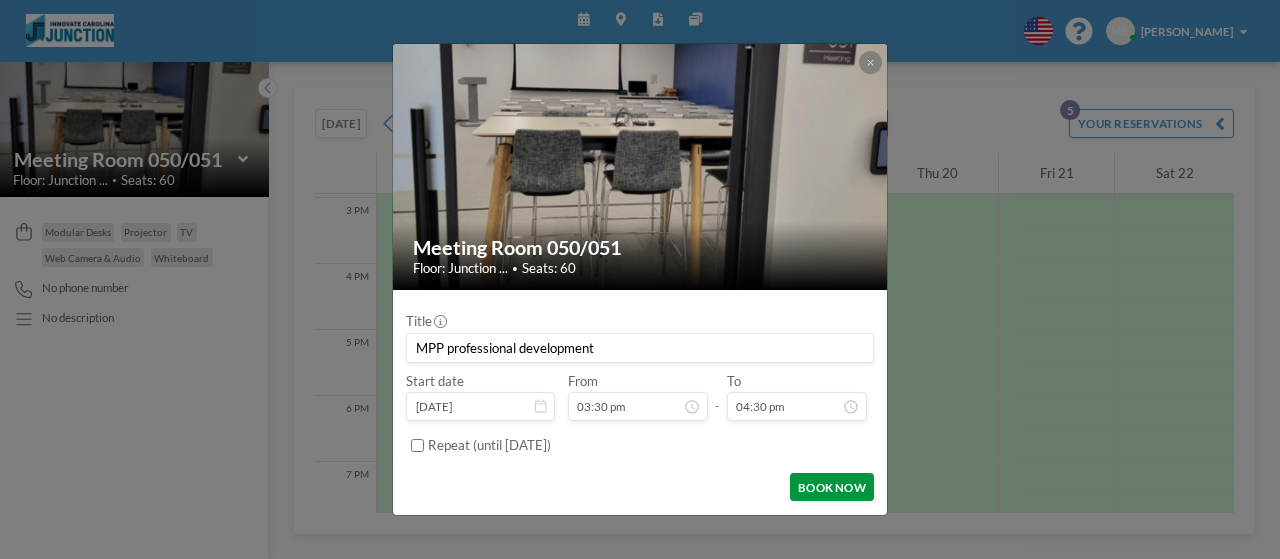 click on "BOOK NOW" at bounding box center (831, 487) 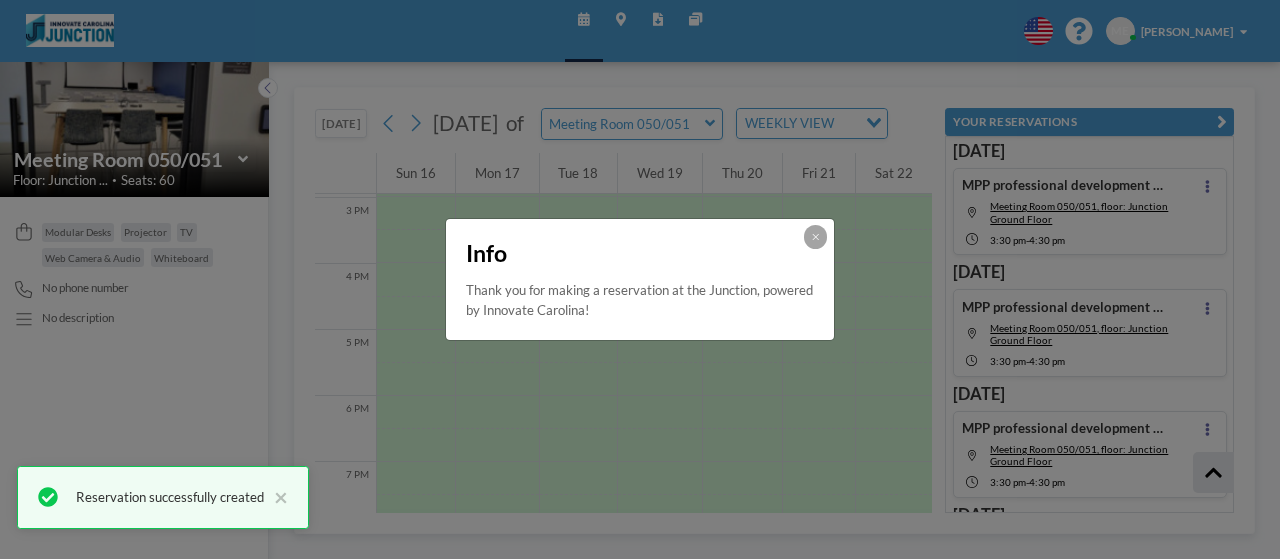 scroll, scrollTop: 346, scrollLeft: 0, axis: vertical 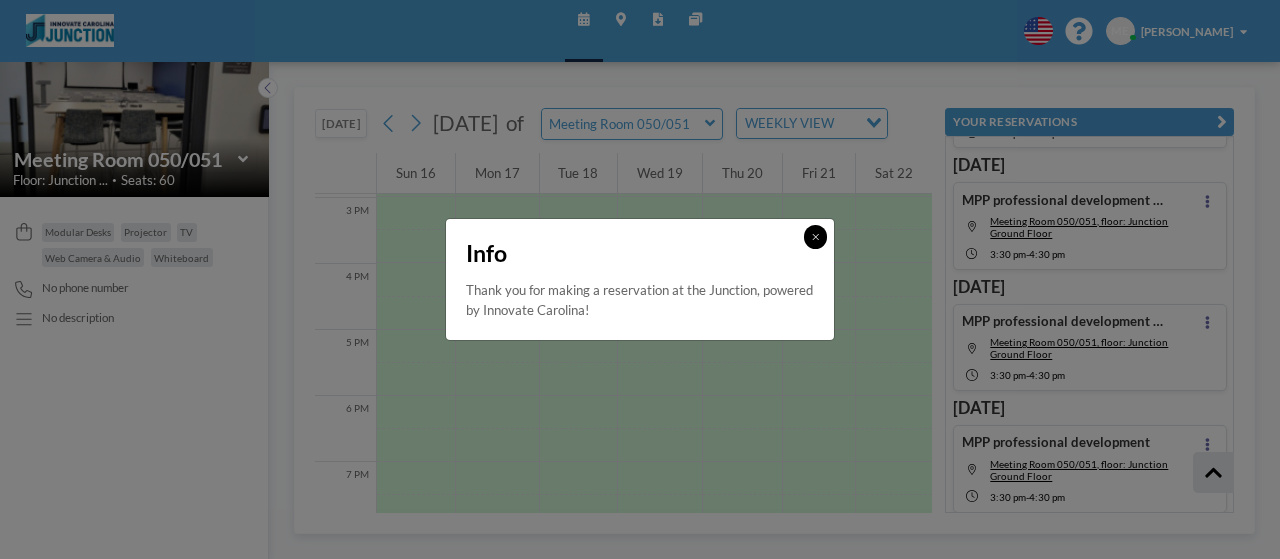 click at bounding box center (815, 236) 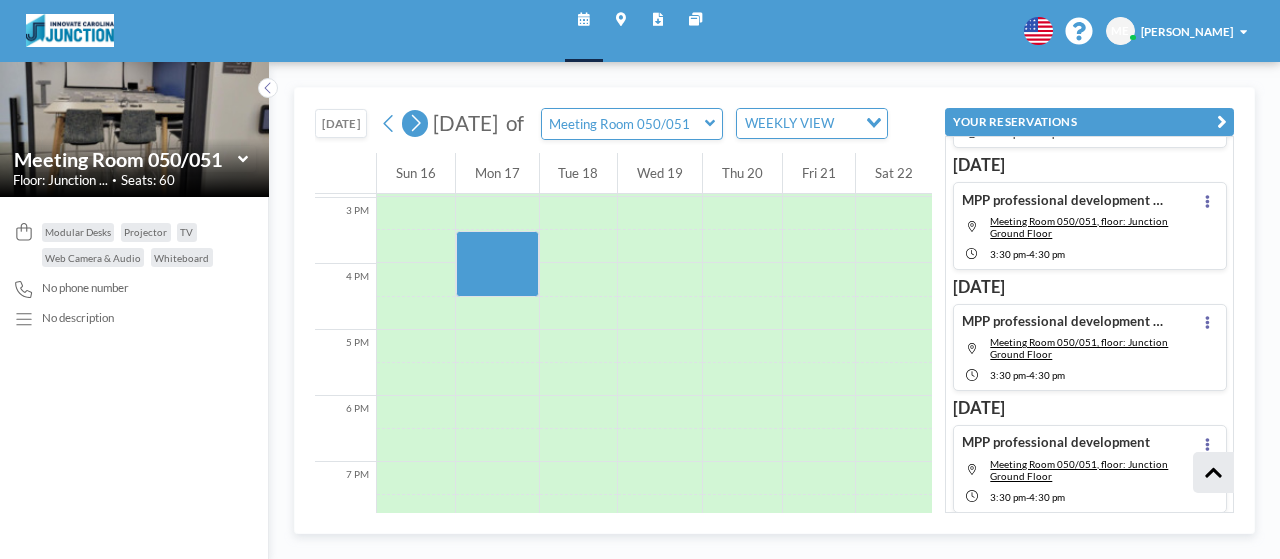 click 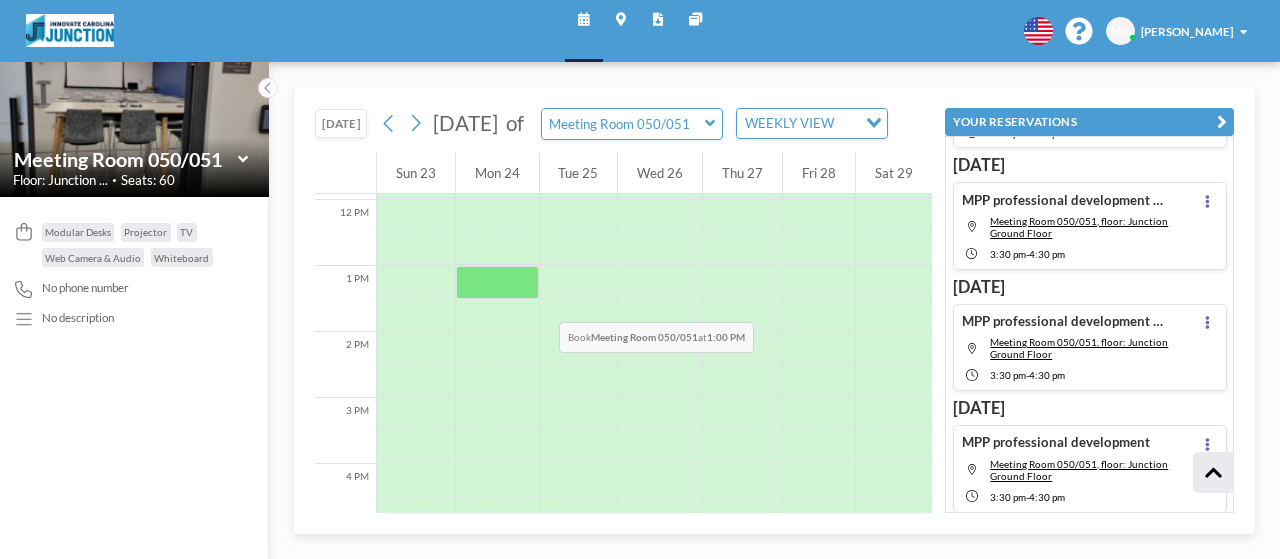 scroll, scrollTop: 887, scrollLeft: 0, axis: vertical 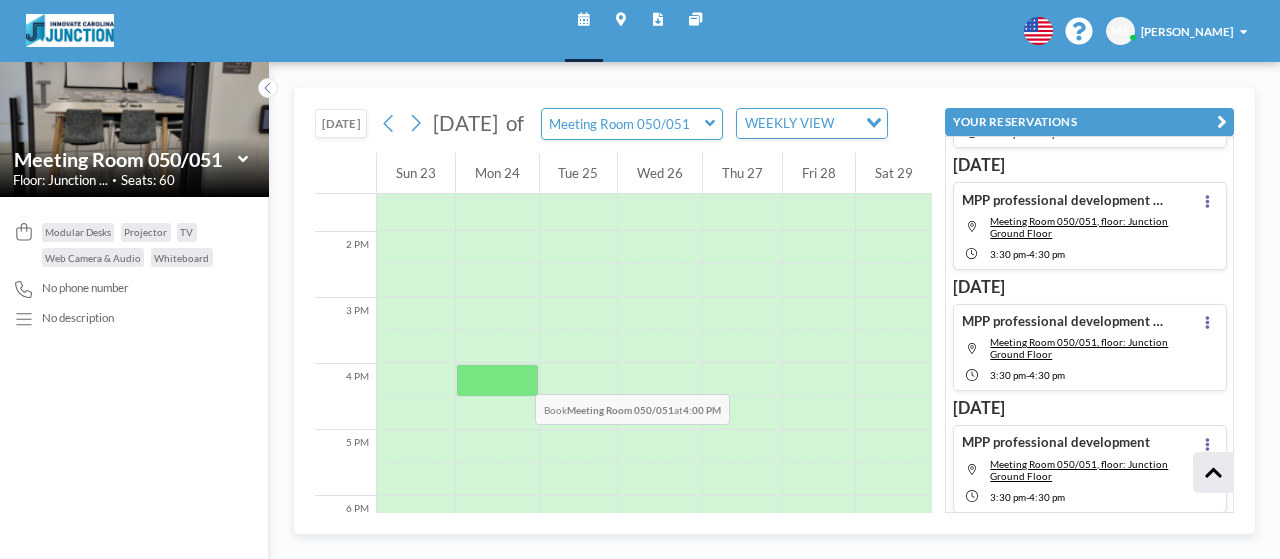 click at bounding box center (497, 346) 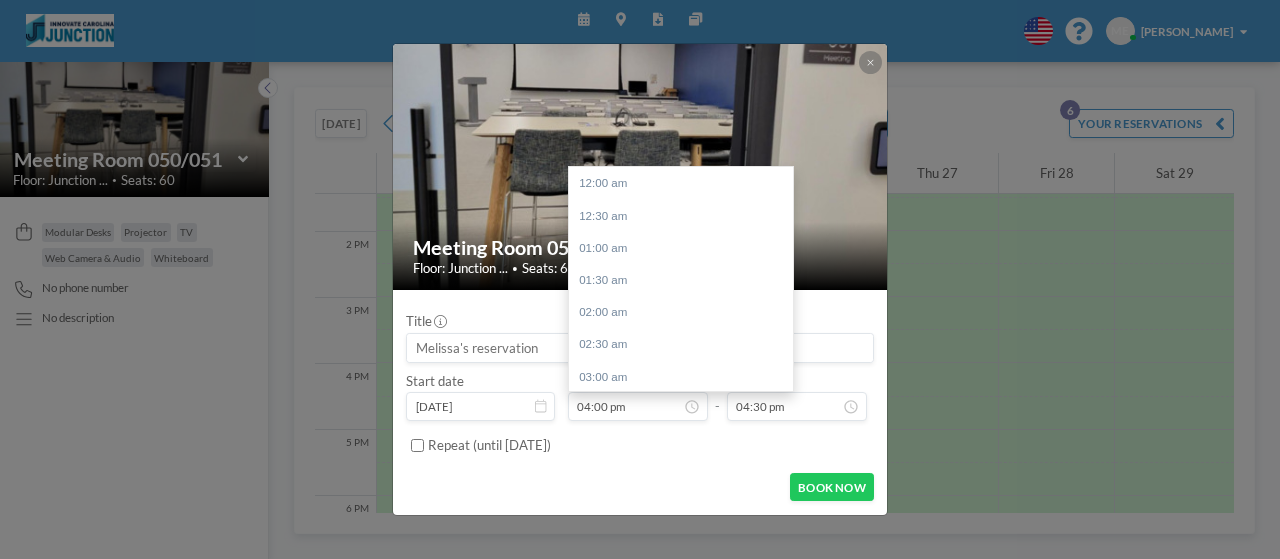 scroll, scrollTop: 1030, scrollLeft: 0, axis: vertical 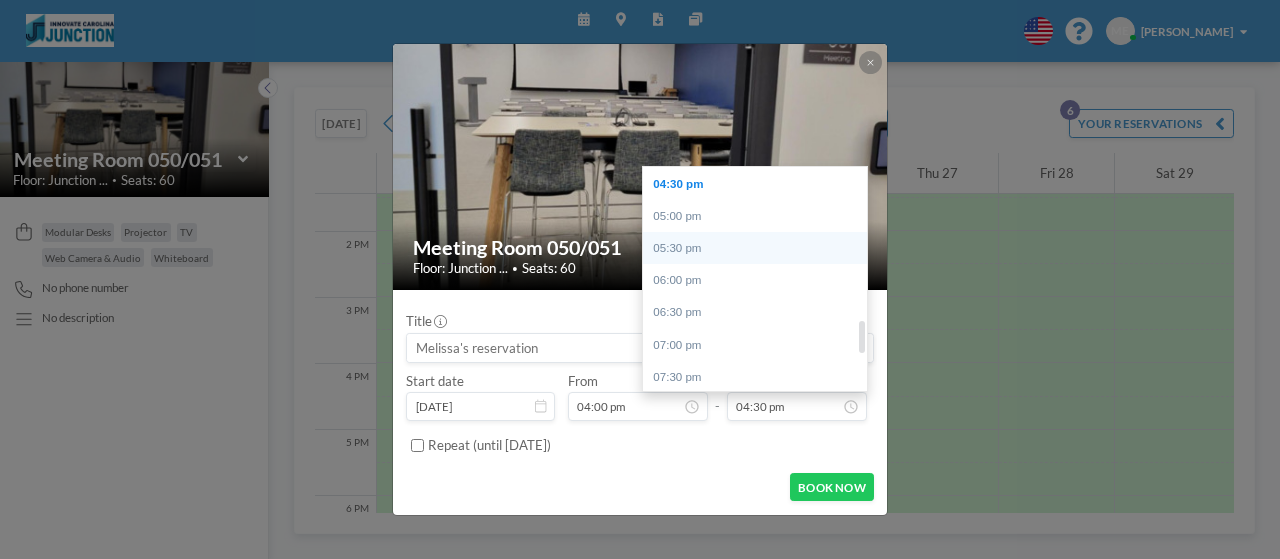 click on "05:30 pm" at bounding box center [760, 248] 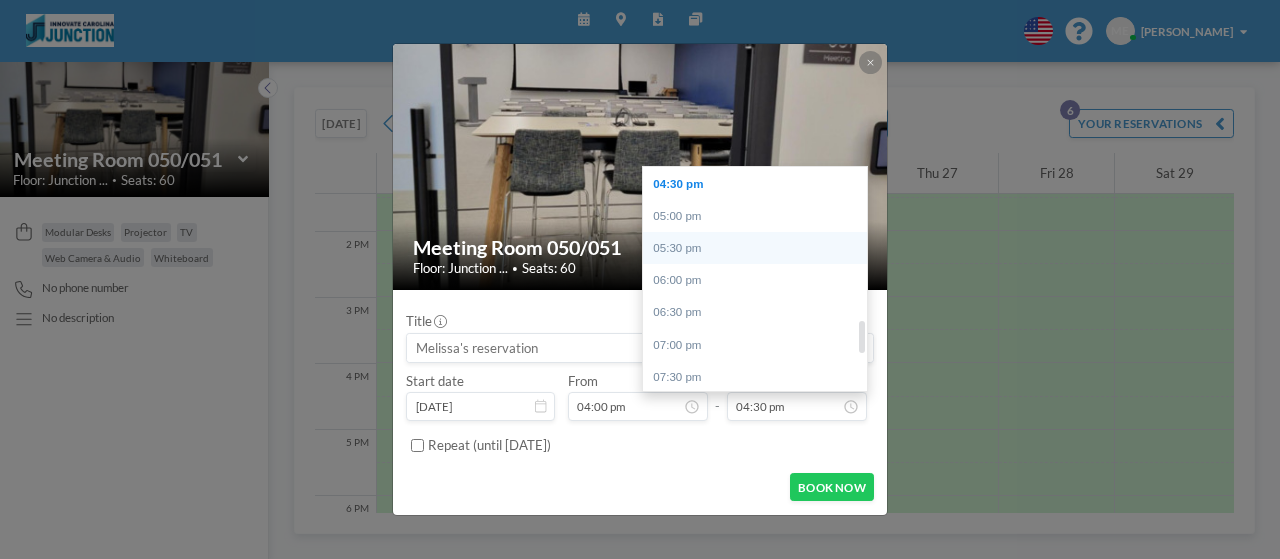 type on "05:30 pm" 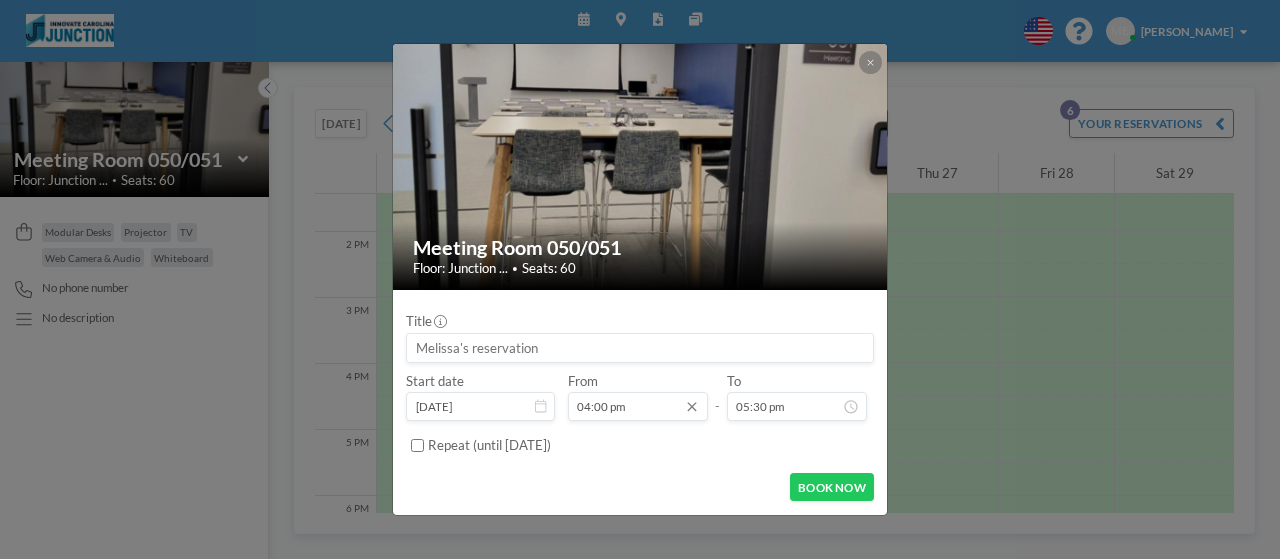 scroll, scrollTop: 0, scrollLeft: 0, axis: both 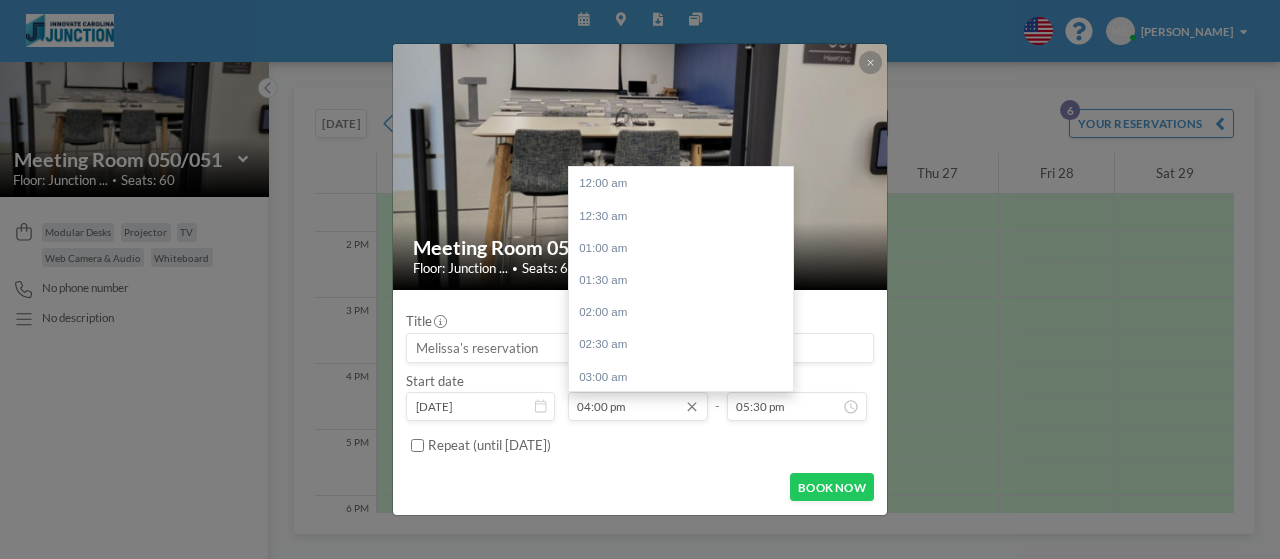 click on "04:00 pm" at bounding box center (638, 406) 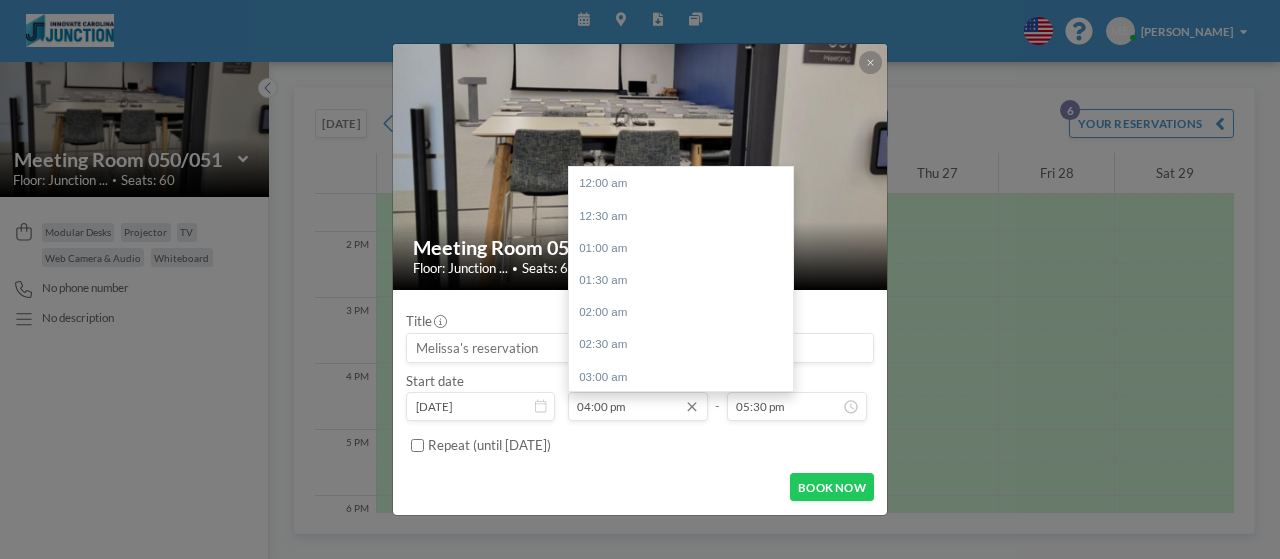 scroll, scrollTop: 1030, scrollLeft: 0, axis: vertical 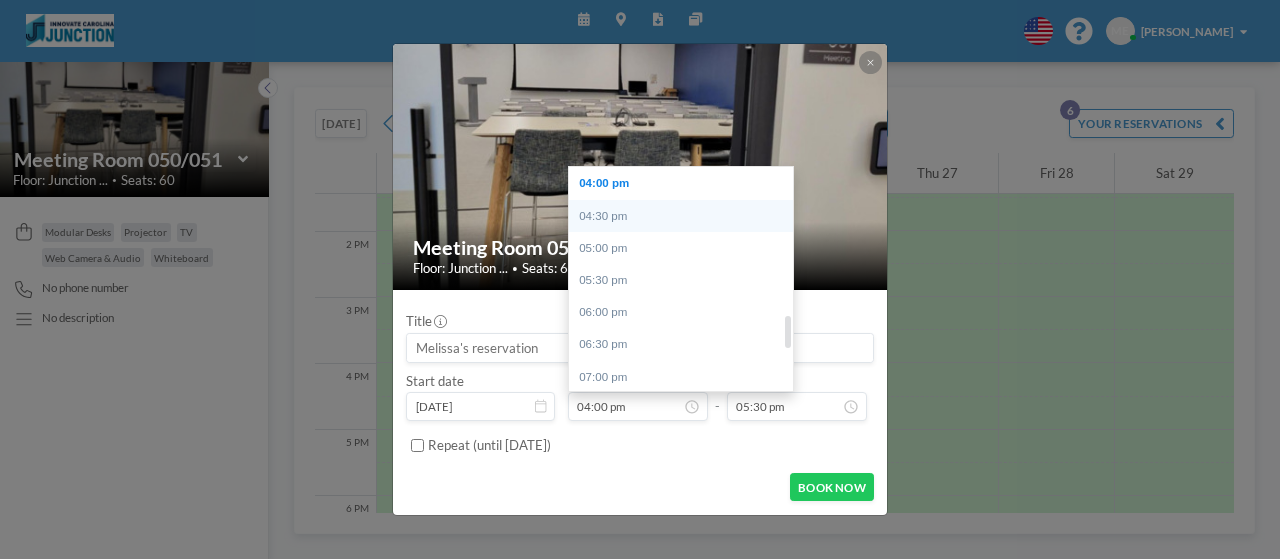 click on "04:30 pm" at bounding box center [686, 216] 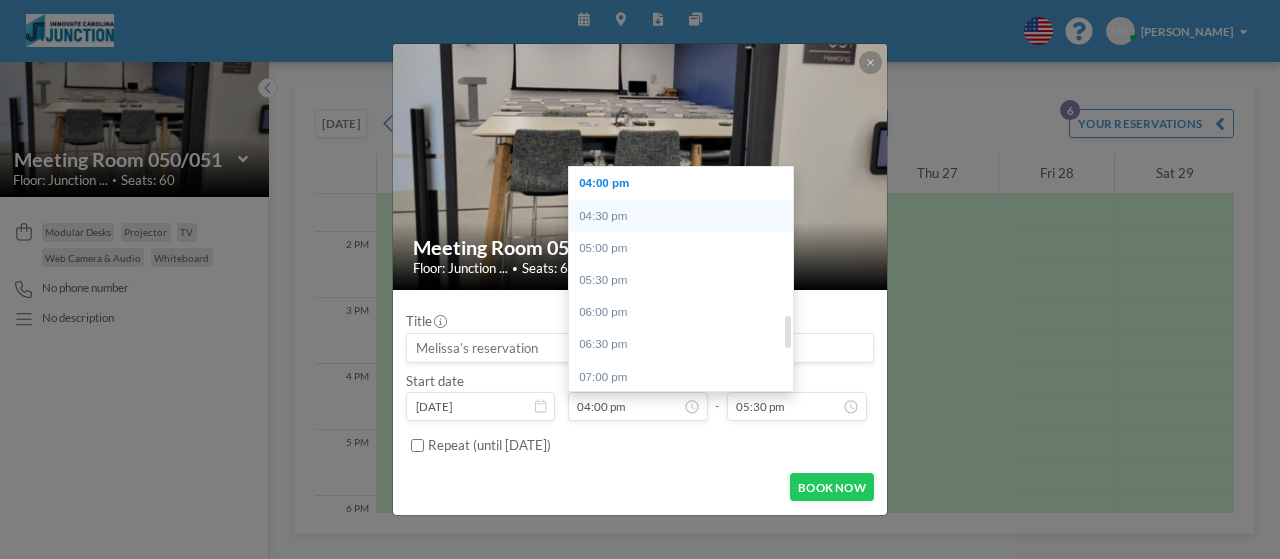 type on "04:30 pm" 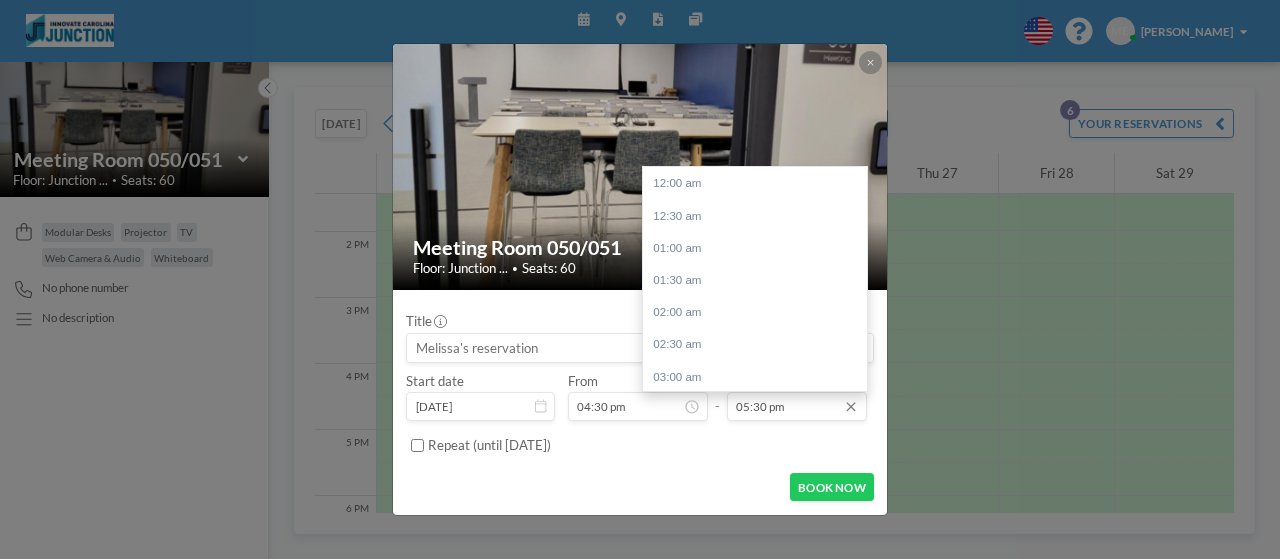 scroll, scrollTop: 1127, scrollLeft: 0, axis: vertical 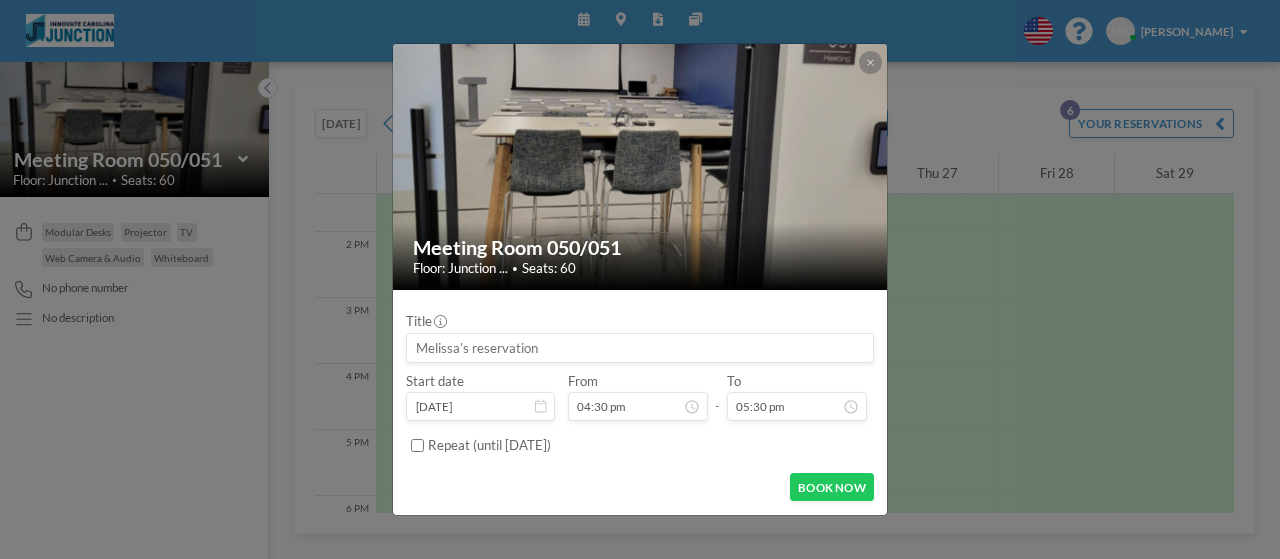 click at bounding box center [639, 348] 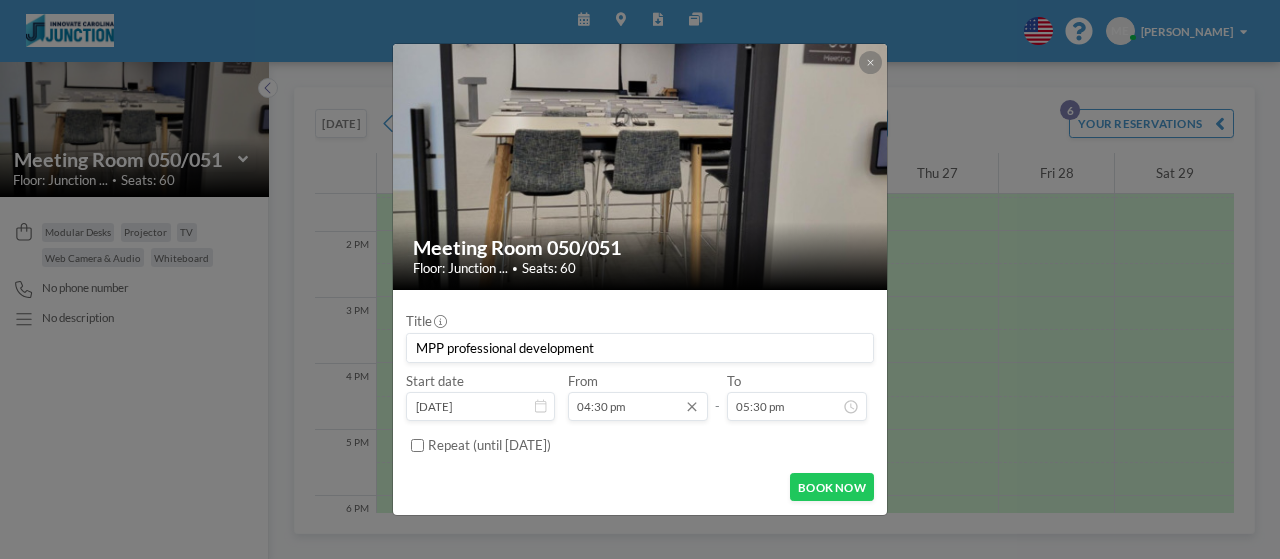 scroll, scrollTop: 0, scrollLeft: 0, axis: both 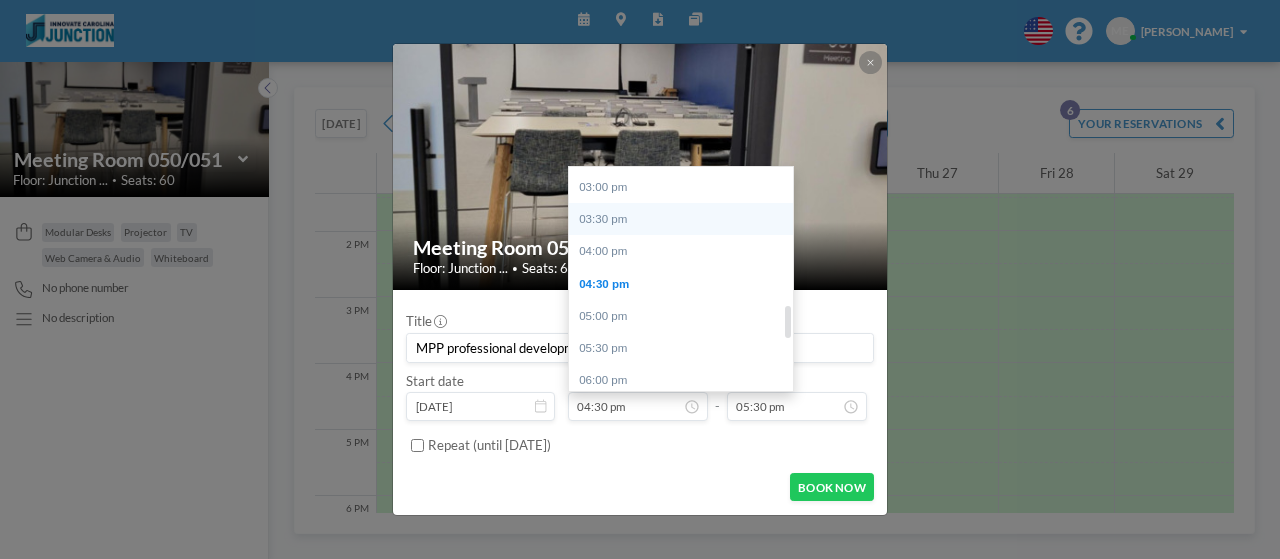 click on "03:30 pm" at bounding box center [686, 219] 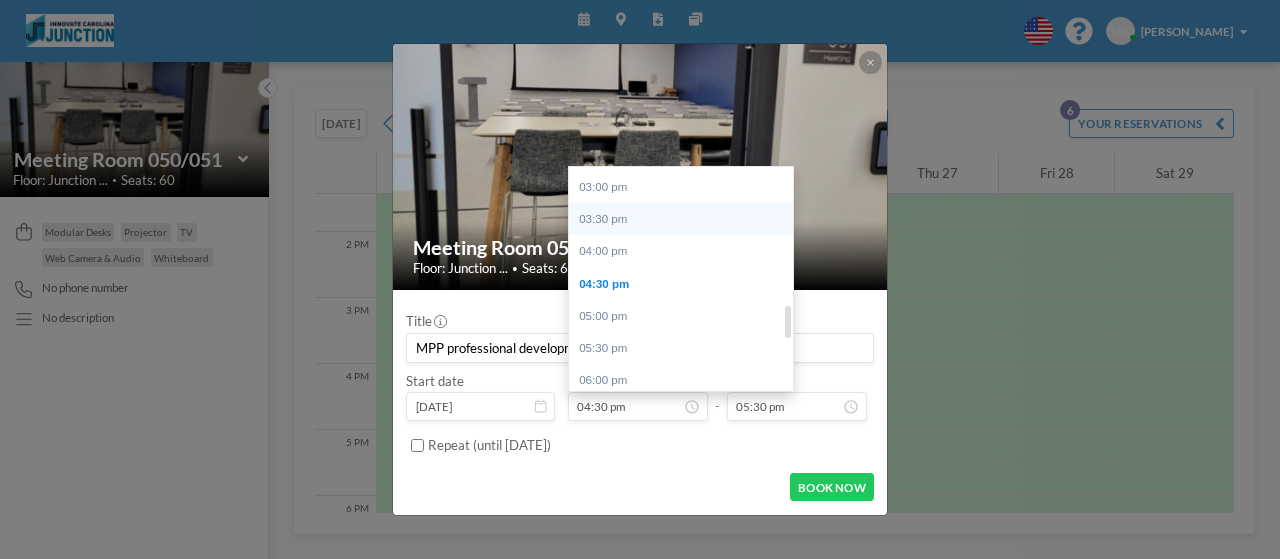 type on "MPP professional development" 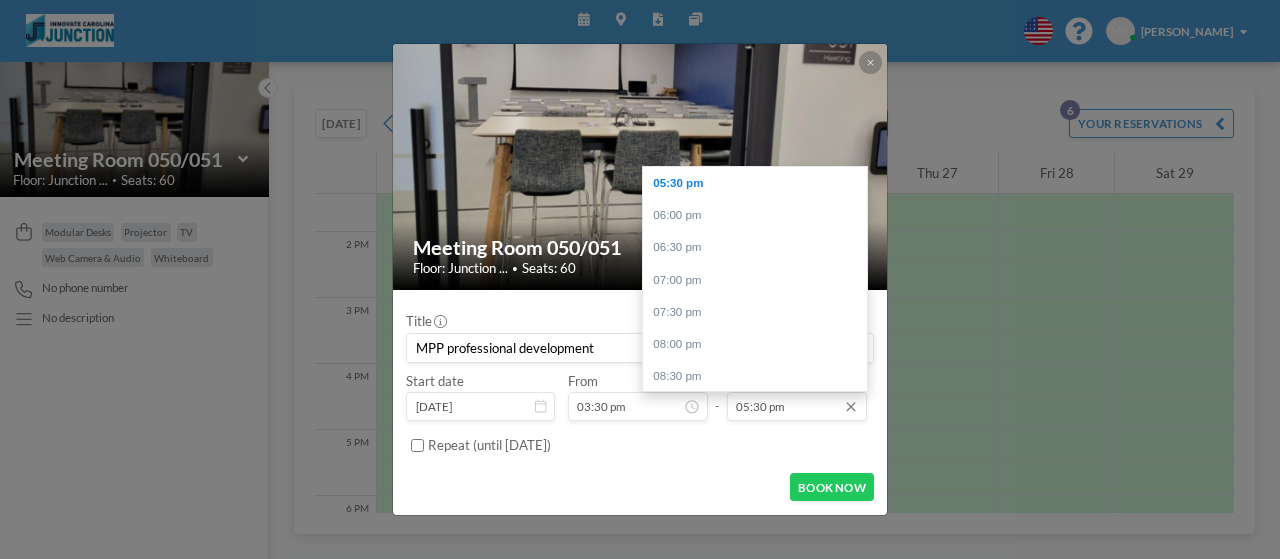 click on "05:30 pm" at bounding box center [797, 406] 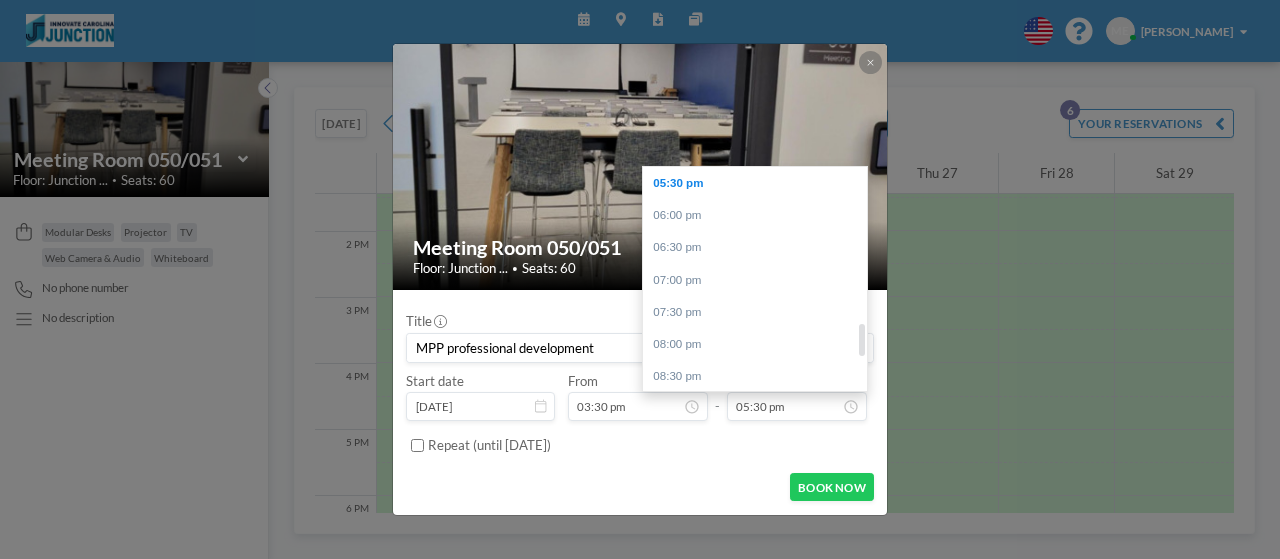 scroll, scrollTop: 1027, scrollLeft: 0, axis: vertical 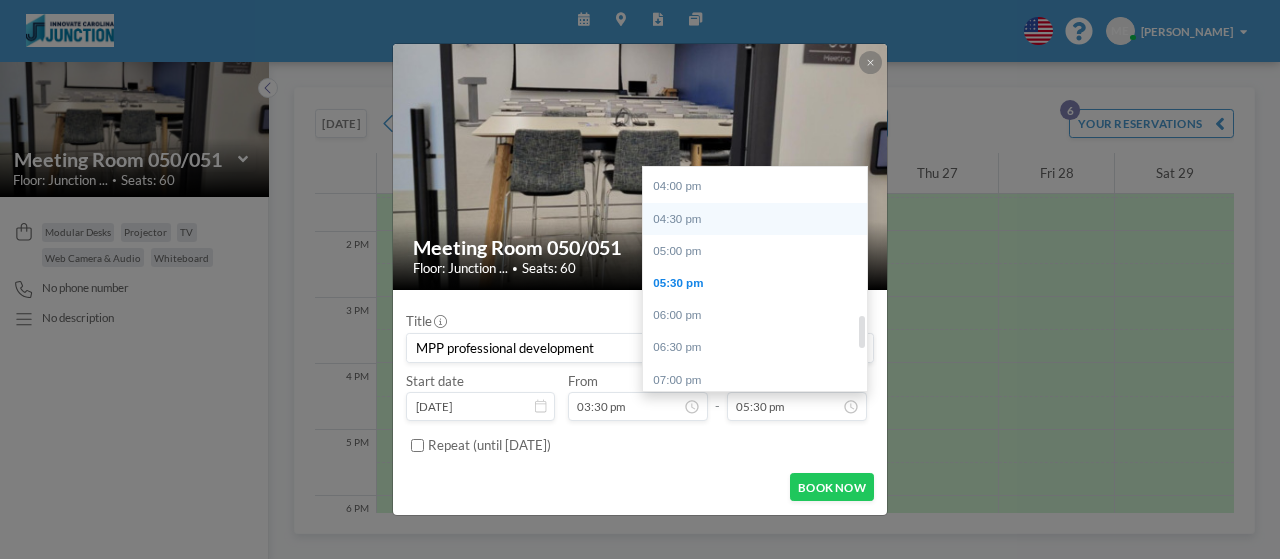 click on "04:30 pm" at bounding box center [760, 219] 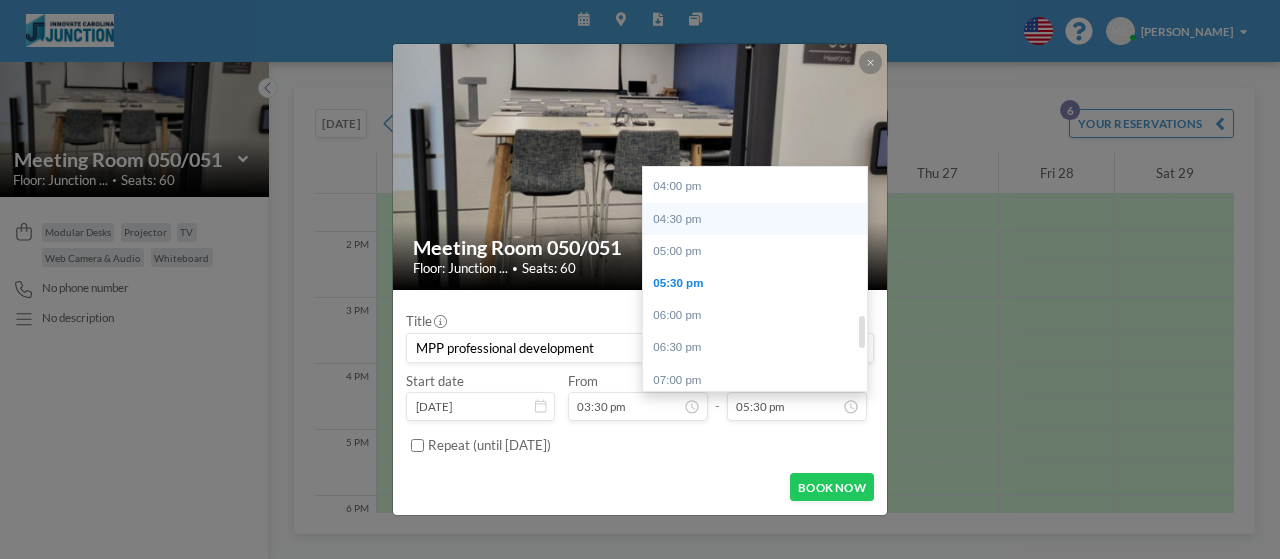 type on "04:30 pm" 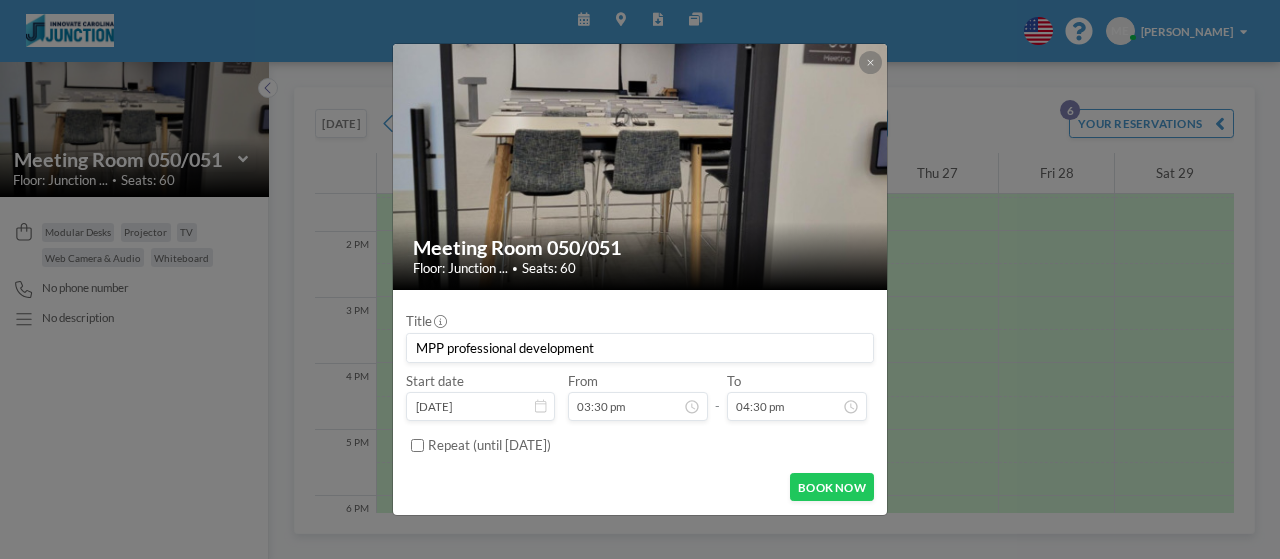 scroll, scrollTop: 1062, scrollLeft: 0, axis: vertical 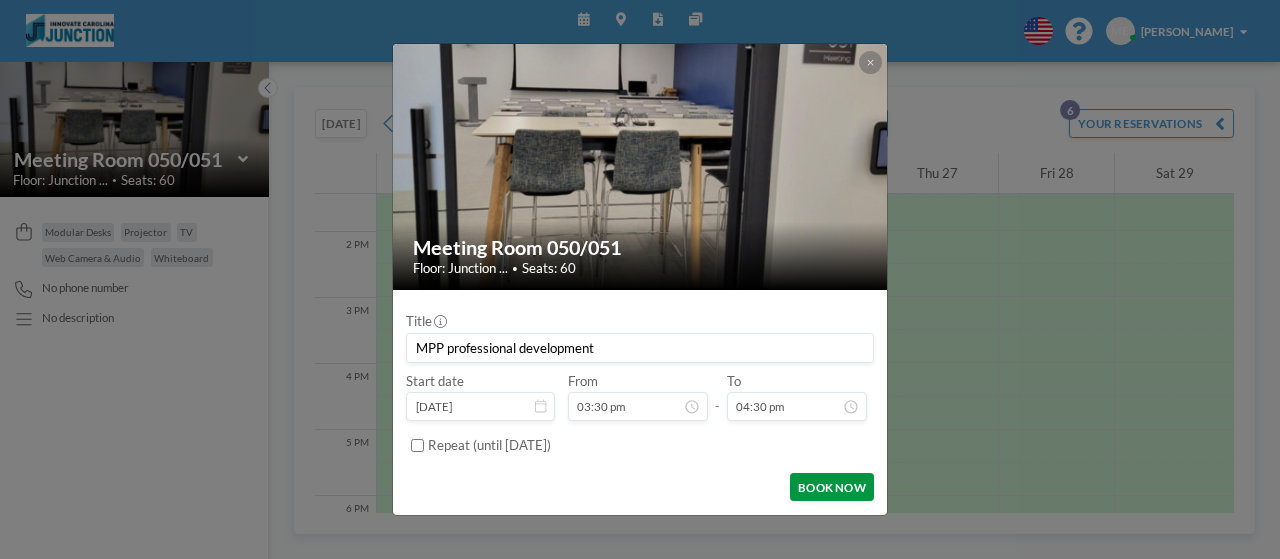 drag, startPoint x: 816, startPoint y: 470, endPoint x: 831, endPoint y: 482, distance: 19.209373 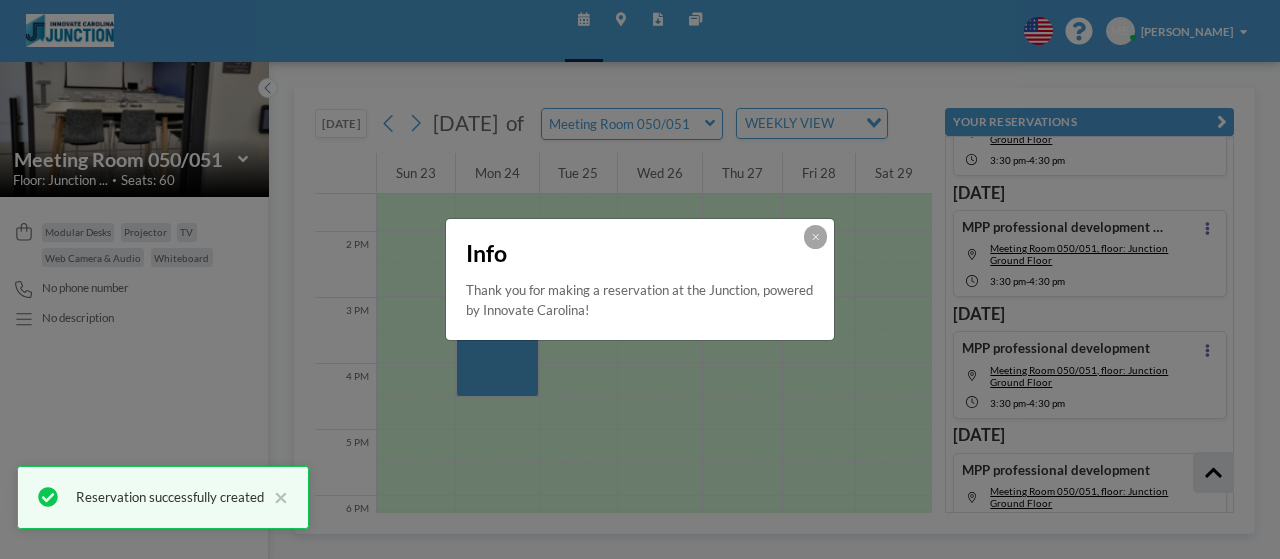 scroll, scrollTop: 467, scrollLeft: 0, axis: vertical 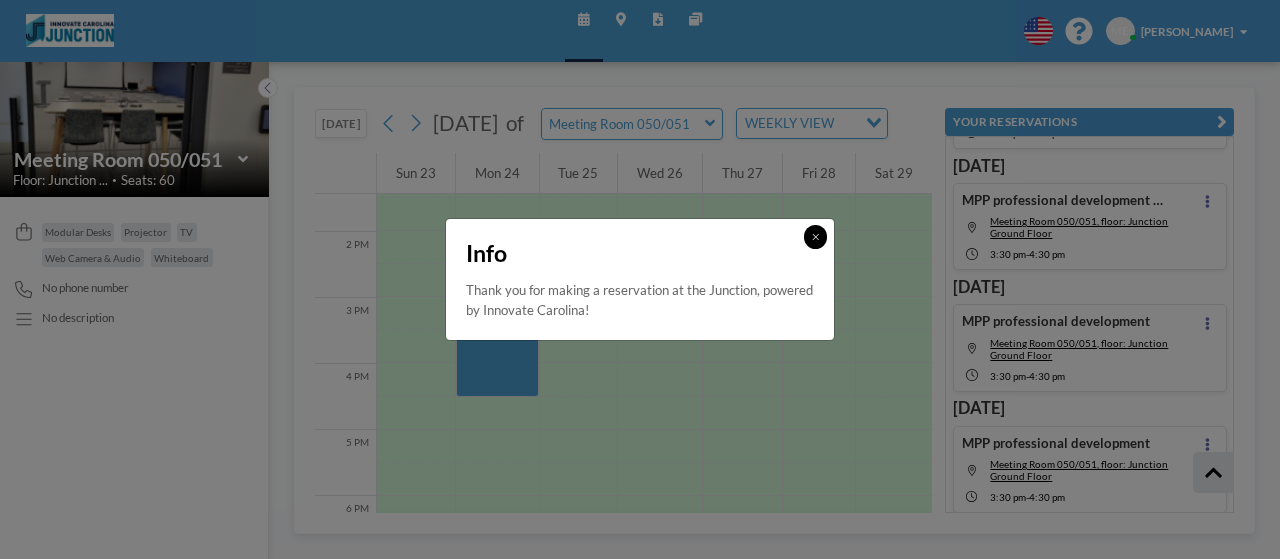 click at bounding box center [815, 236] 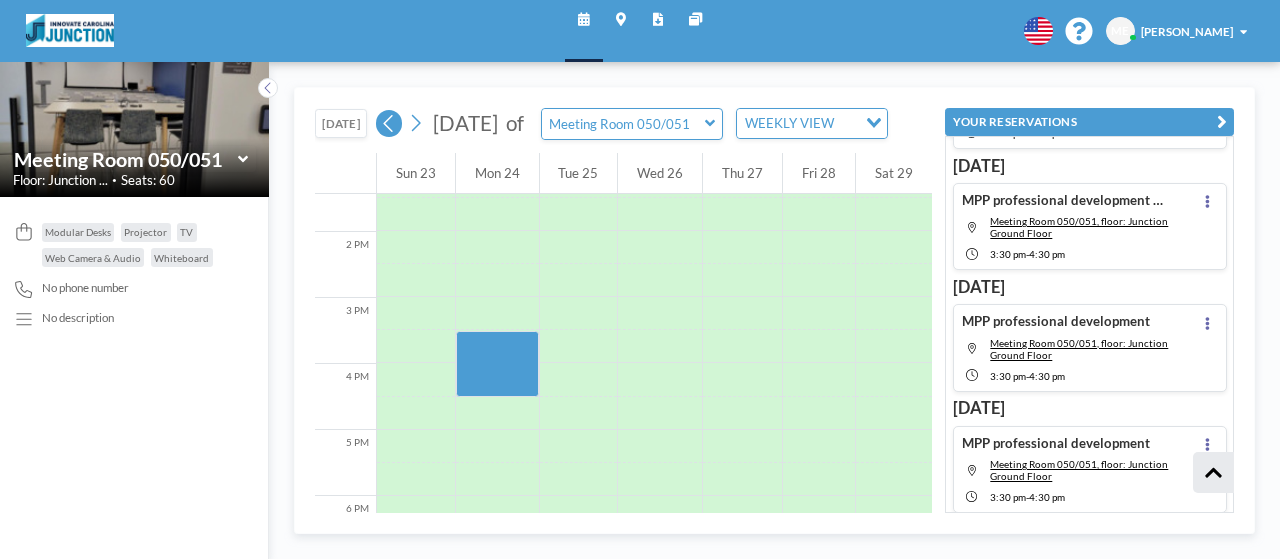 click at bounding box center (389, 123) 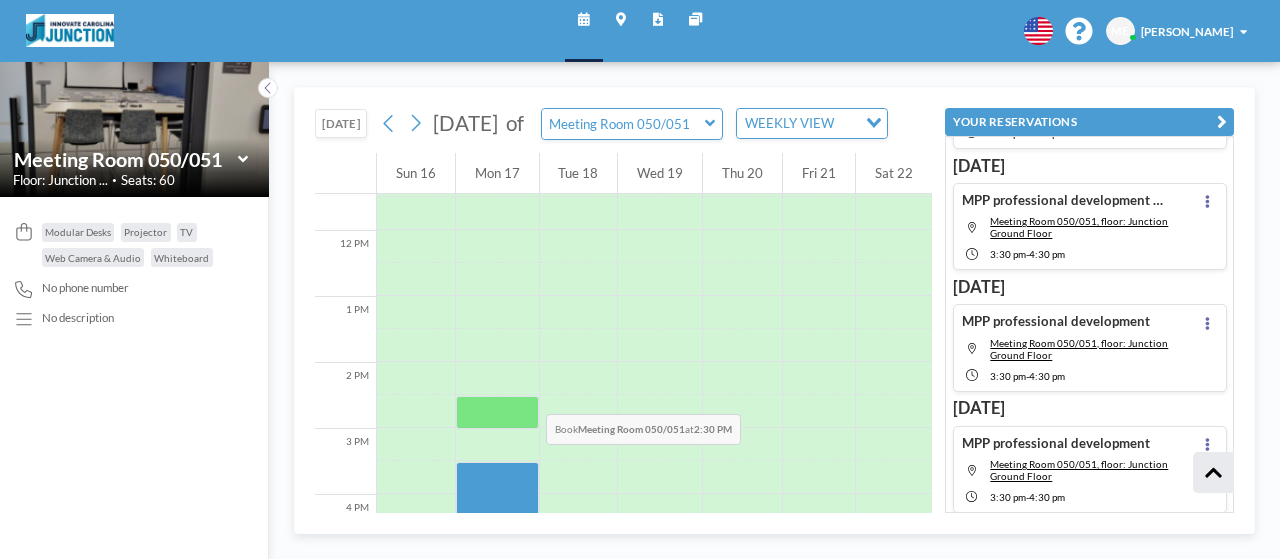 scroll, scrollTop: 787, scrollLeft: 0, axis: vertical 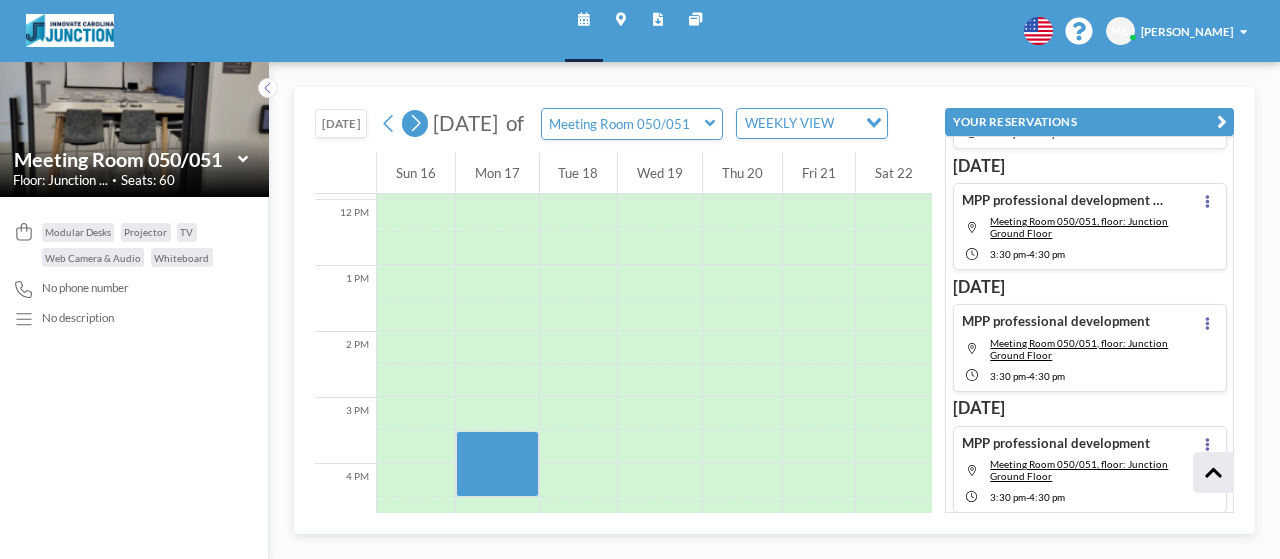 click 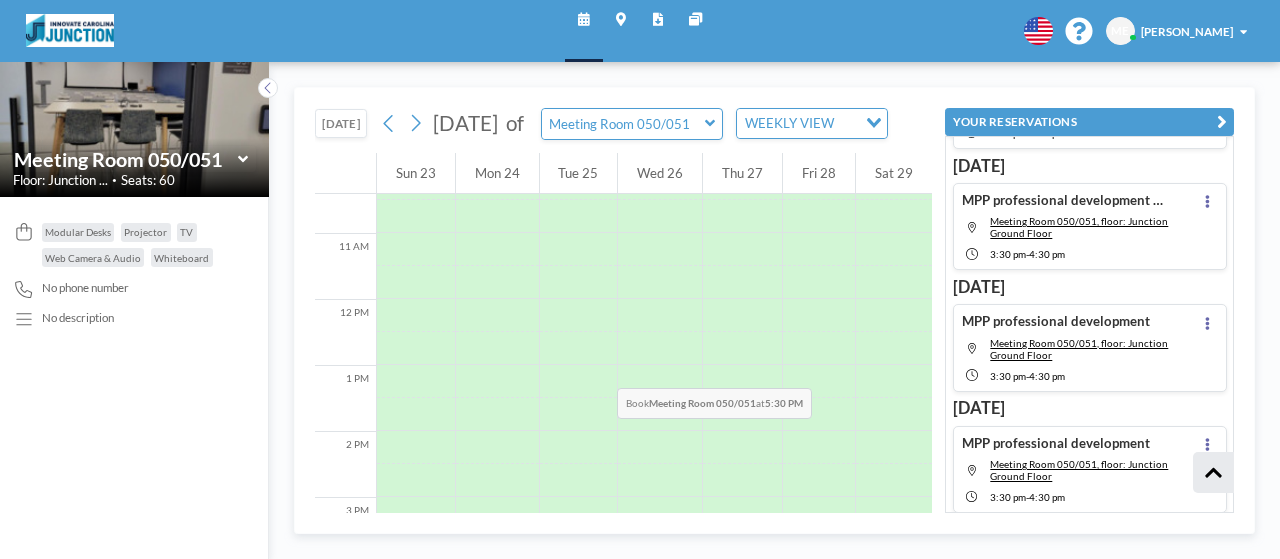 scroll, scrollTop: 1087, scrollLeft: 0, axis: vertical 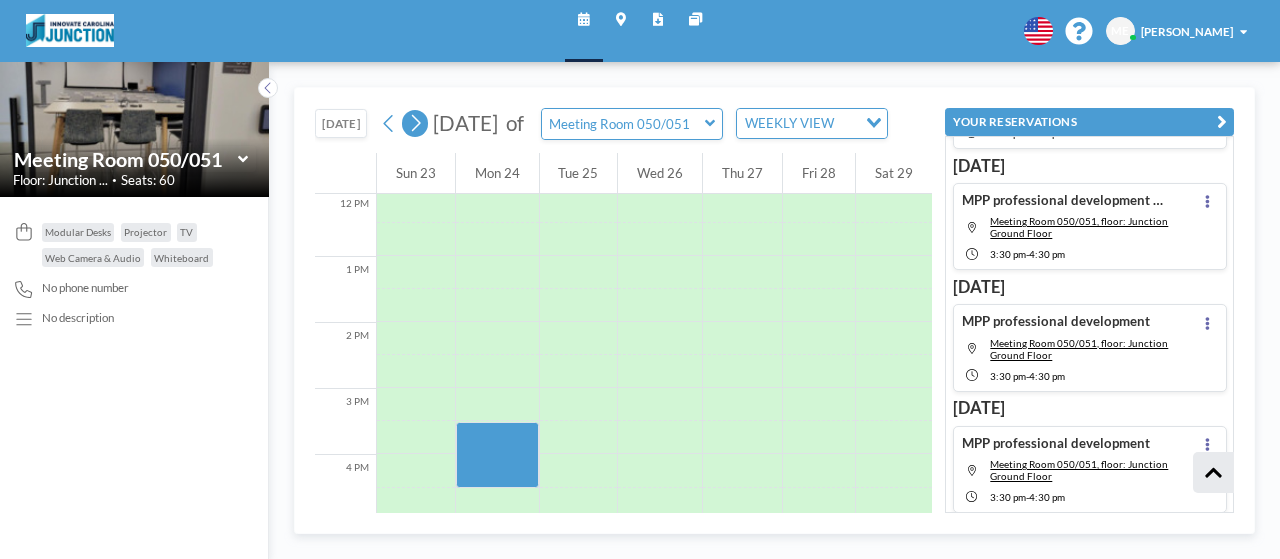 click at bounding box center [415, 123] 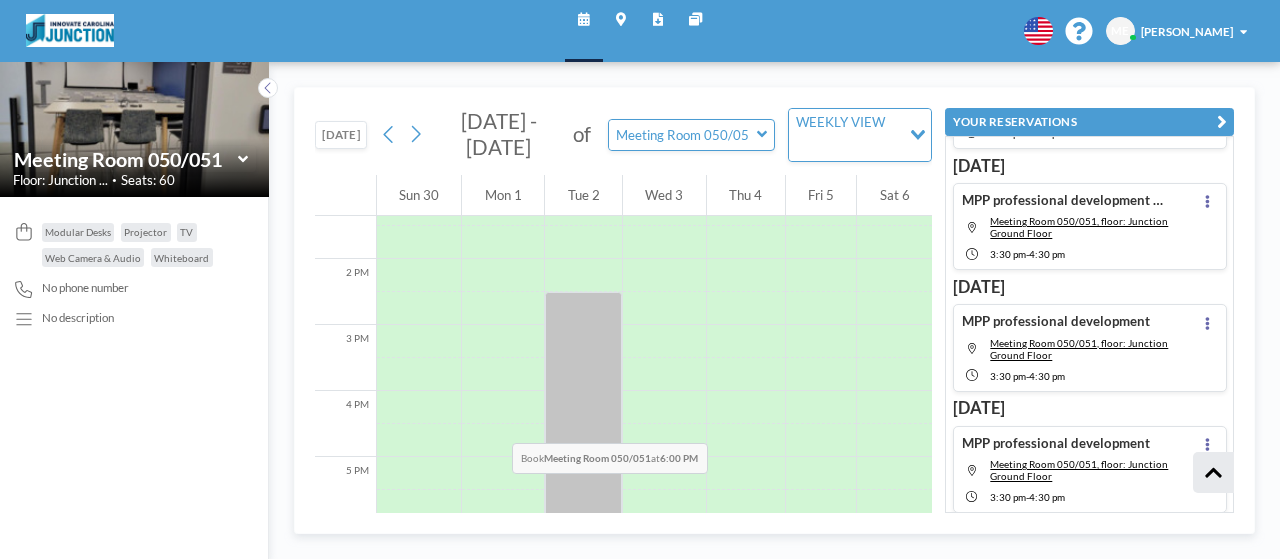 scroll, scrollTop: 987, scrollLeft: 0, axis: vertical 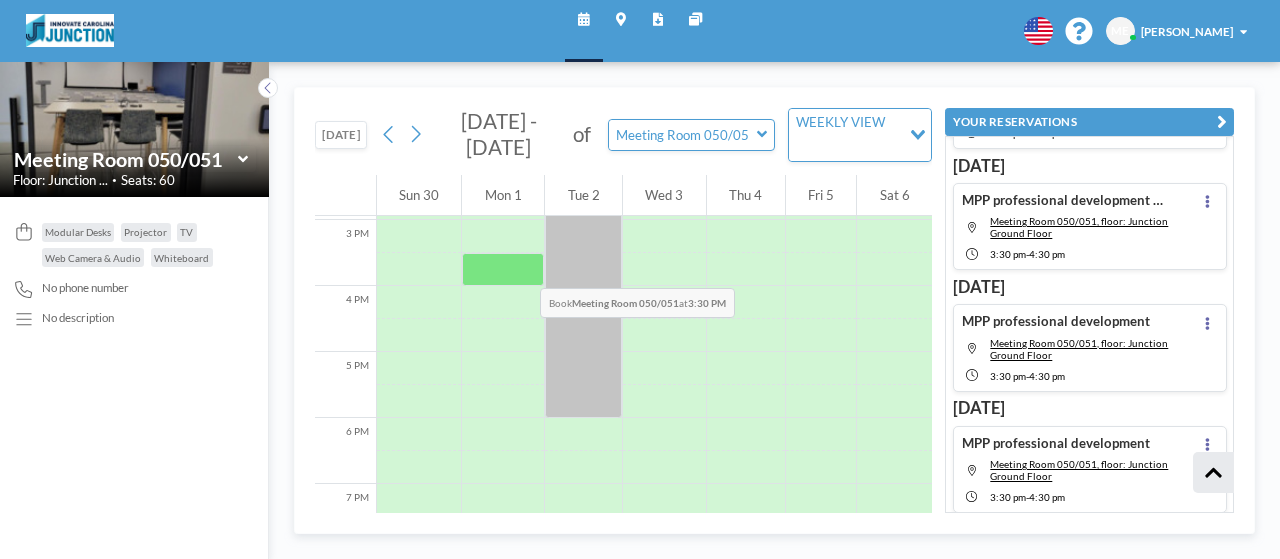 click at bounding box center (503, 269) 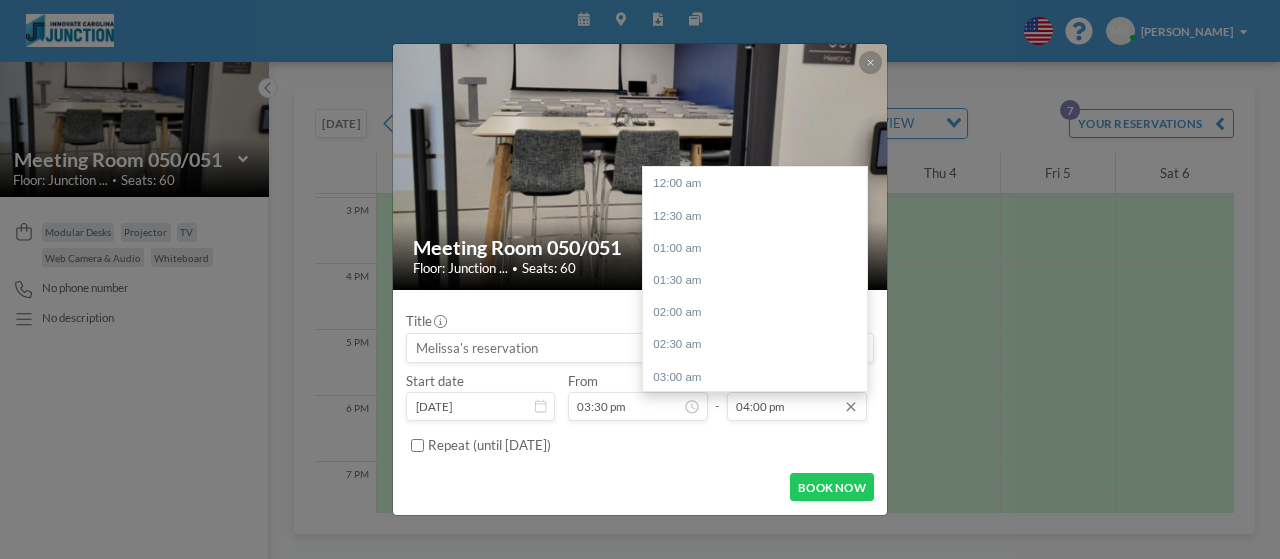 scroll, scrollTop: 1030, scrollLeft: 0, axis: vertical 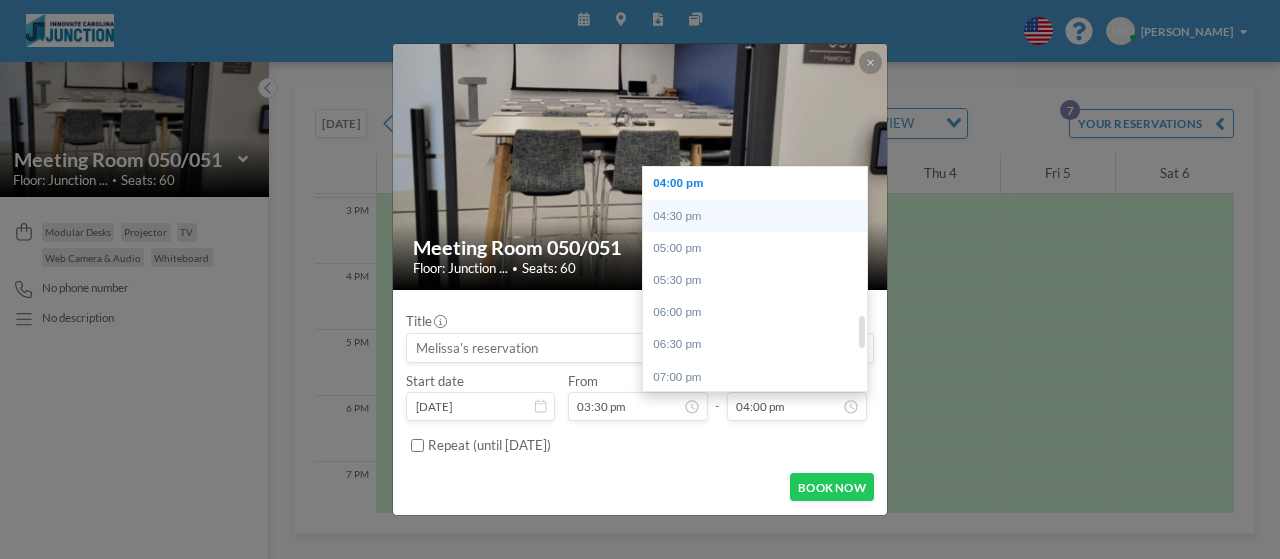 click on "04:30 pm" at bounding box center (760, 216) 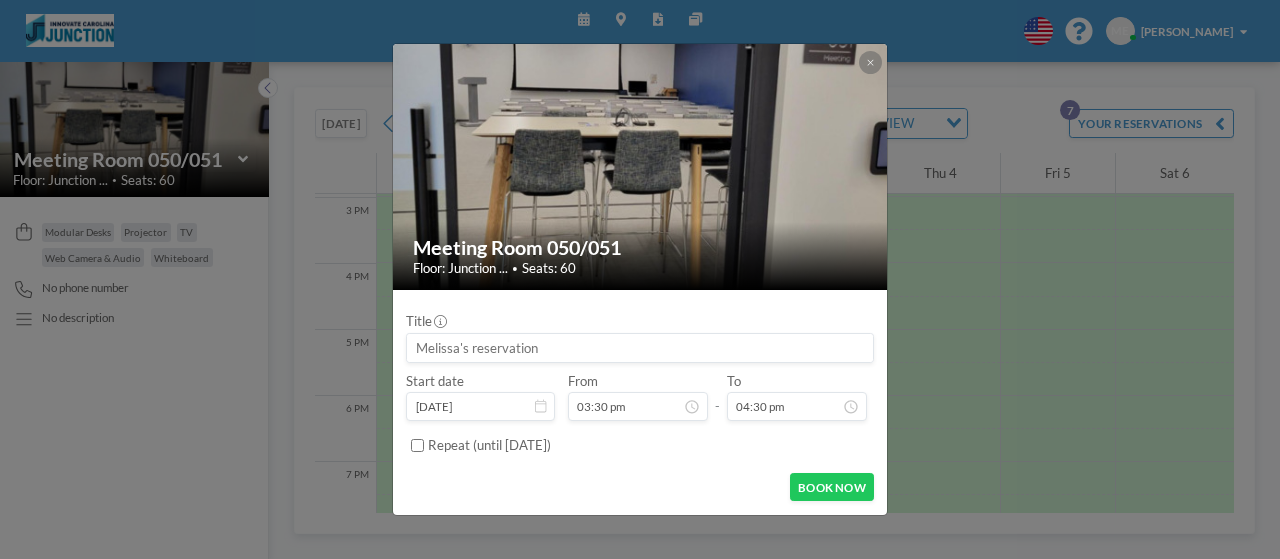 click at bounding box center (639, 348) 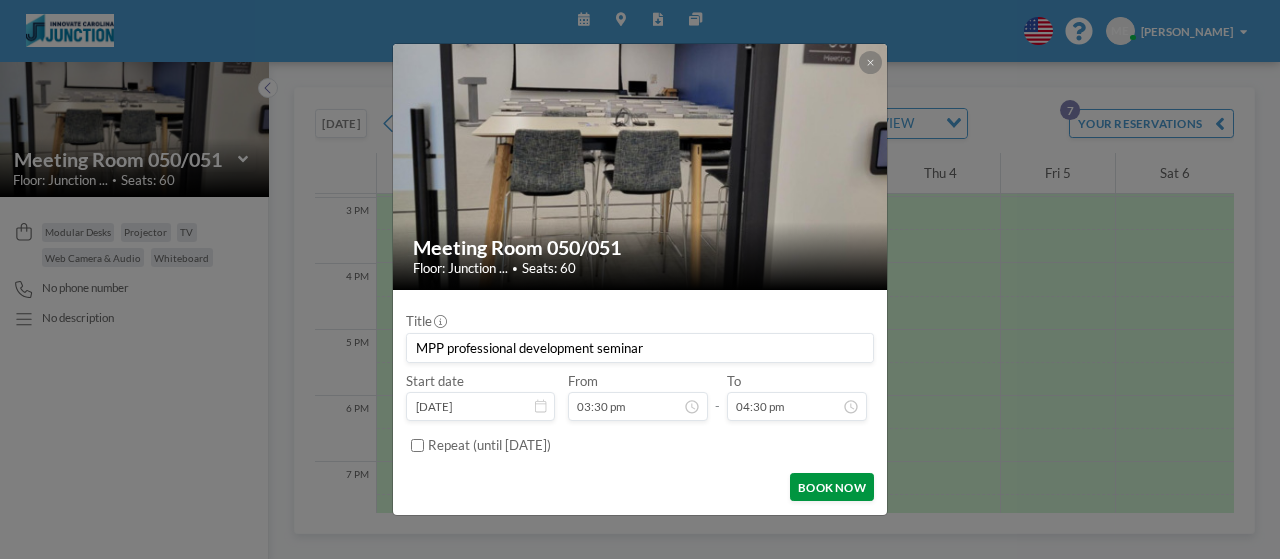 scroll, scrollTop: 998, scrollLeft: 0, axis: vertical 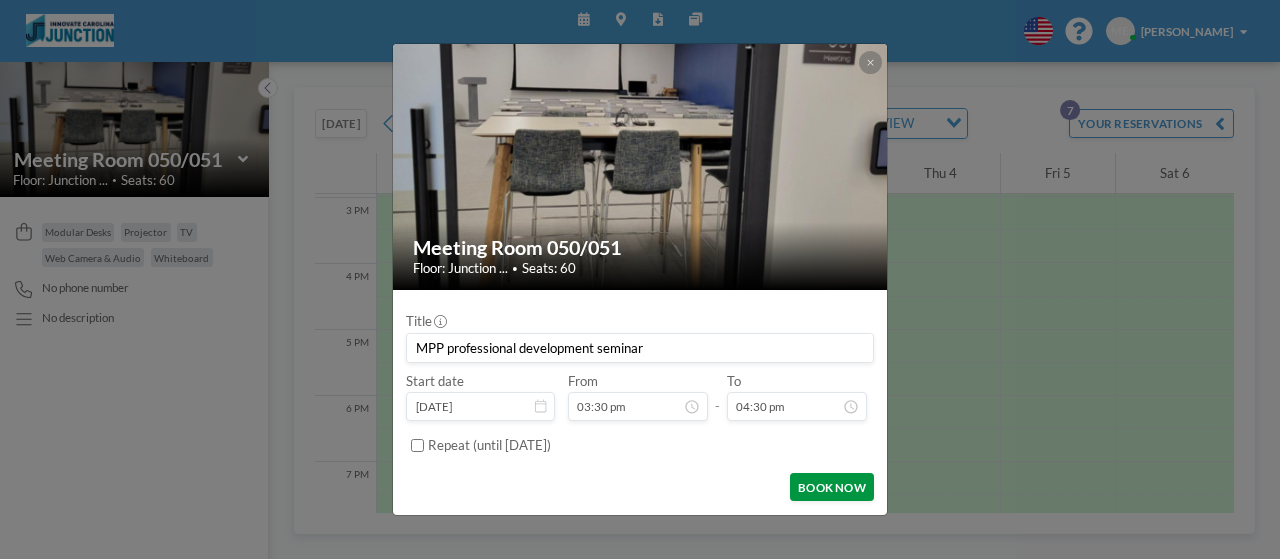 type on "MPP professional development seminar" 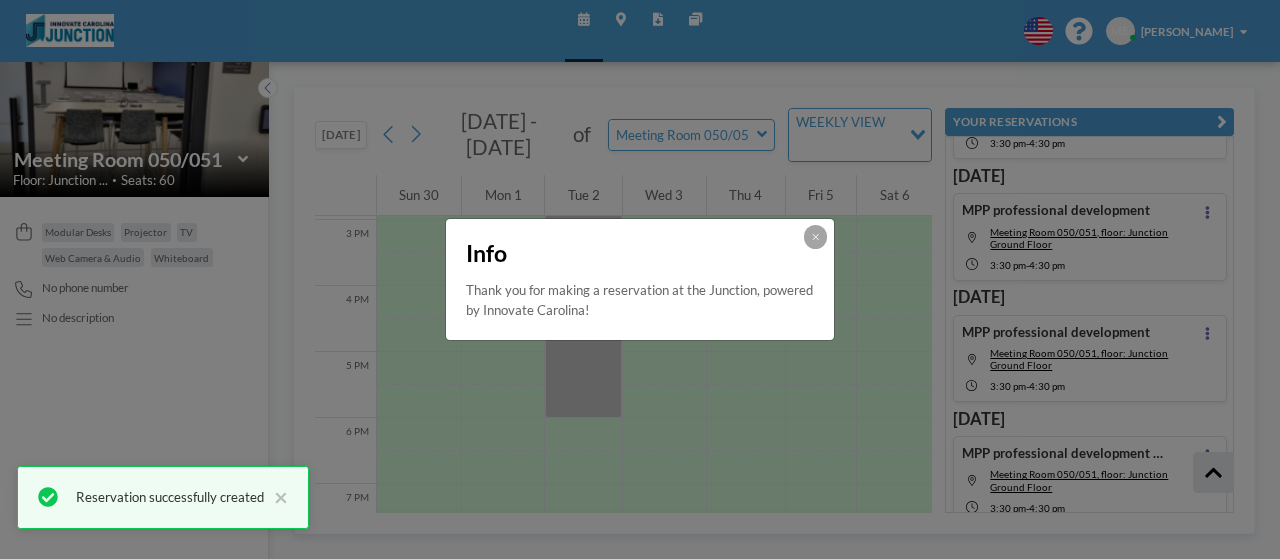 scroll, scrollTop: 588, scrollLeft: 0, axis: vertical 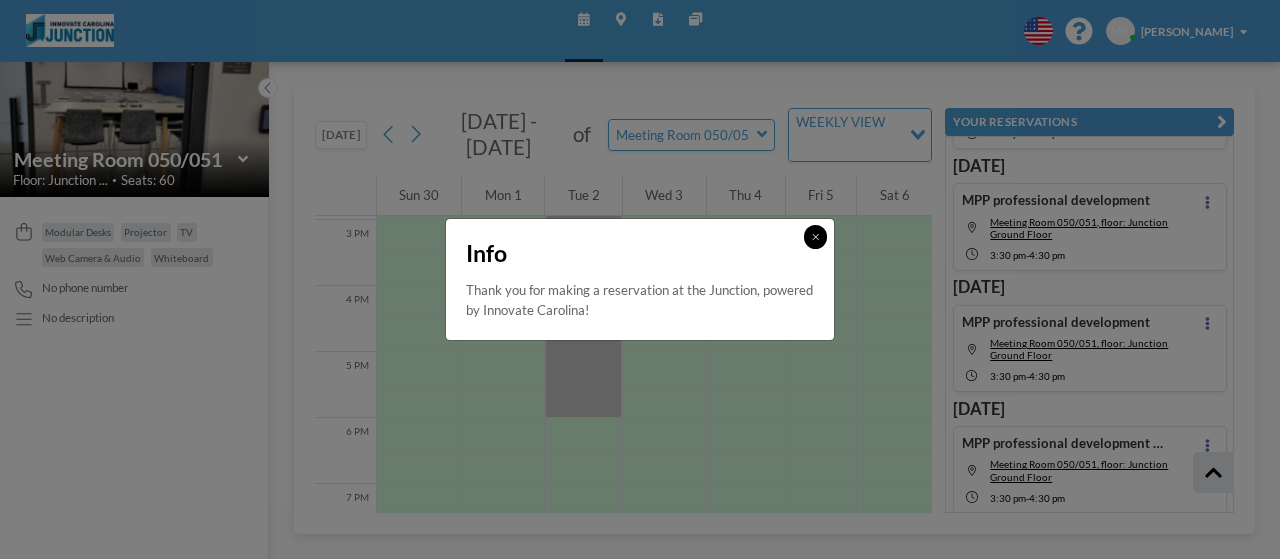 click 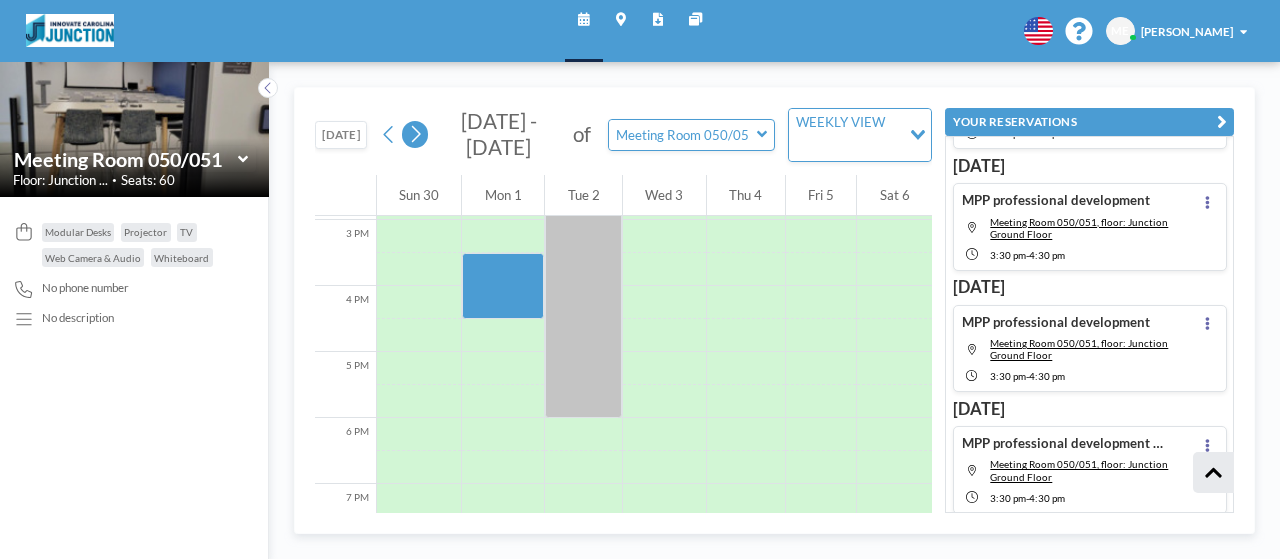 click 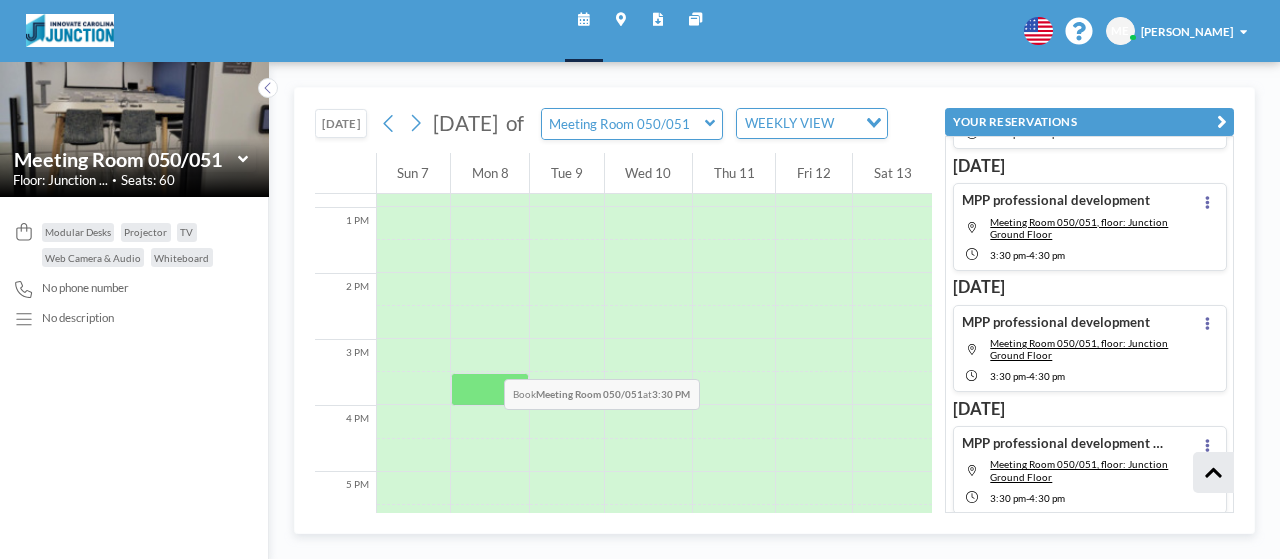 scroll, scrollTop: 887, scrollLeft: 0, axis: vertical 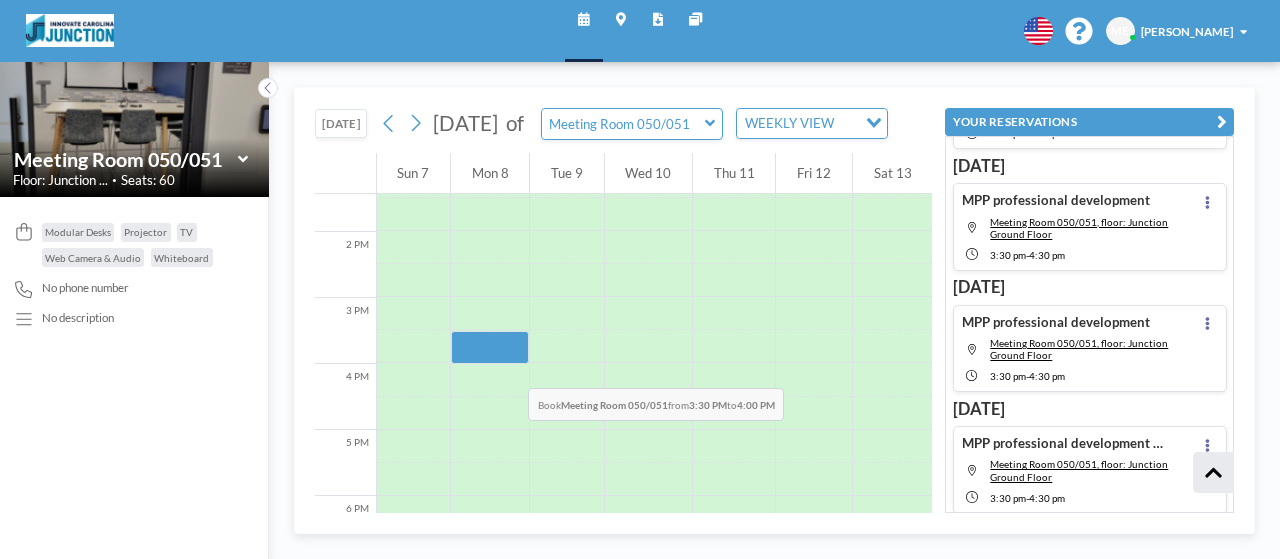 click at bounding box center [490, 347] 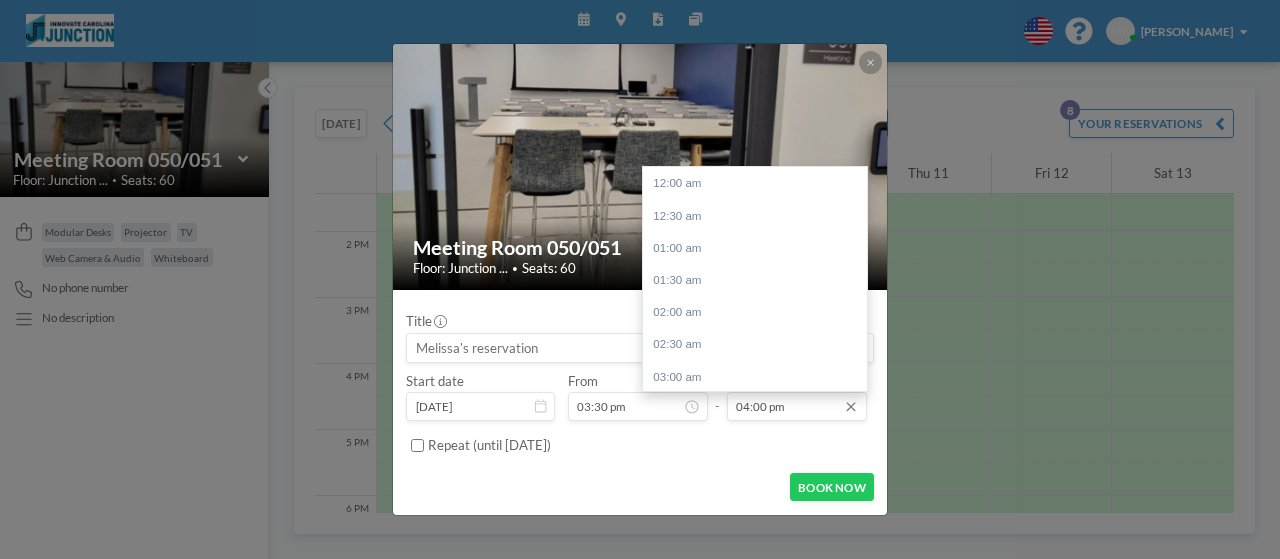 scroll, scrollTop: 1030, scrollLeft: 0, axis: vertical 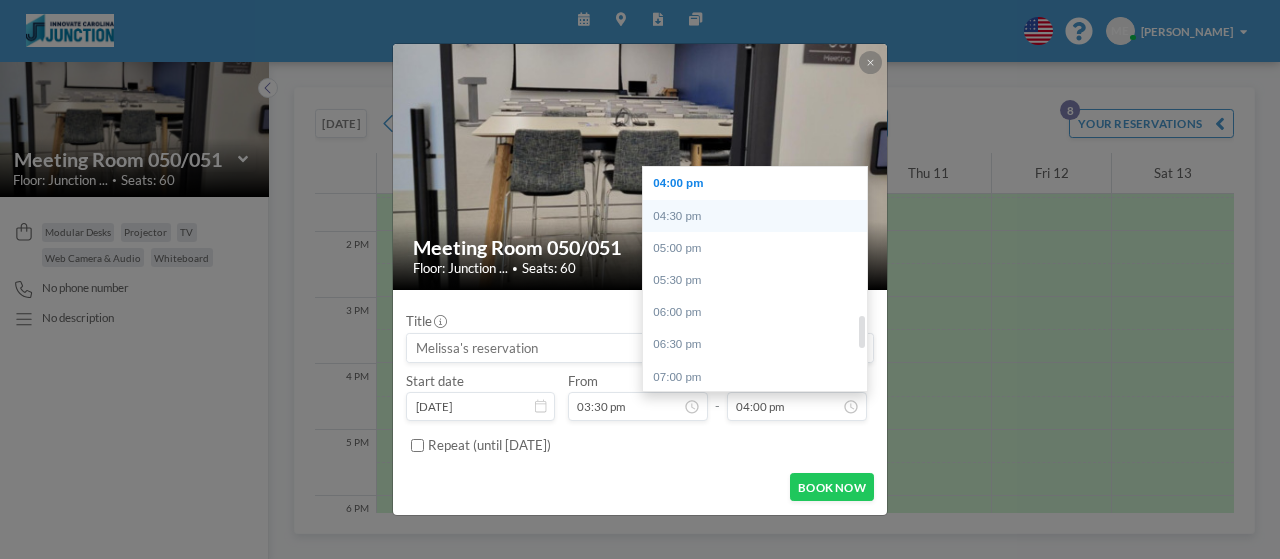 click on "04:30 pm" at bounding box center (760, 216) 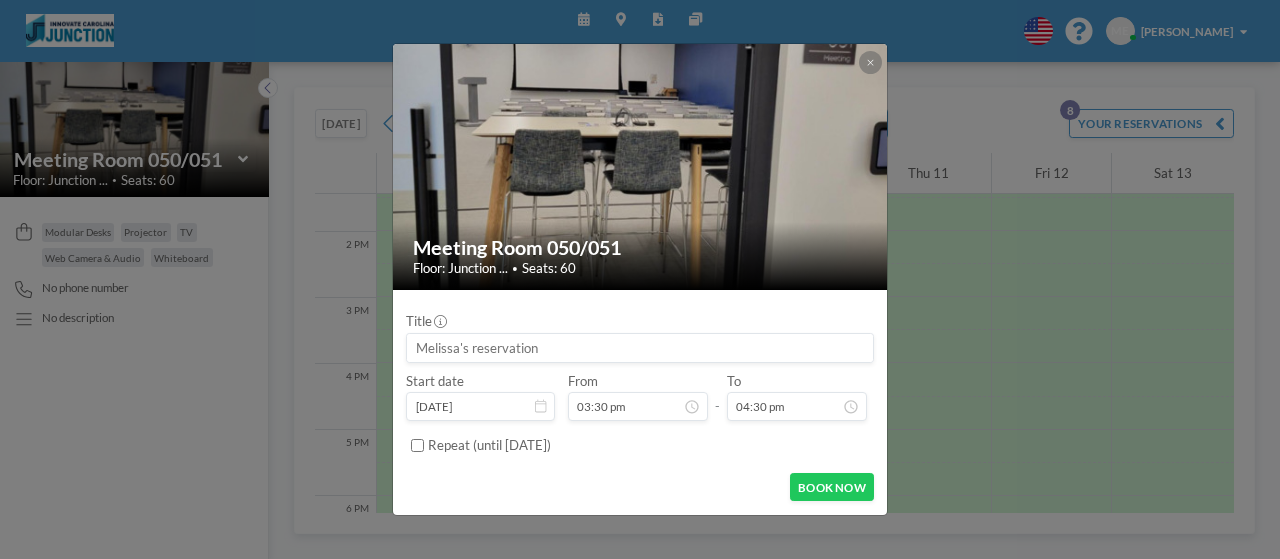 click on "Title" at bounding box center (639, 338) 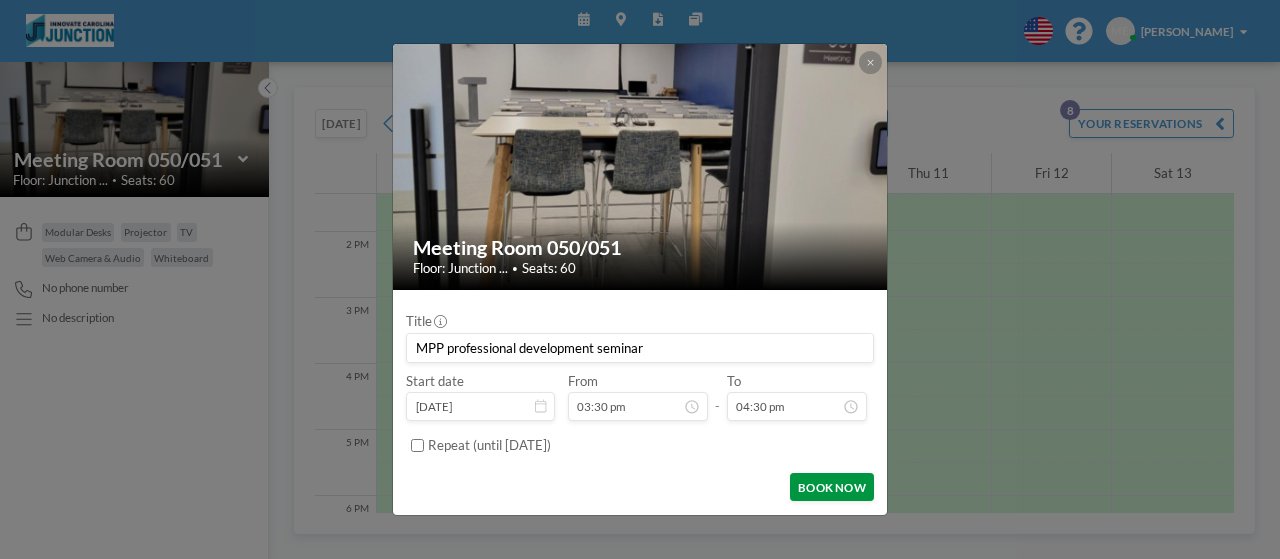 scroll, scrollTop: 0, scrollLeft: 0, axis: both 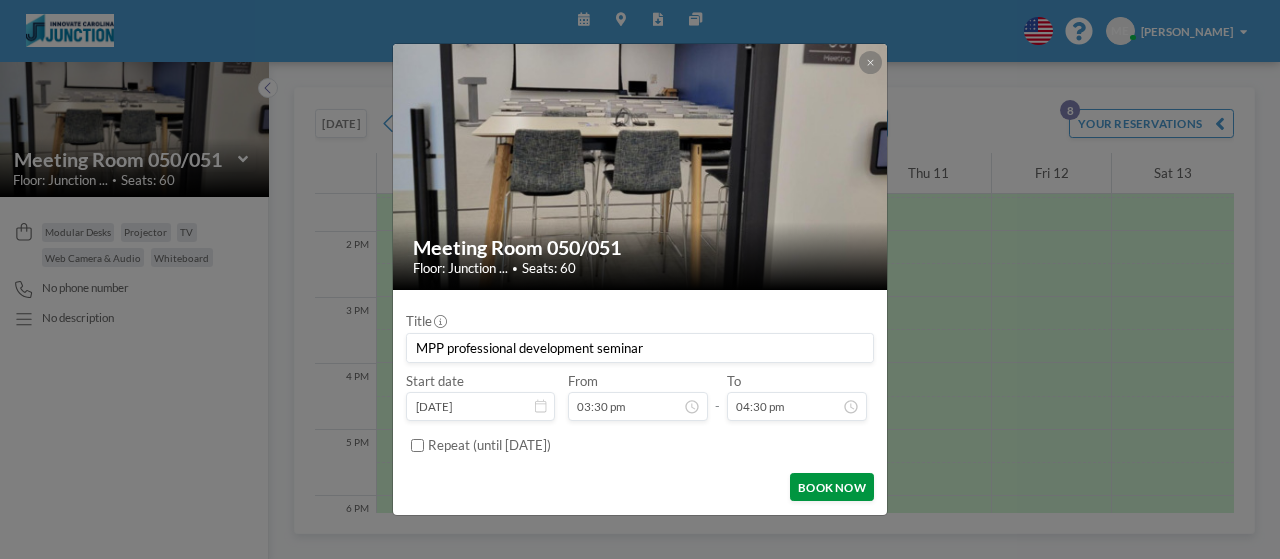 type on "MPP professional development seminar" 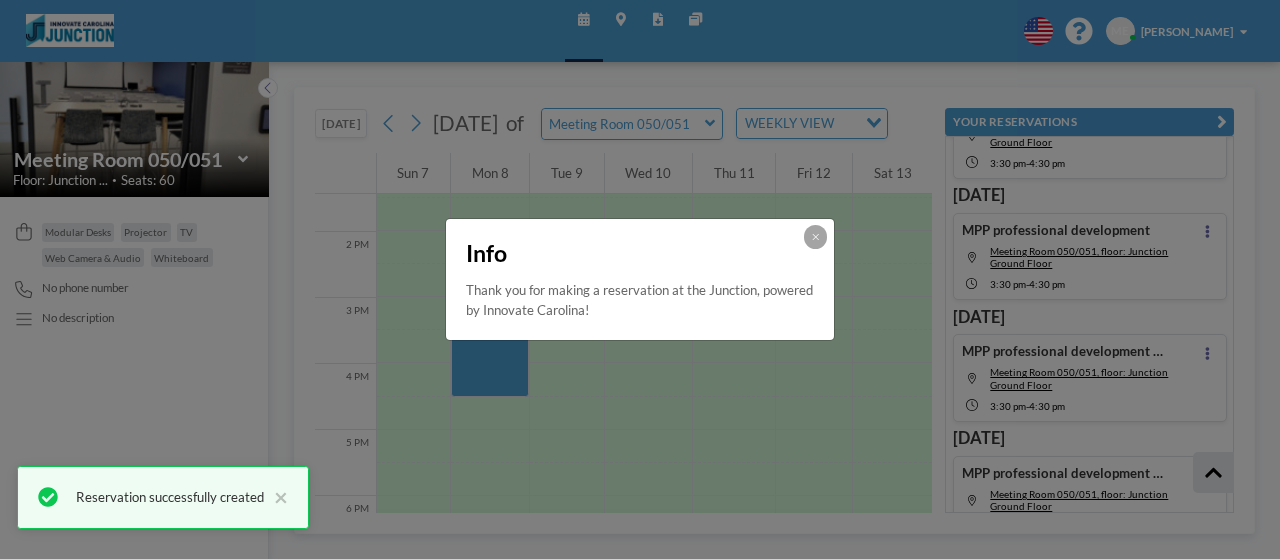 scroll, scrollTop: 708, scrollLeft: 0, axis: vertical 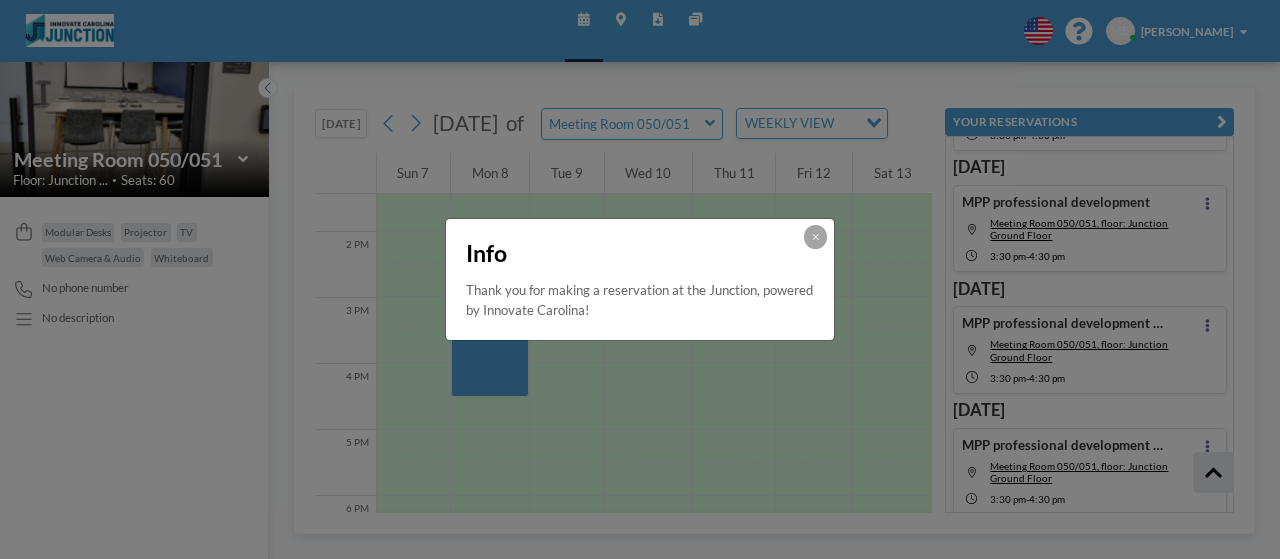 click on "Info" at bounding box center [640, 250] 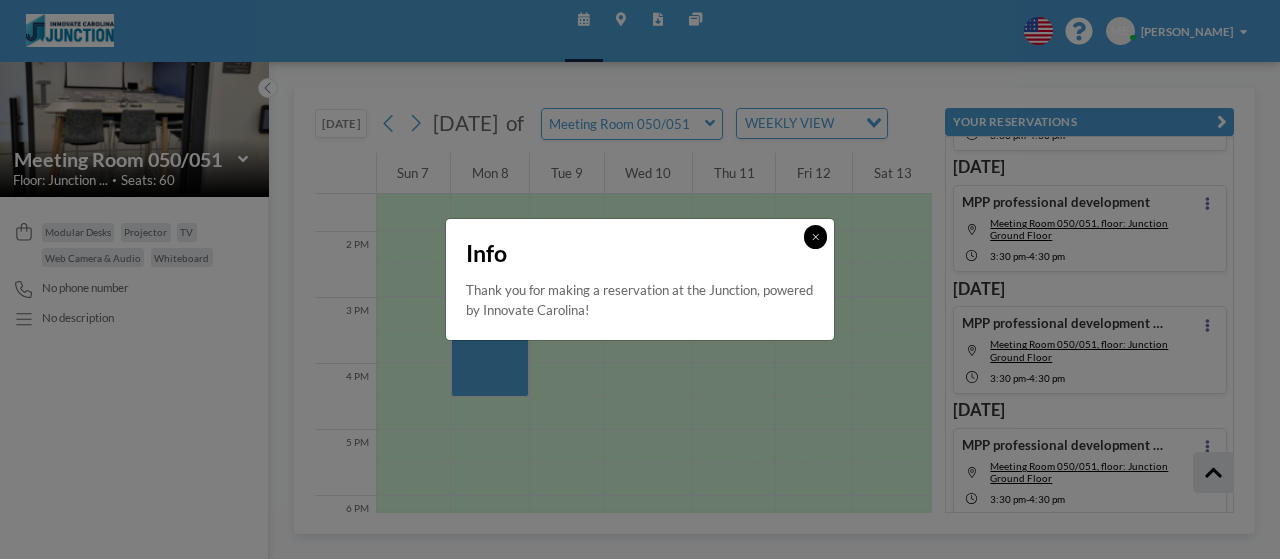 click at bounding box center [815, 236] 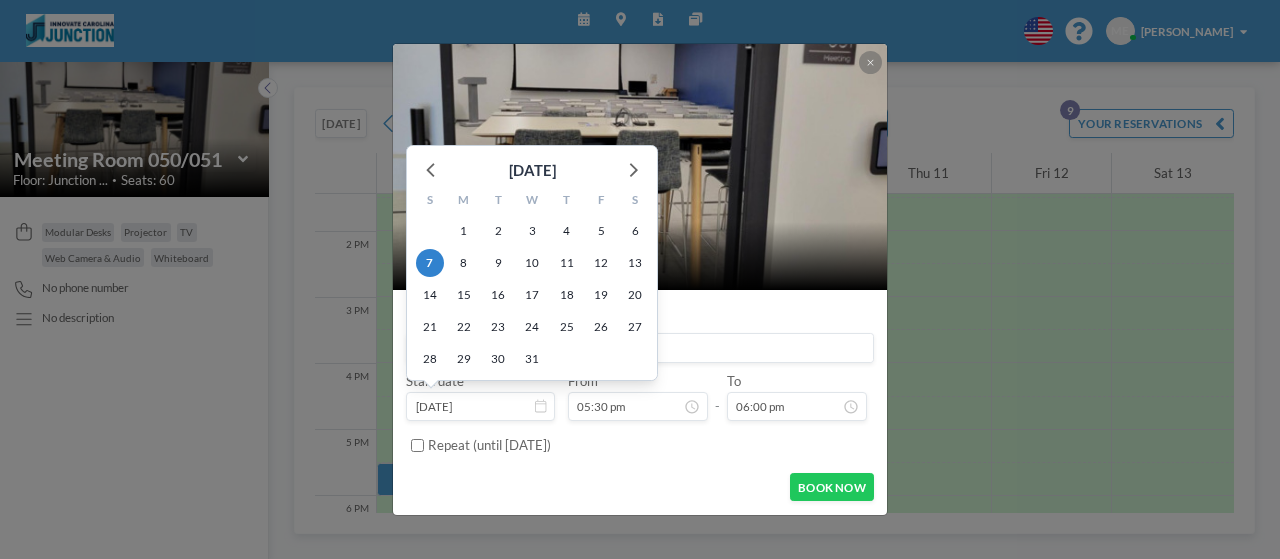 scroll, scrollTop: 1127, scrollLeft: 0, axis: vertical 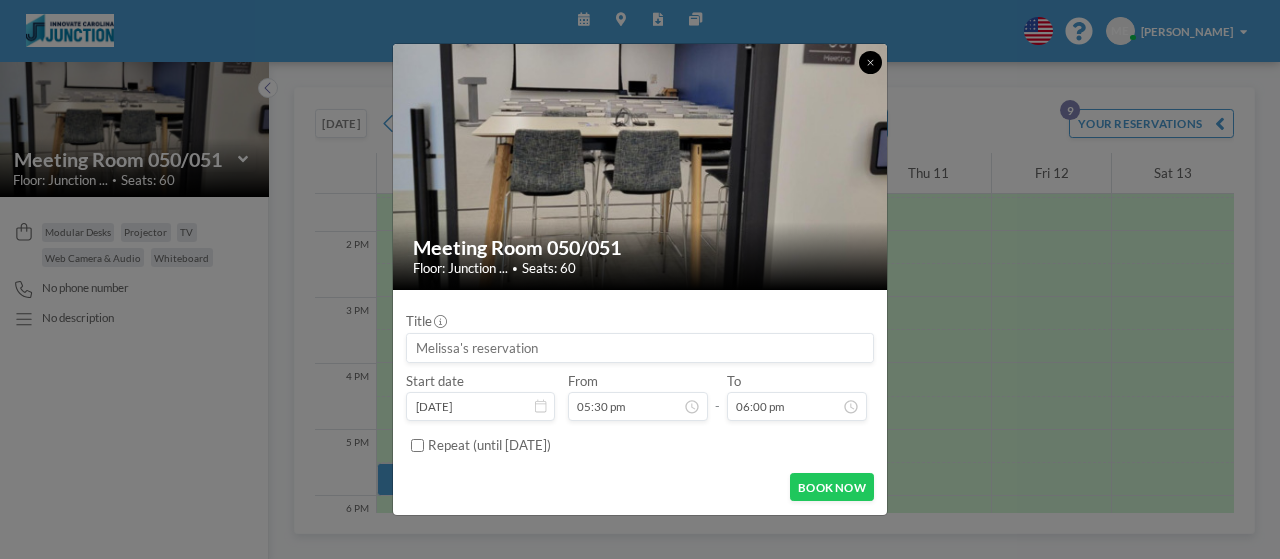 click 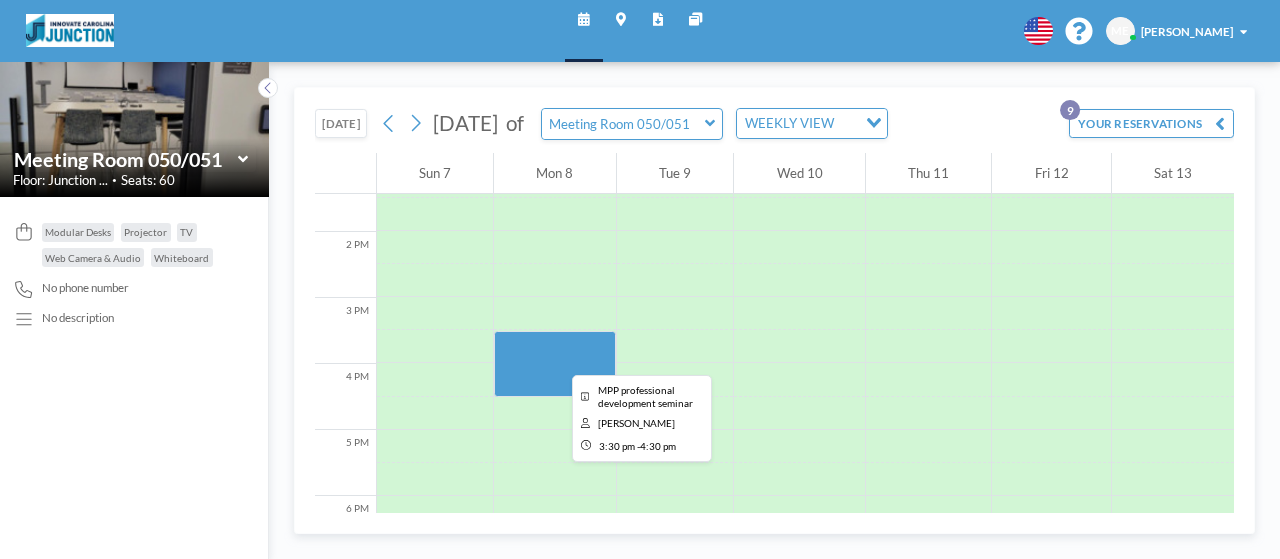 click at bounding box center (555, 364) 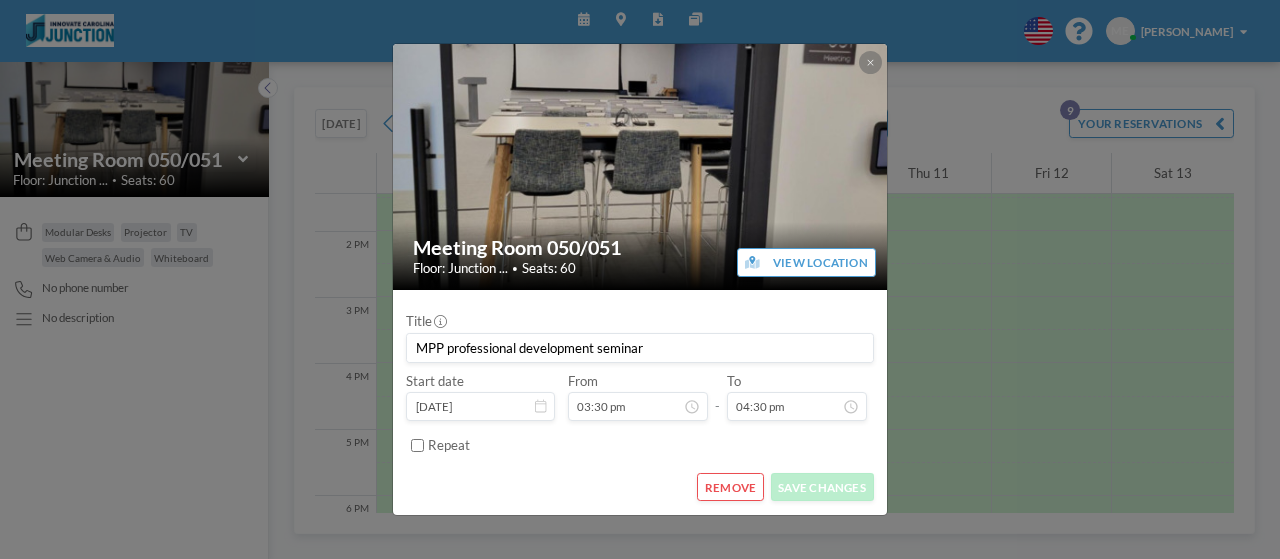 scroll, scrollTop: 0, scrollLeft: 0, axis: both 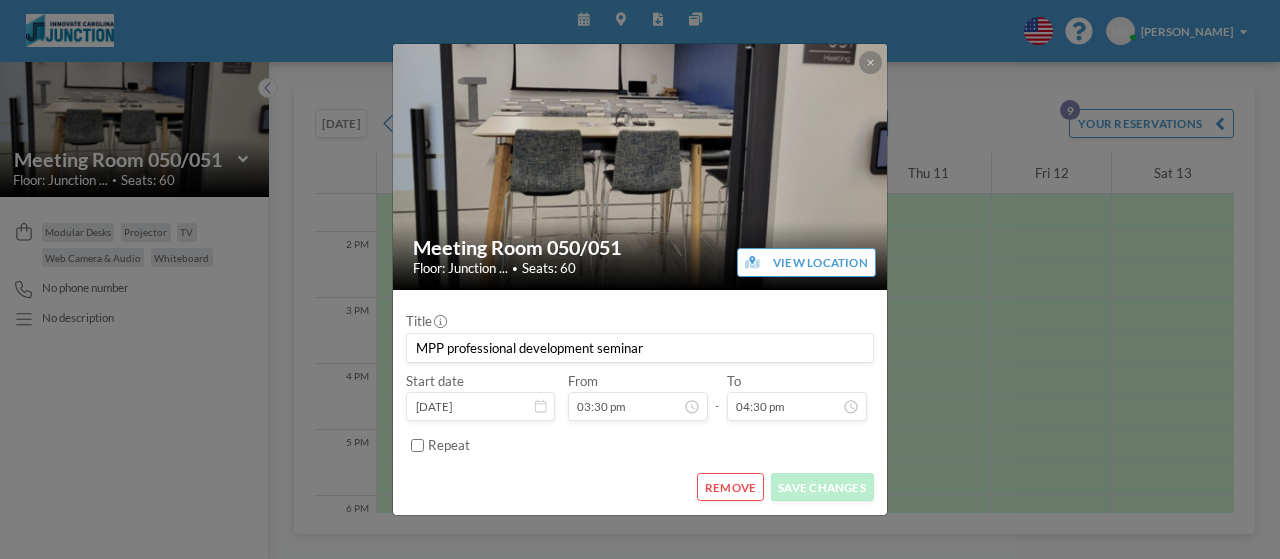 click on "REMOVE" at bounding box center (730, 487) 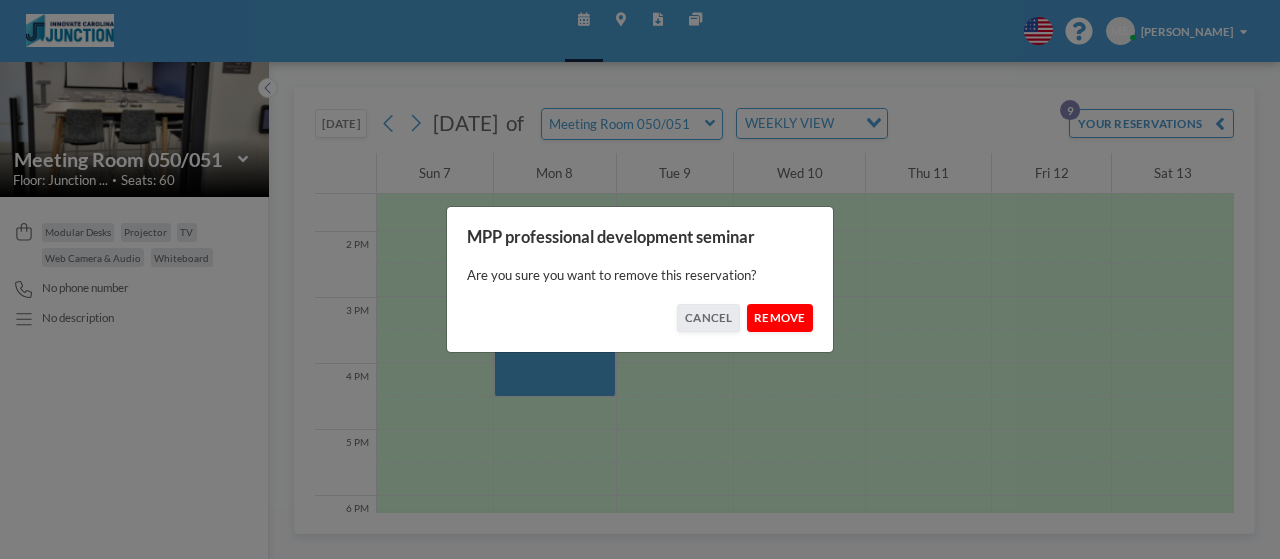 click on "REMOVE" at bounding box center [780, 318] 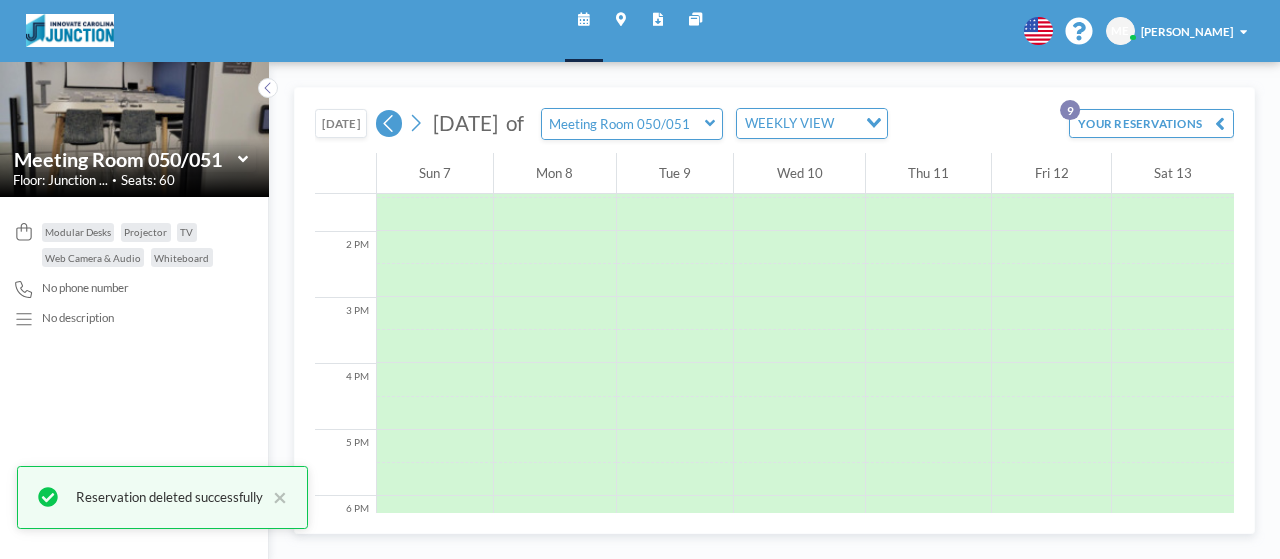 click 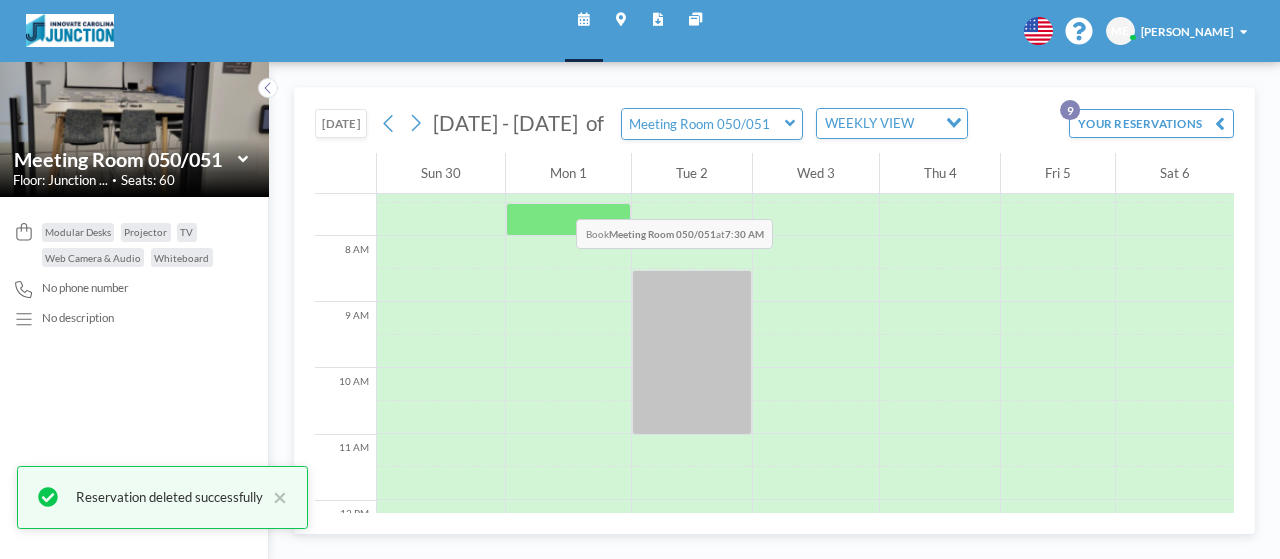 scroll, scrollTop: 487, scrollLeft: 0, axis: vertical 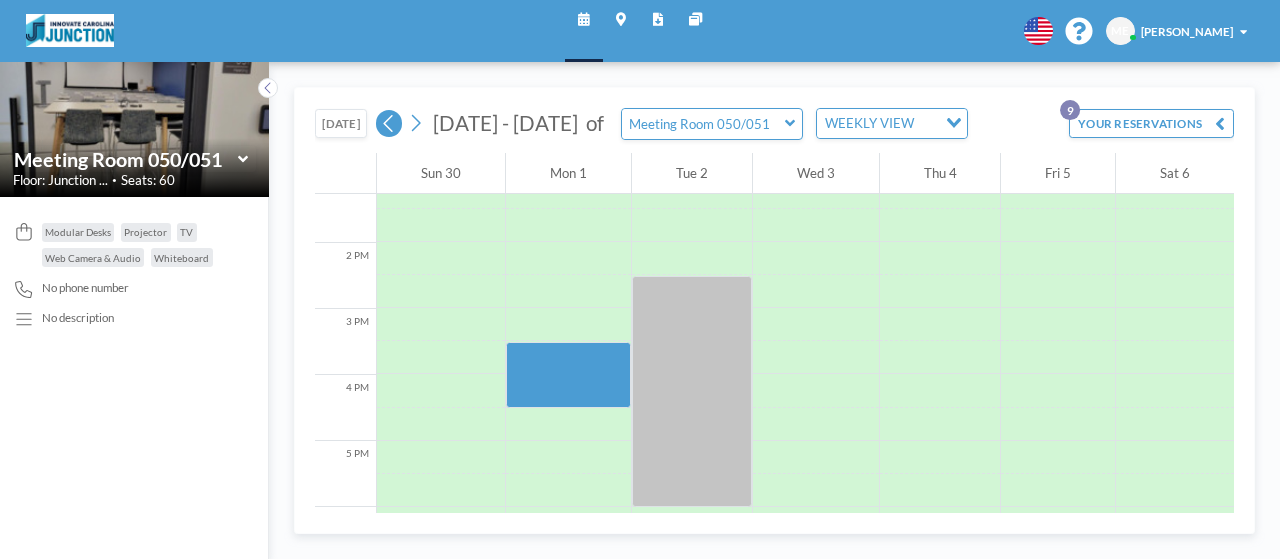 click 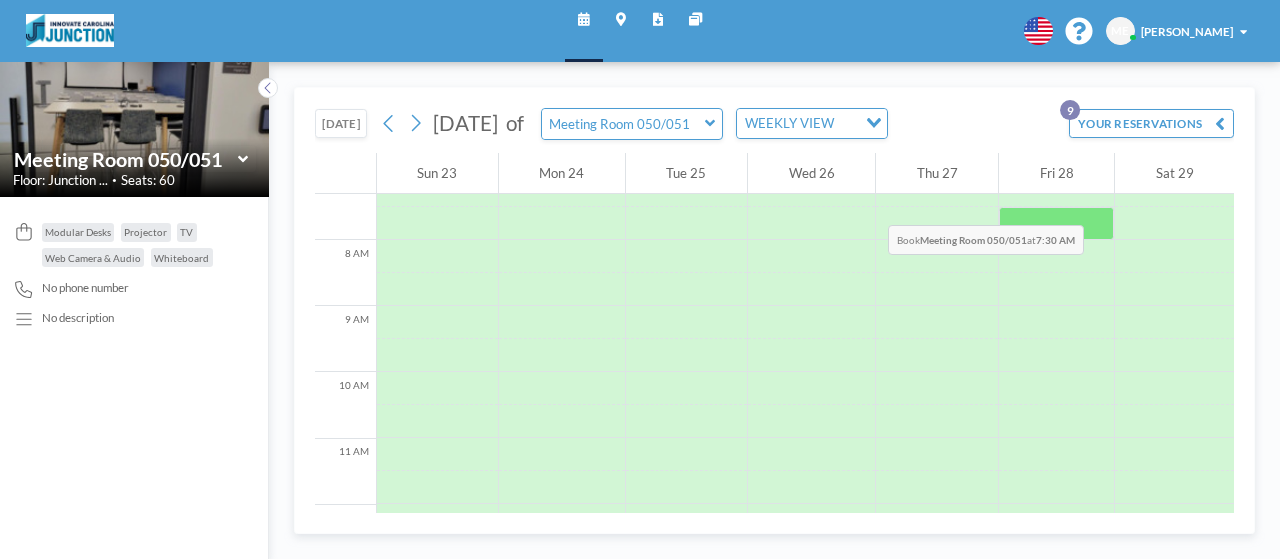 scroll, scrollTop: 487, scrollLeft: 0, axis: vertical 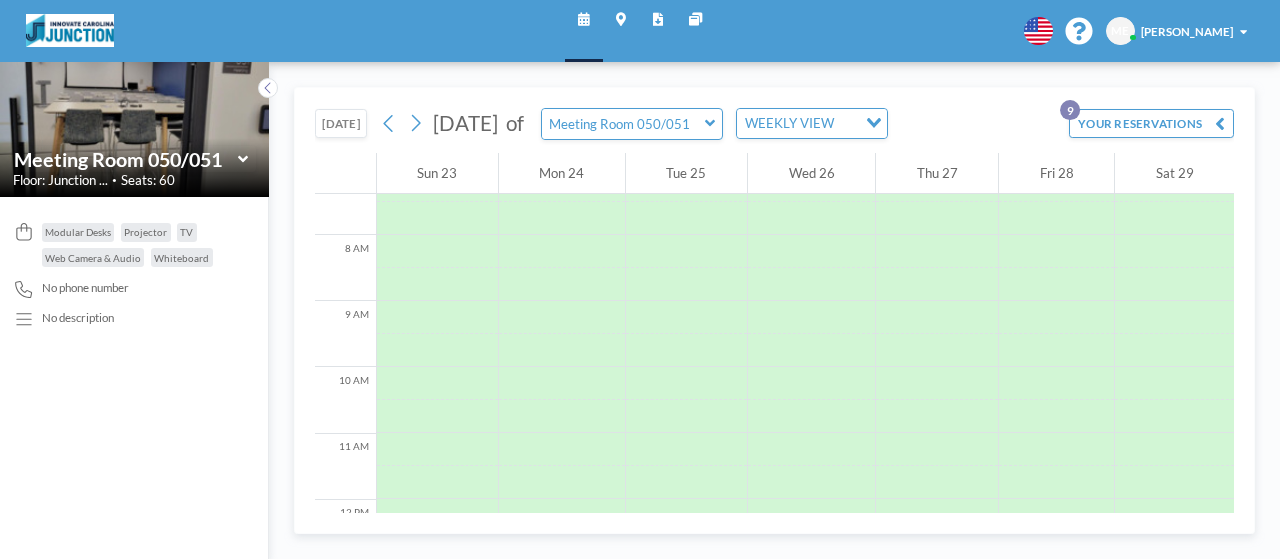 drag, startPoint x: 1236, startPoint y: 289, endPoint x: 1230, endPoint y: 341, distance: 52.34501 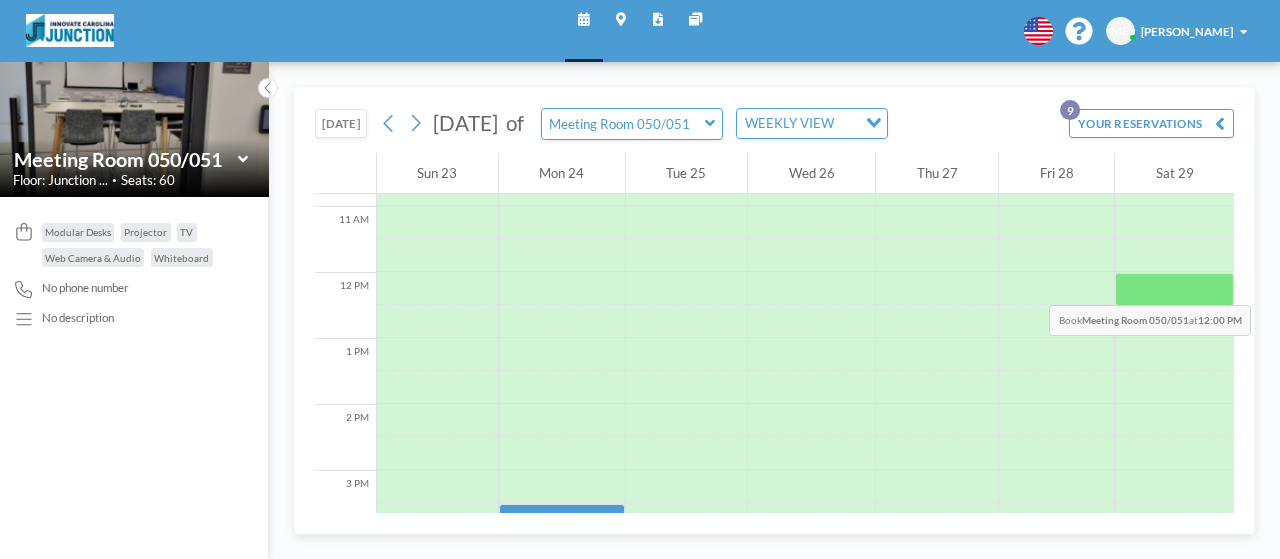 scroll, scrollTop: 862, scrollLeft: 0, axis: vertical 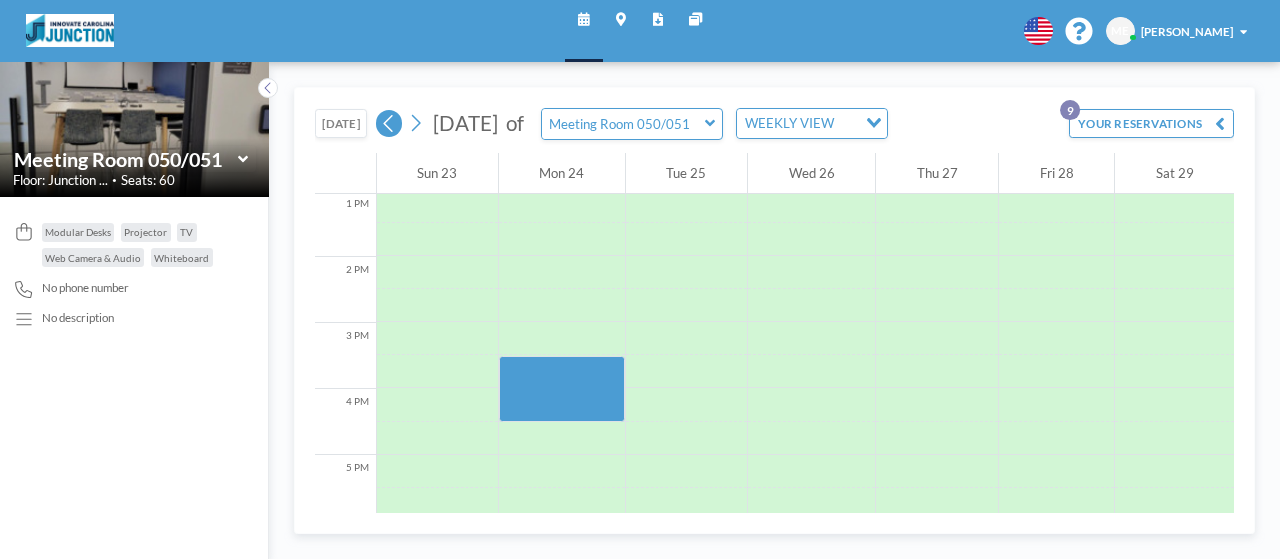 click 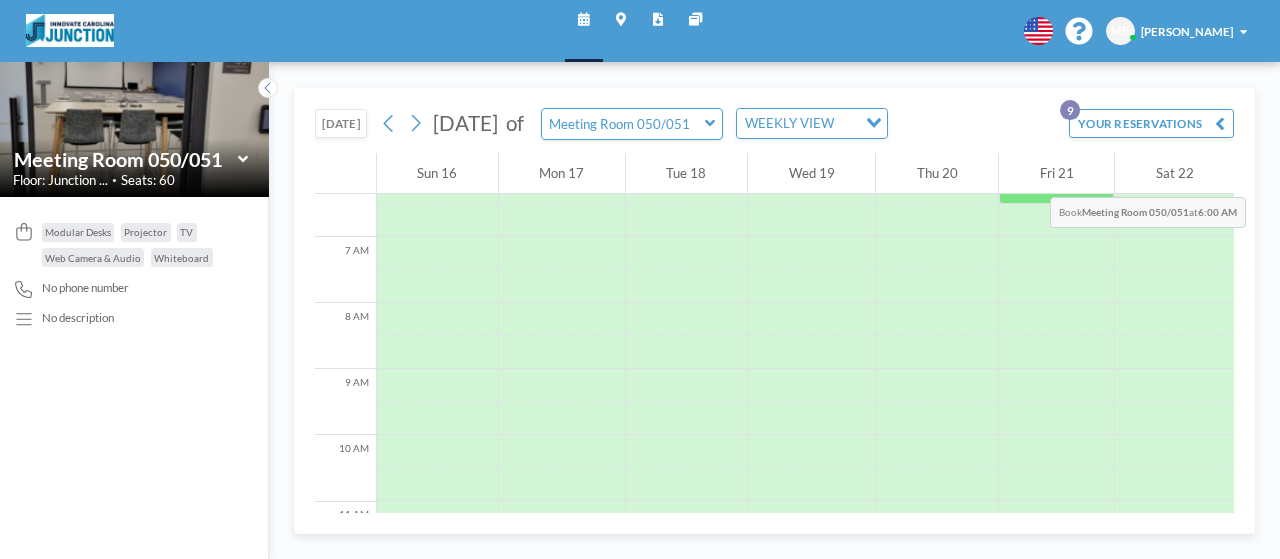 scroll, scrollTop: 487, scrollLeft: 0, axis: vertical 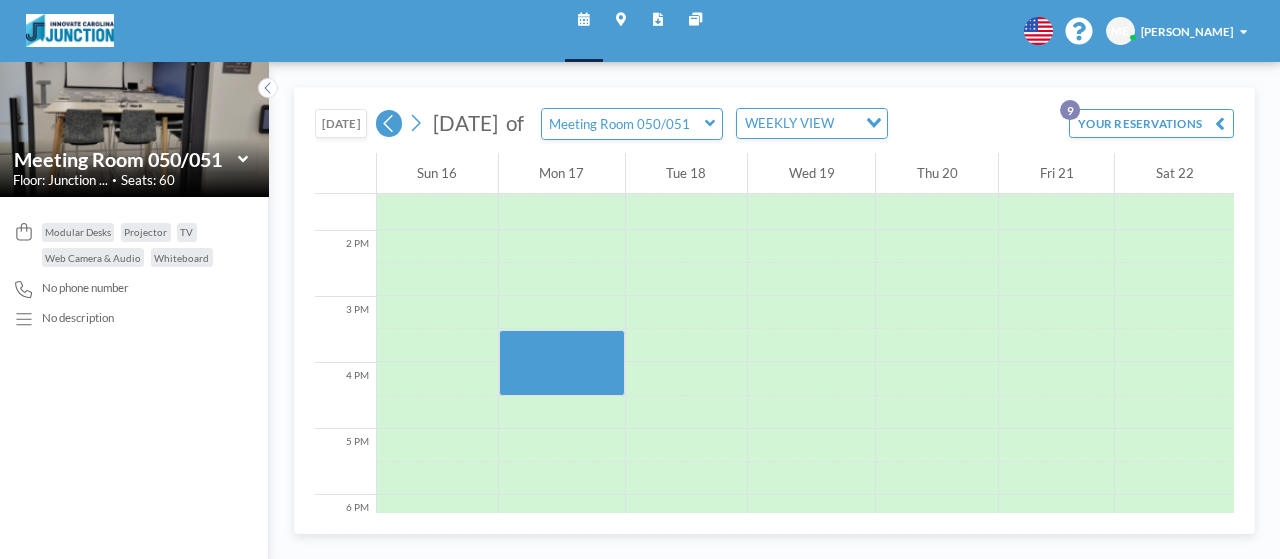 click 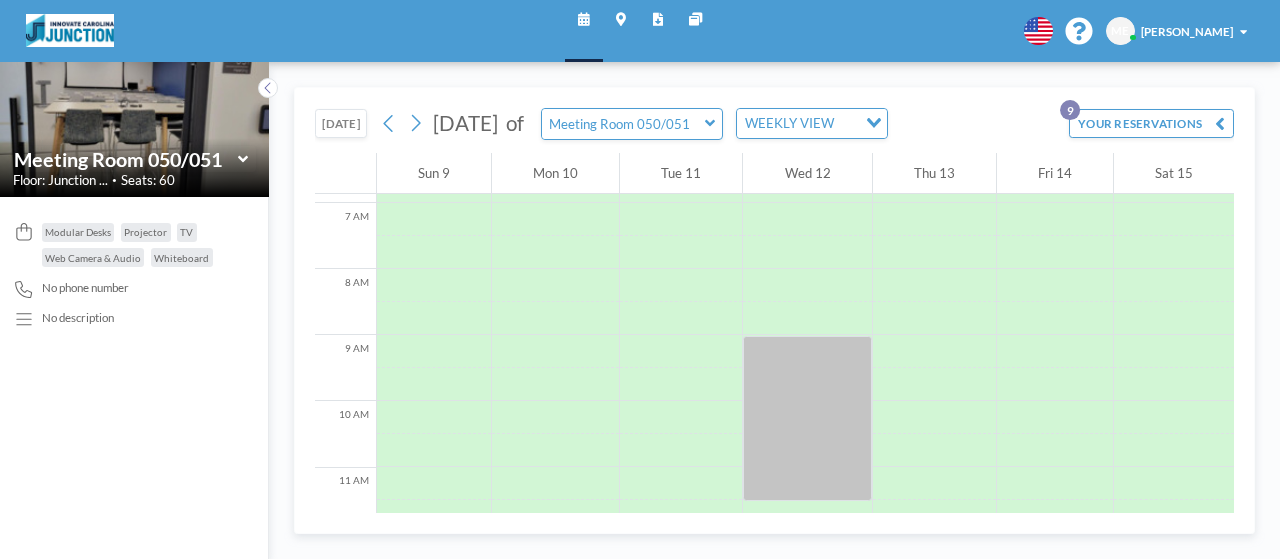 scroll, scrollTop: 487, scrollLeft: 0, axis: vertical 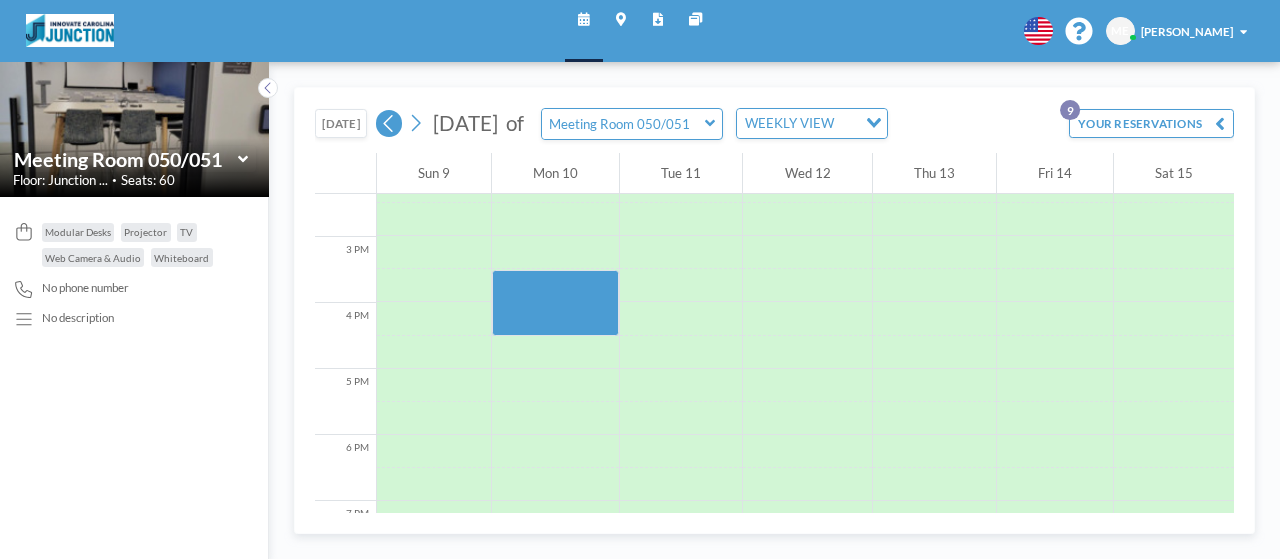 click 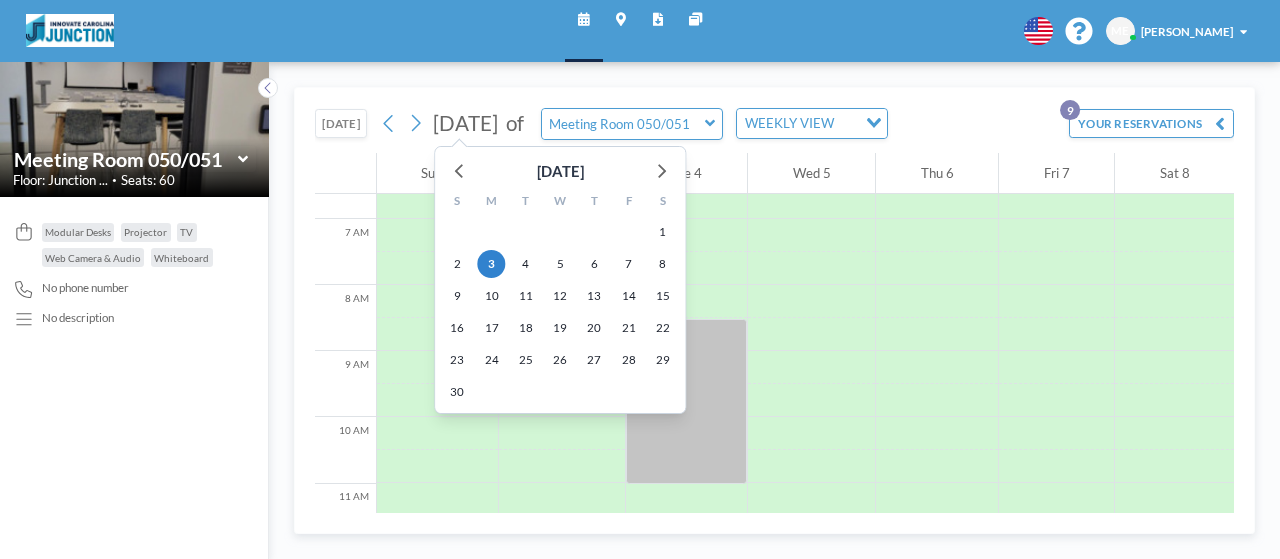 scroll, scrollTop: 487, scrollLeft: 0, axis: vertical 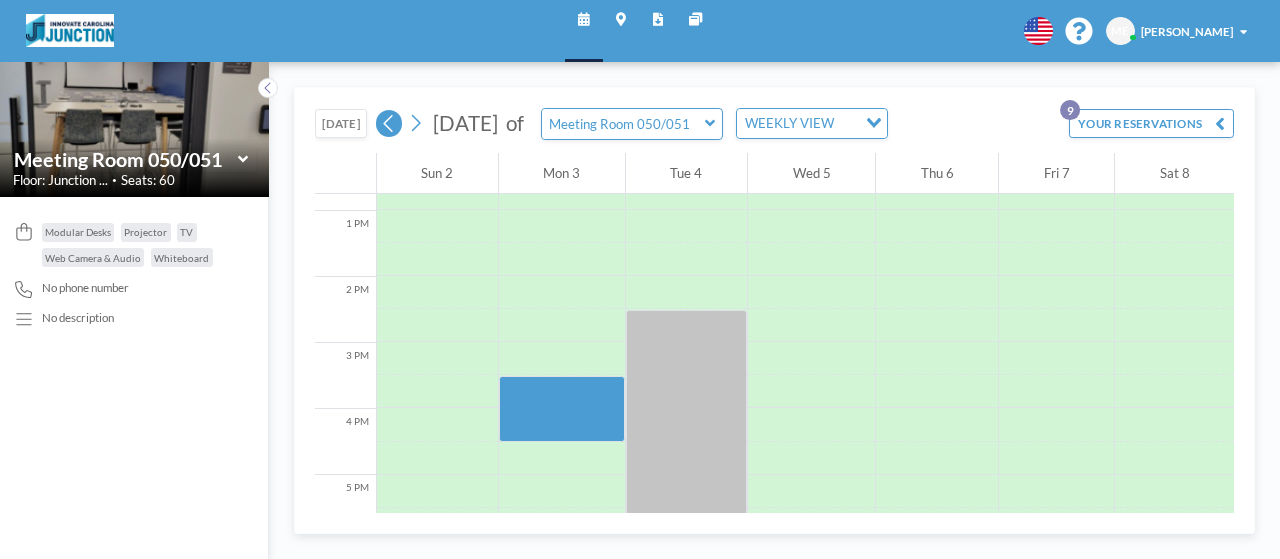 click 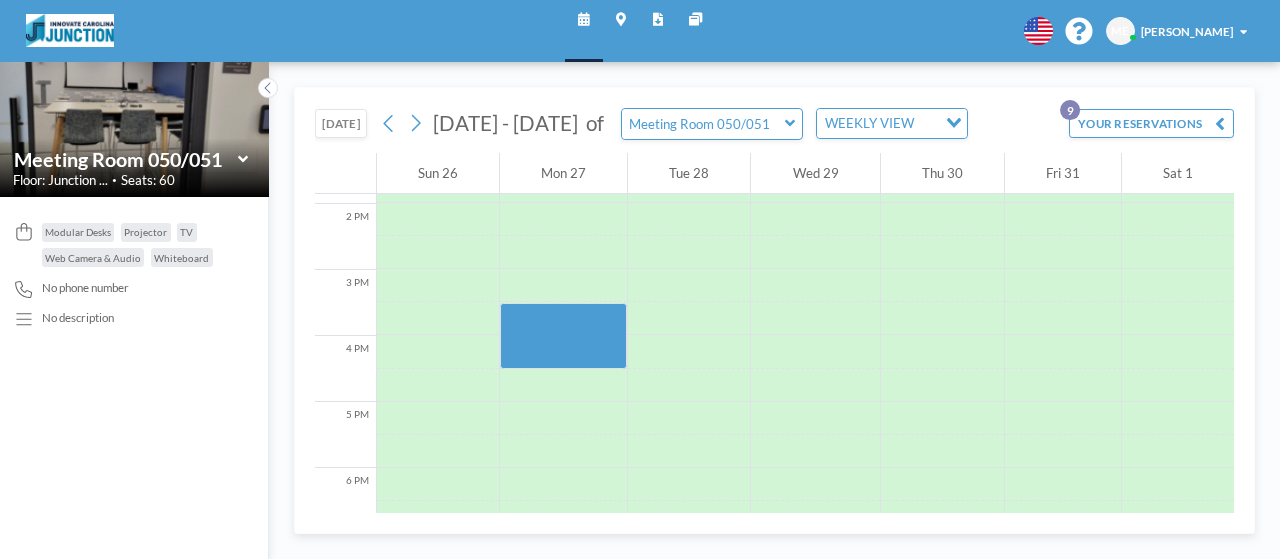 scroll, scrollTop: 955, scrollLeft: 0, axis: vertical 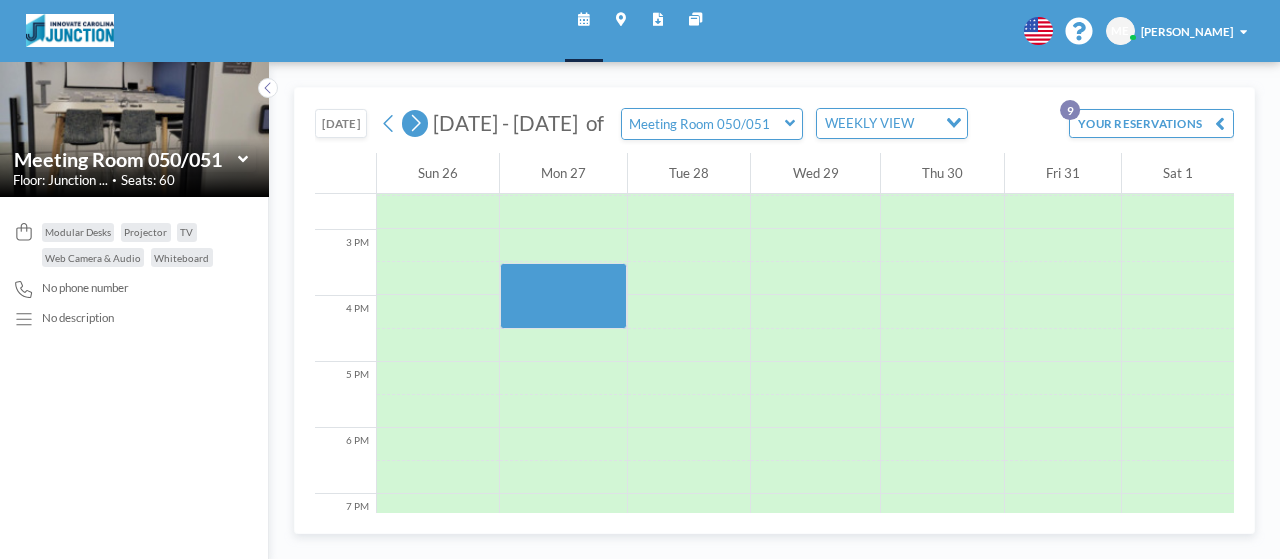 click 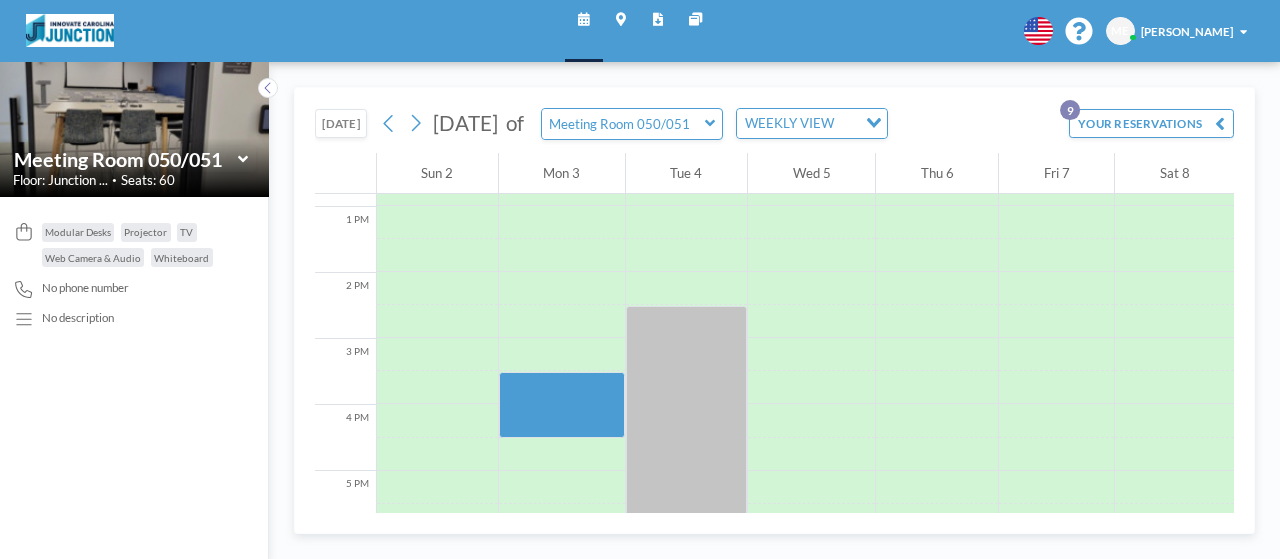 scroll, scrollTop: 852, scrollLeft: 0, axis: vertical 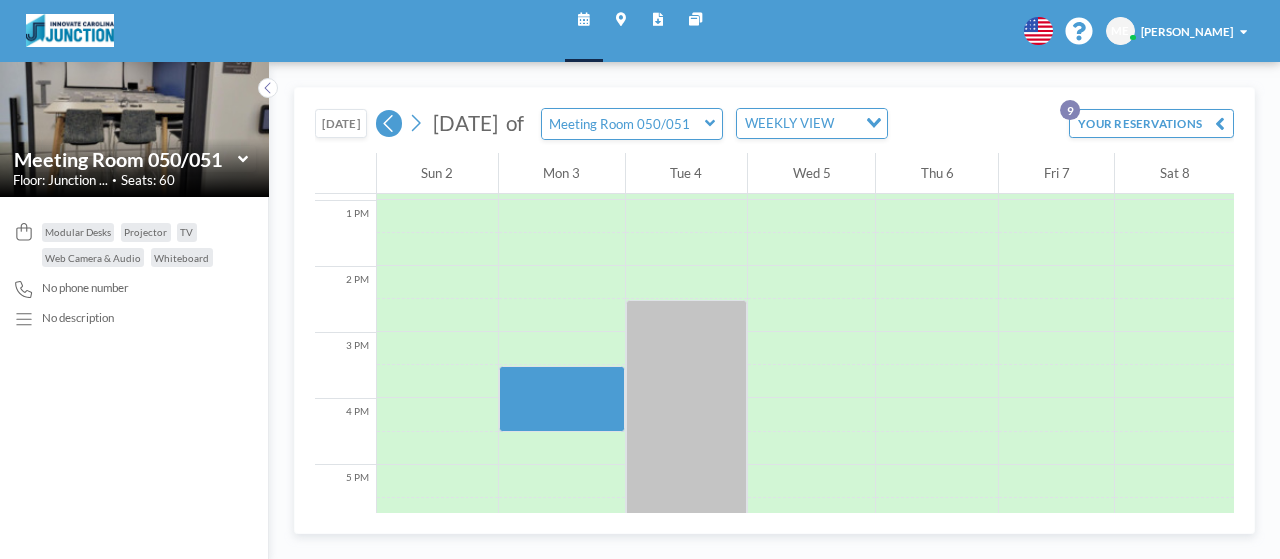 click 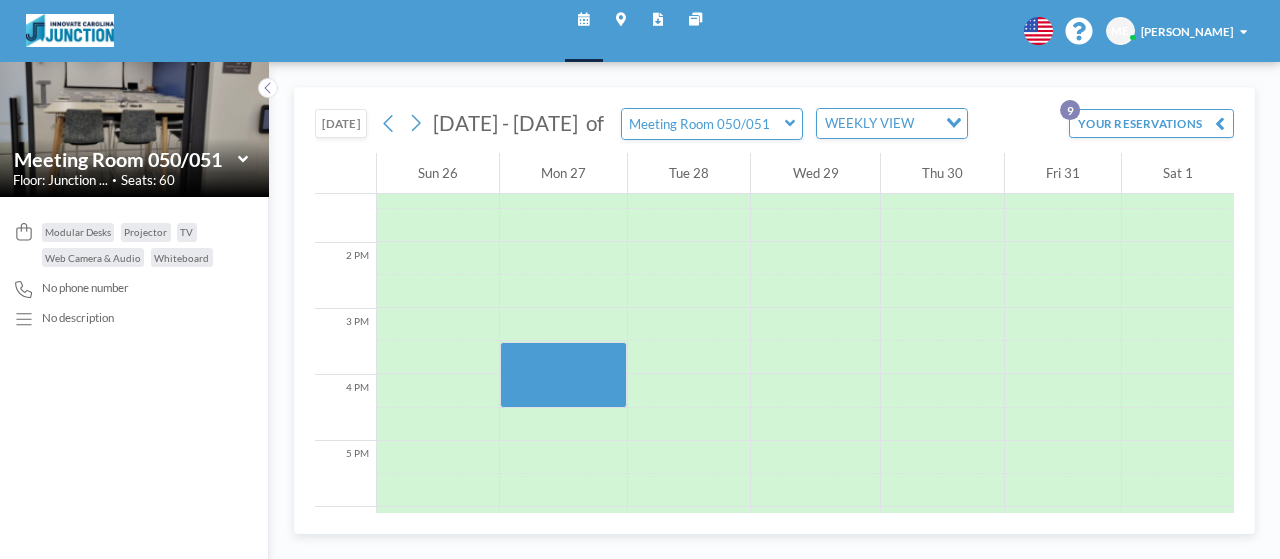 scroll, scrollTop: 952, scrollLeft: 0, axis: vertical 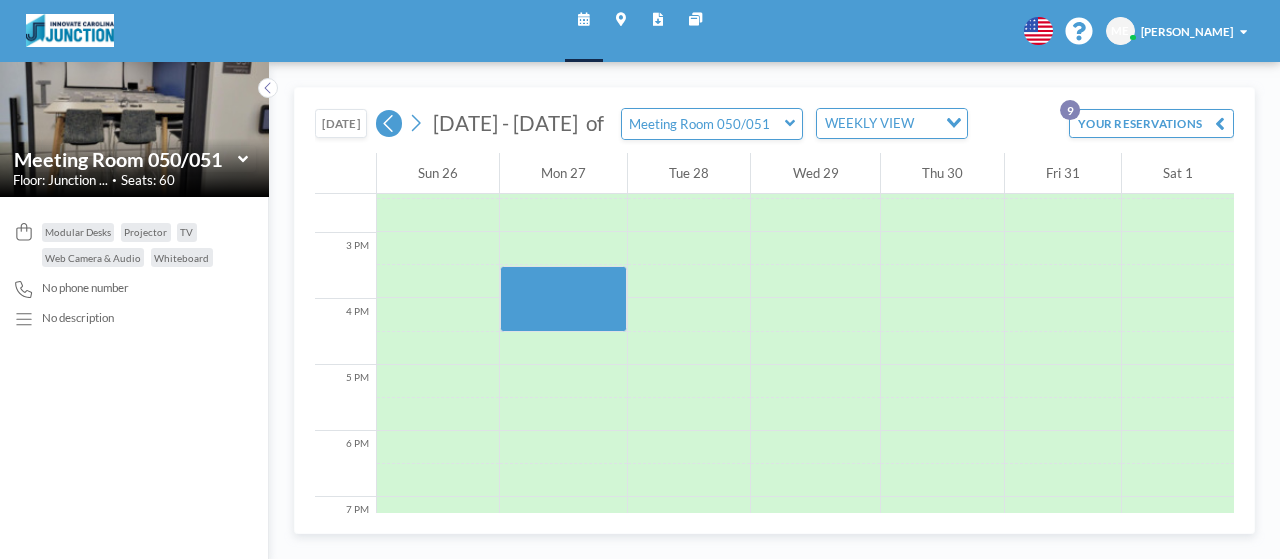 click 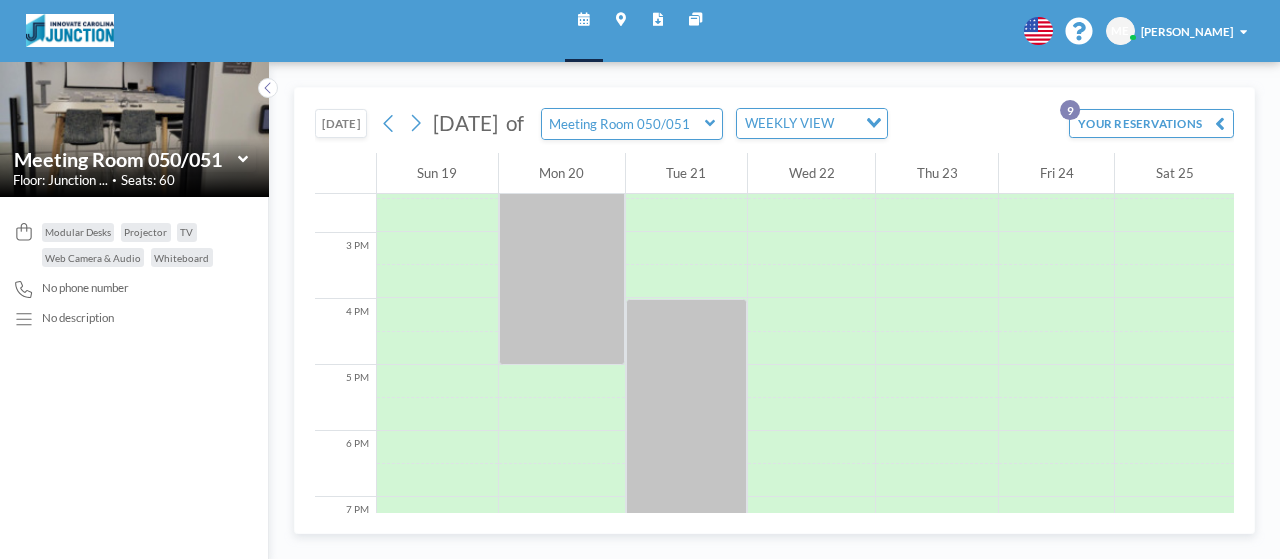 scroll, scrollTop: 1001, scrollLeft: 0, axis: vertical 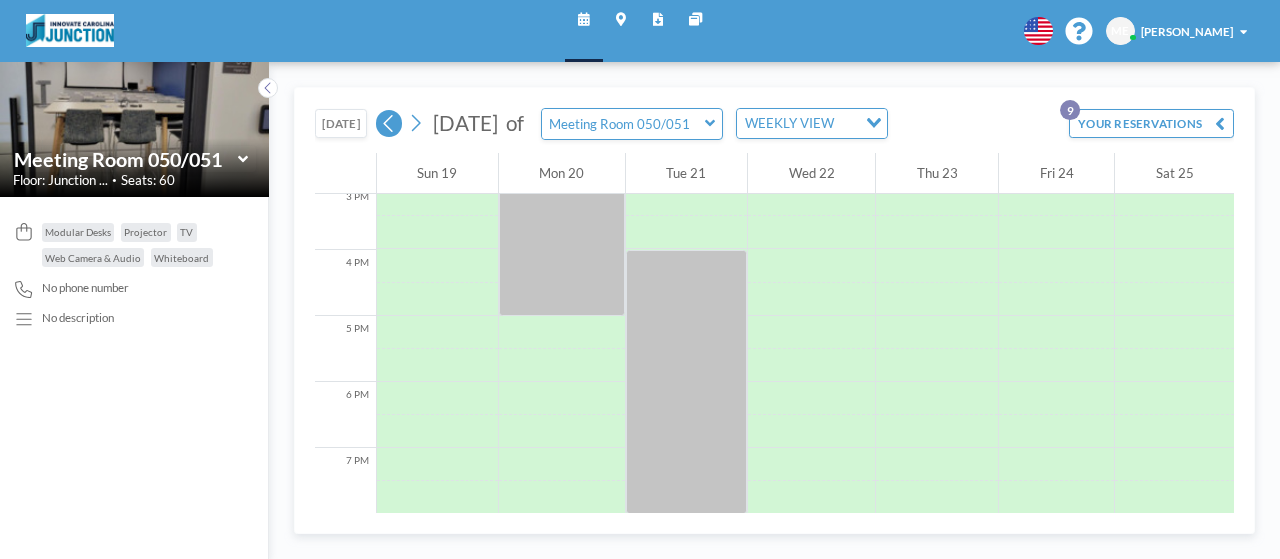 click 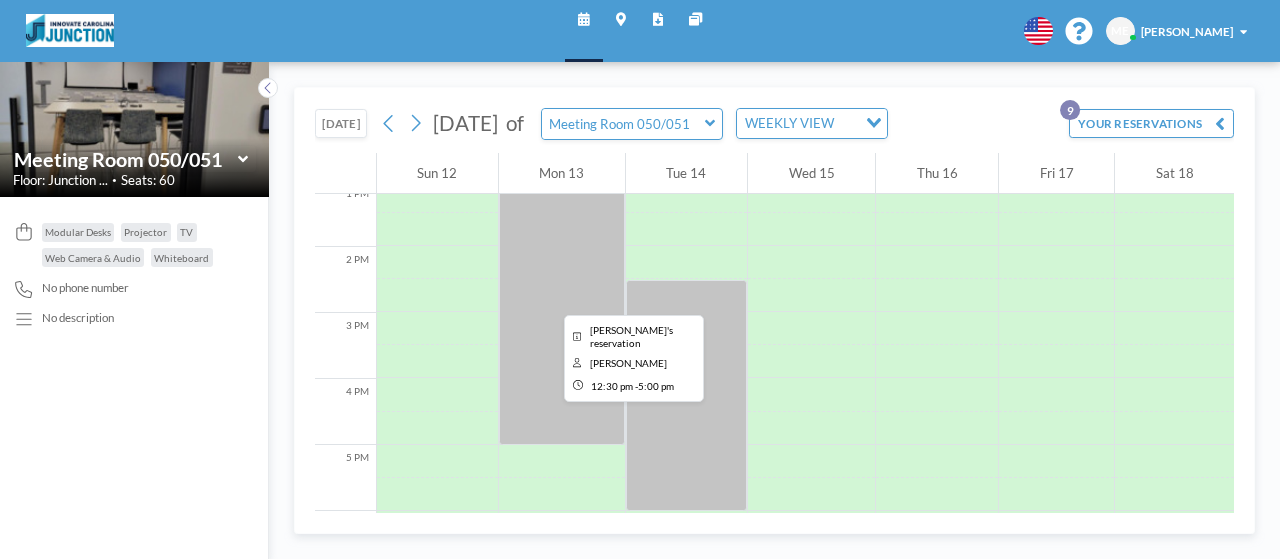 scroll, scrollTop: 987, scrollLeft: 0, axis: vertical 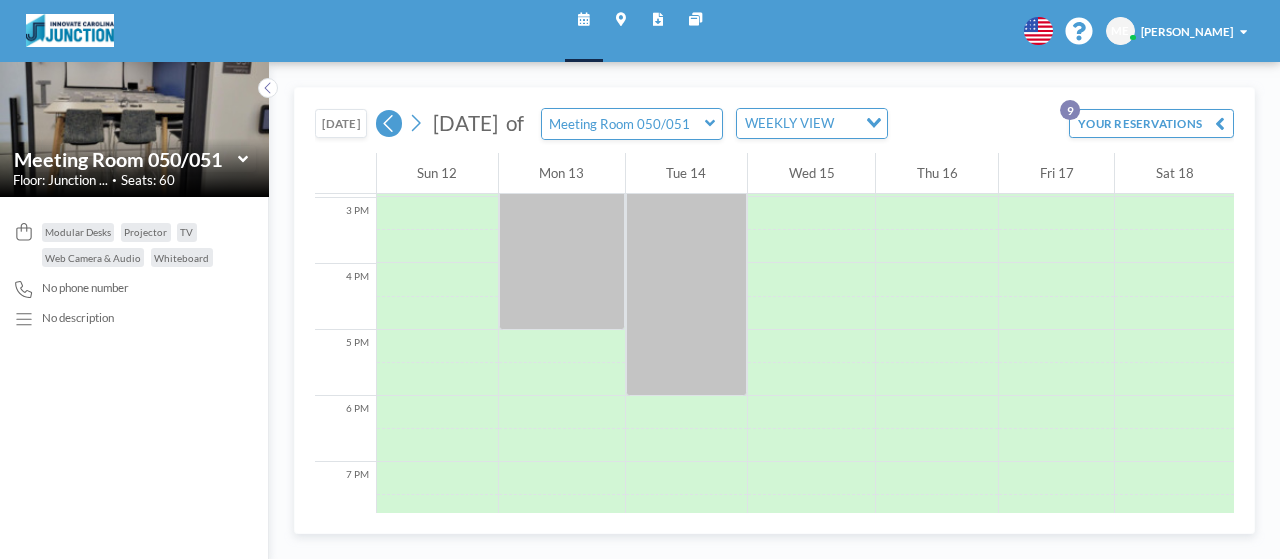 click 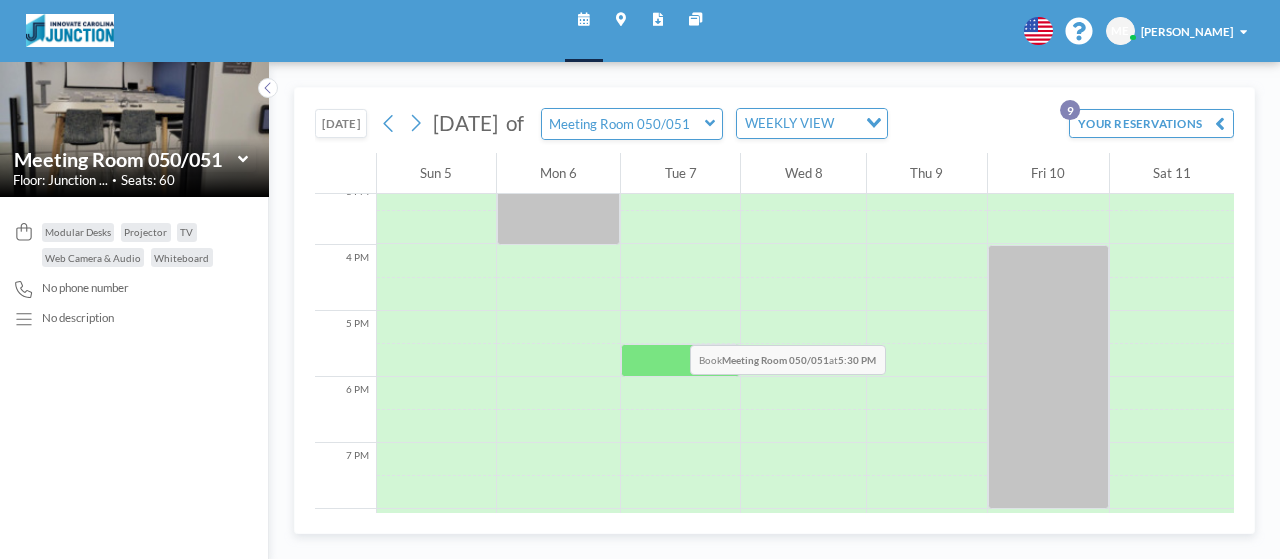 scroll, scrollTop: 1038, scrollLeft: 0, axis: vertical 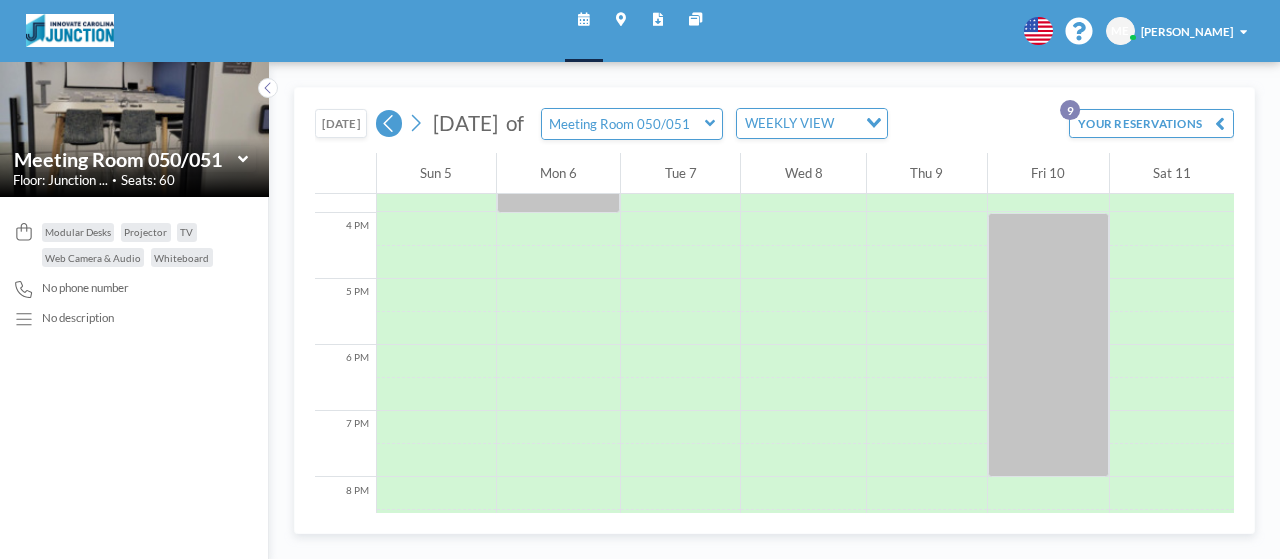 click 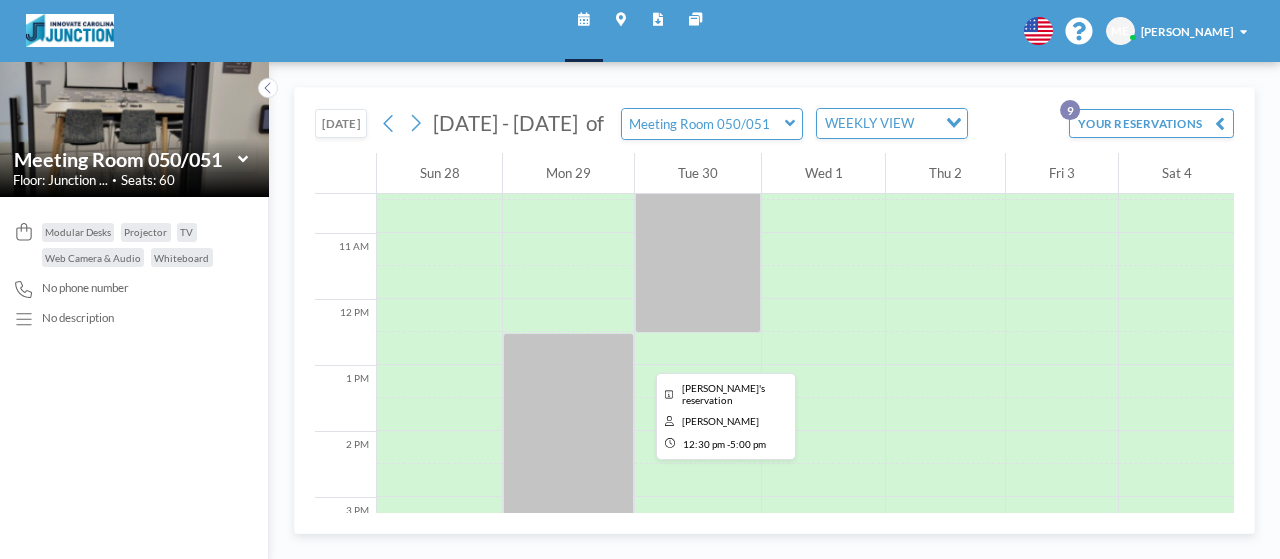 scroll, scrollTop: 1187, scrollLeft: 0, axis: vertical 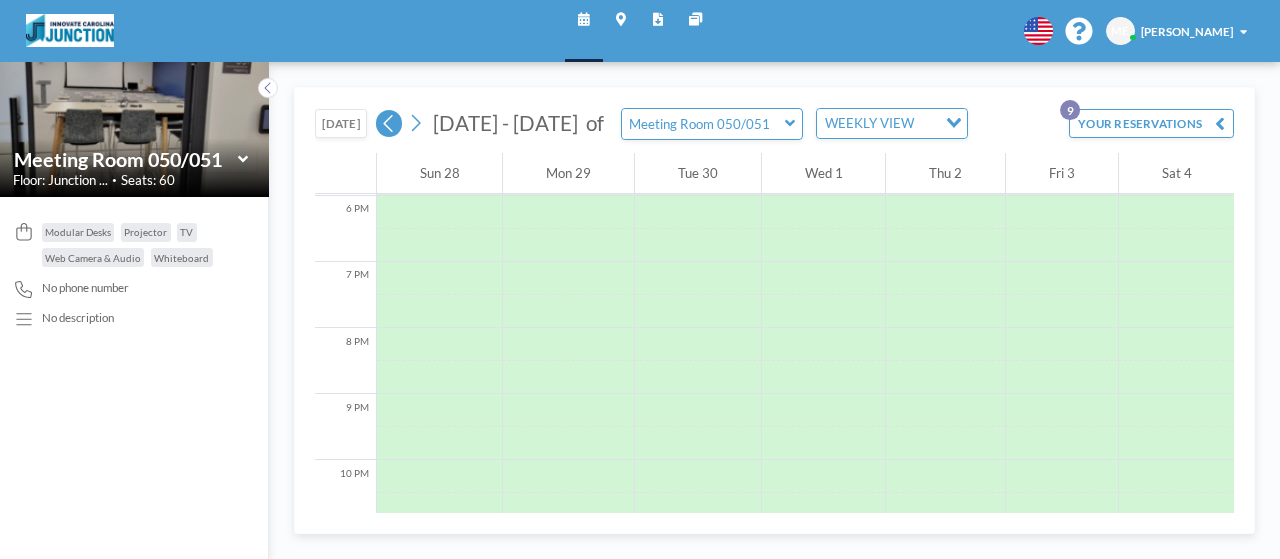 click at bounding box center (389, 123) 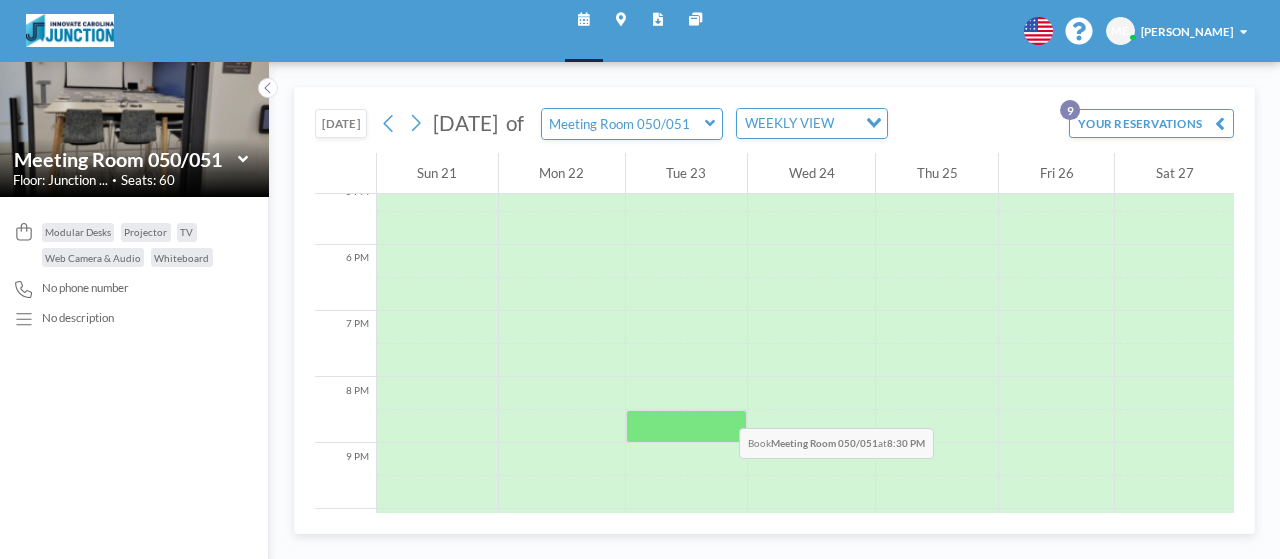 scroll, scrollTop: 1186, scrollLeft: 0, axis: vertical 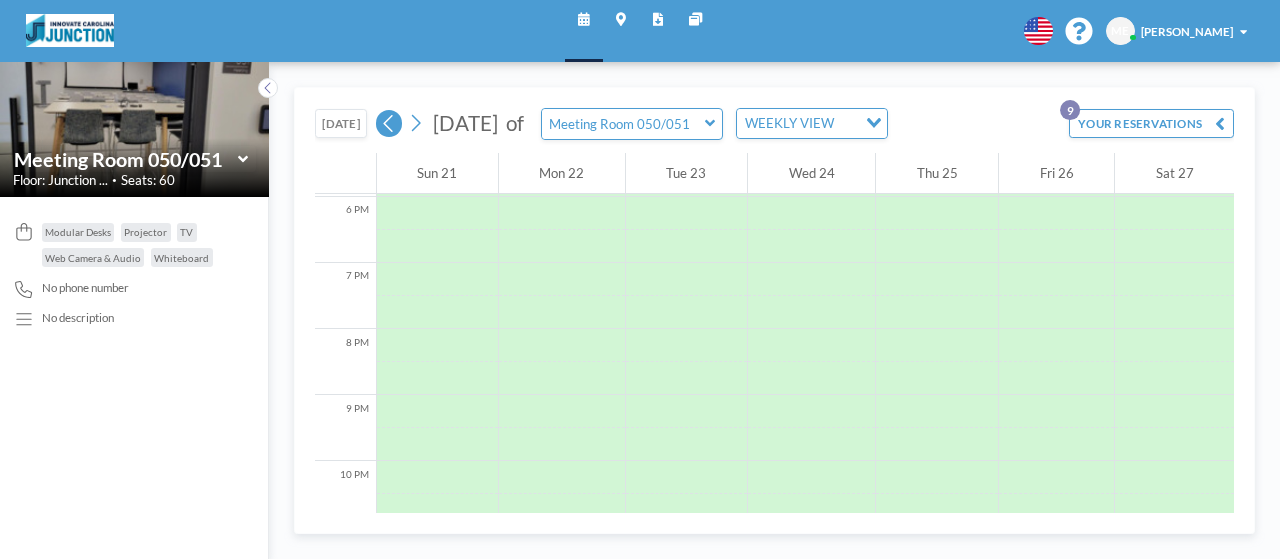 click 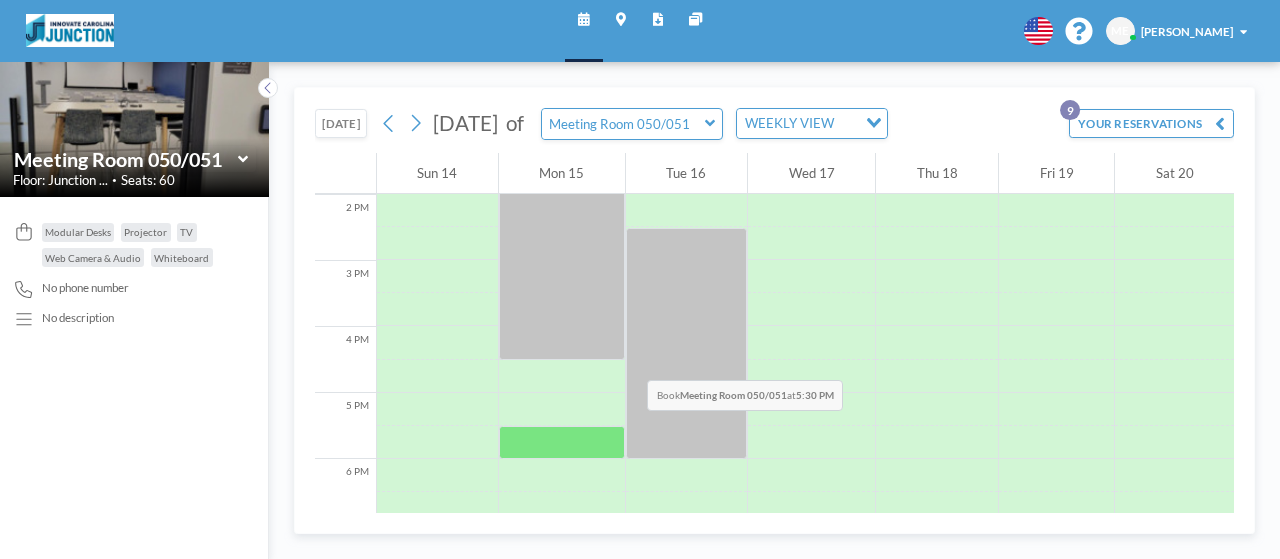 scroll, scrollTop: 987, scrollLeft: 0, axis: vertical 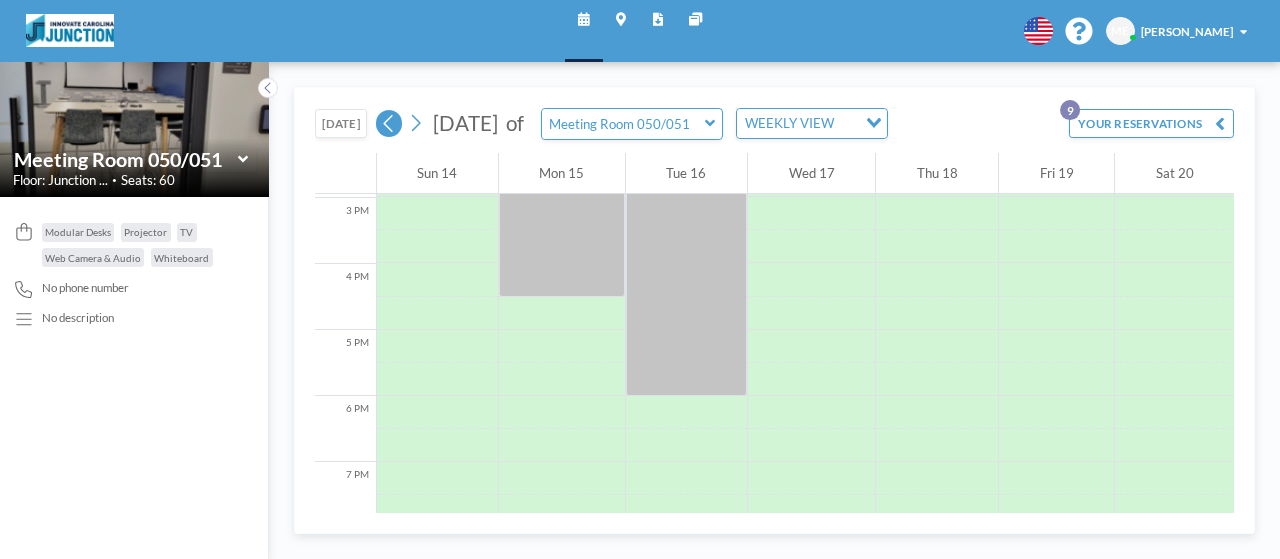 click 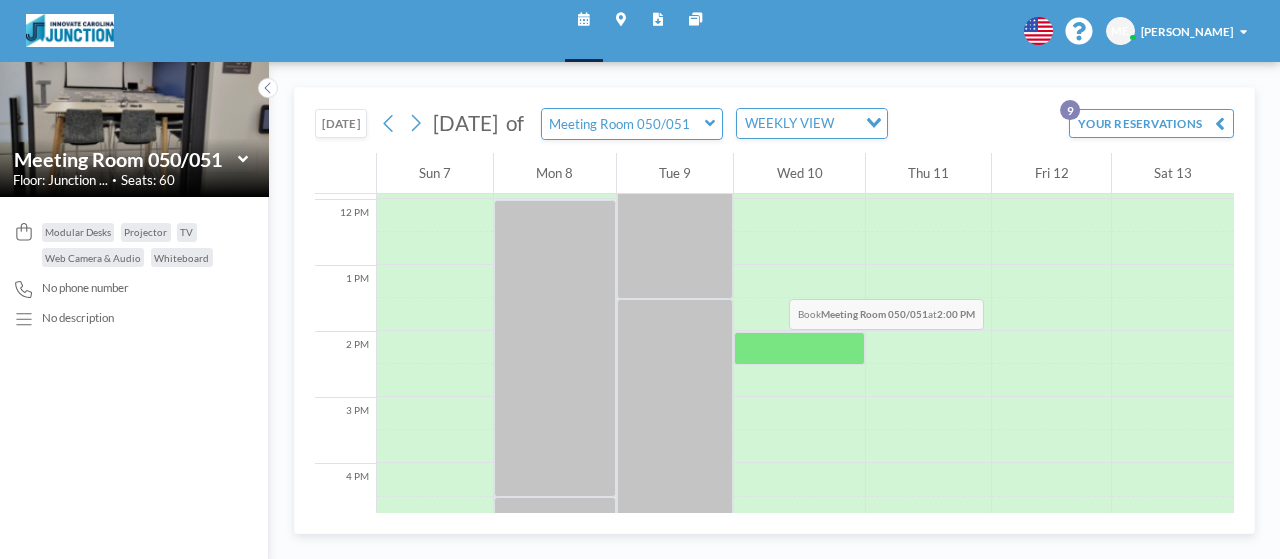 scroll, scrollTop: 1187, scrollLeft: 0, axis: vertical 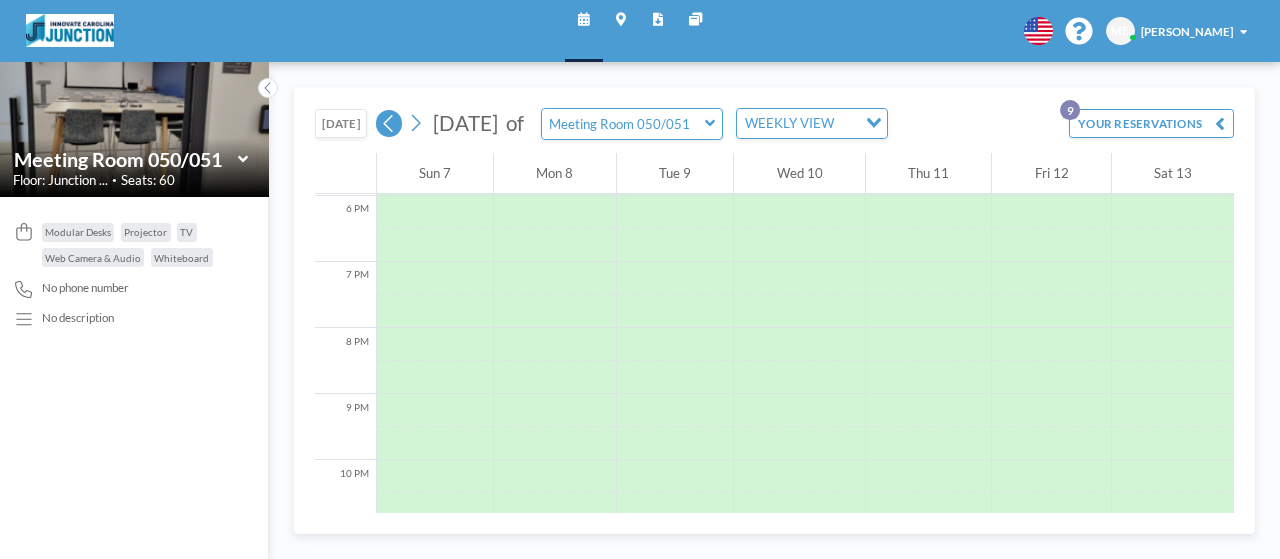 click 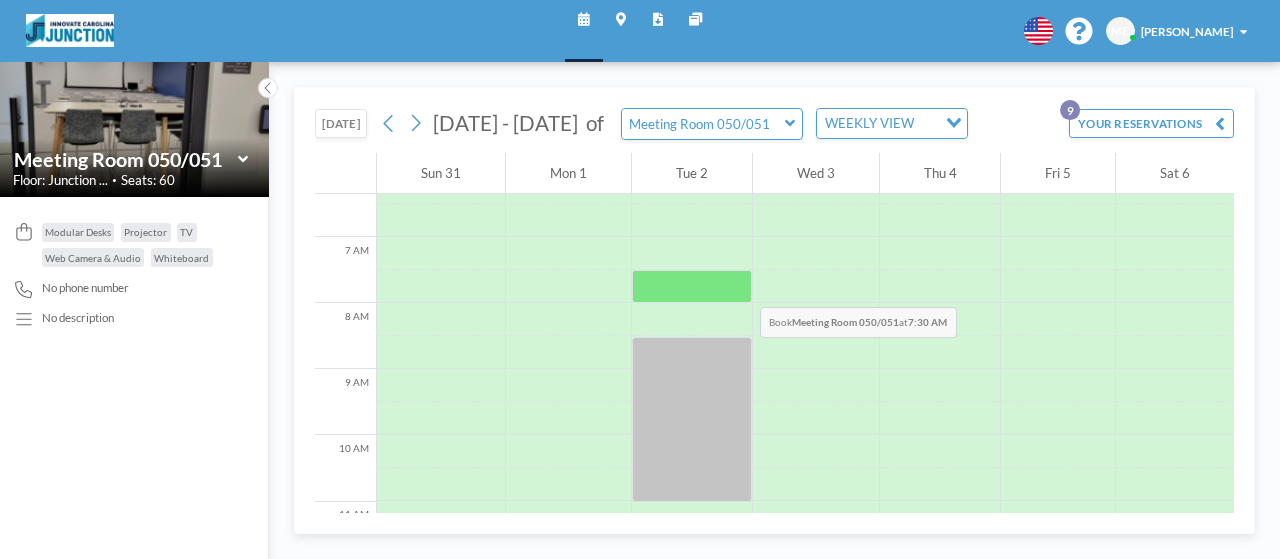 scroll, scrollTop: 487, scrollLeft: 0, axis: vertical 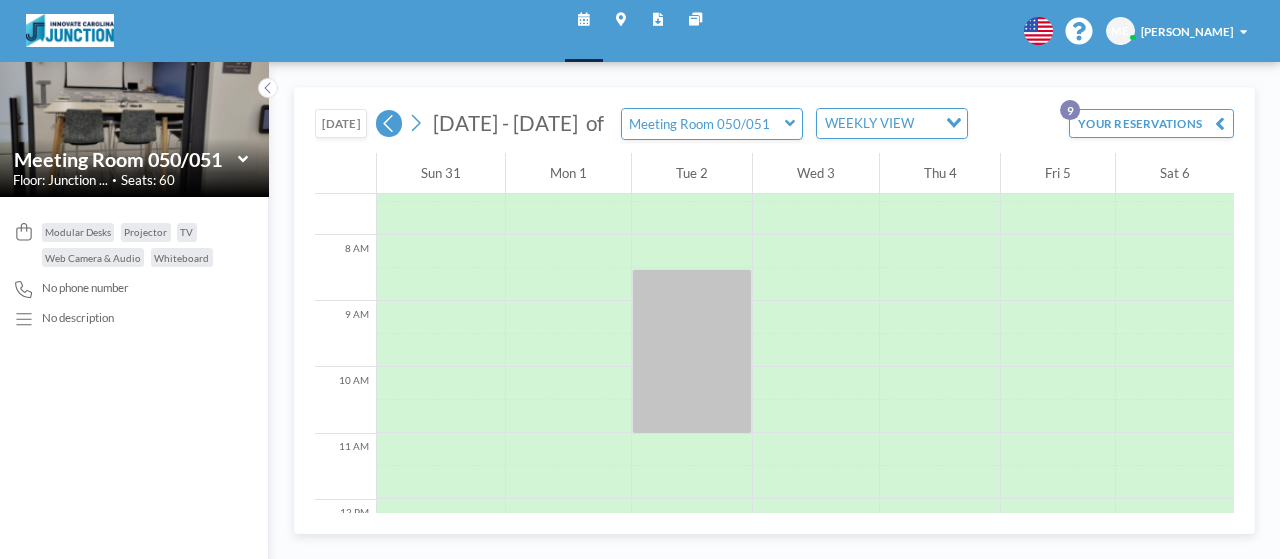 click at bounding box center (389, 123) 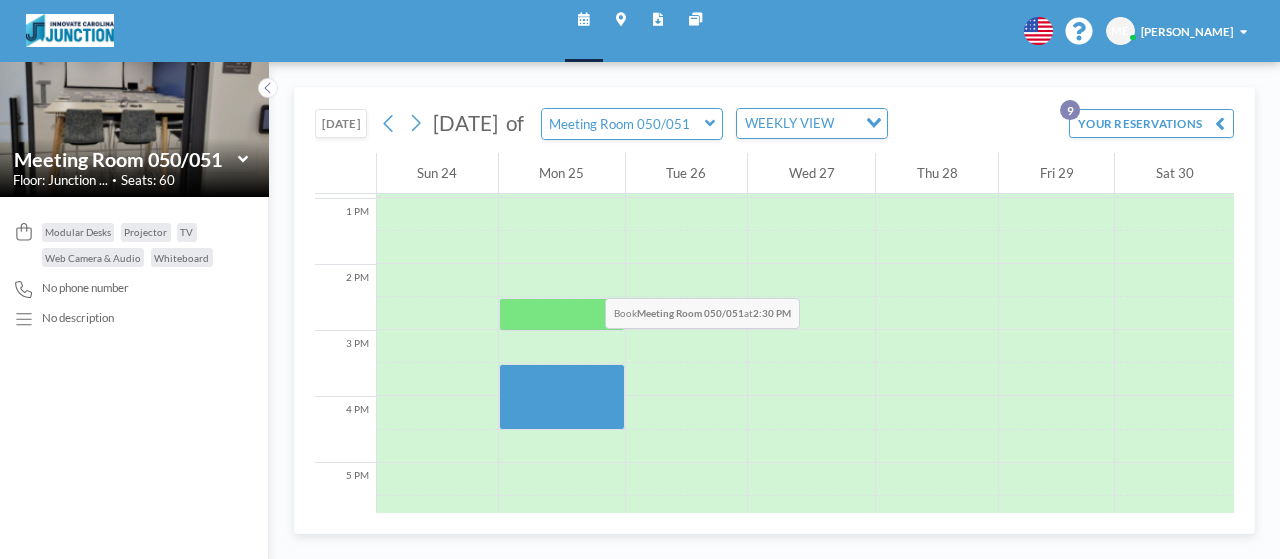 scroll, scrollTop: 887, scrollLeft: 0, axis: vertical 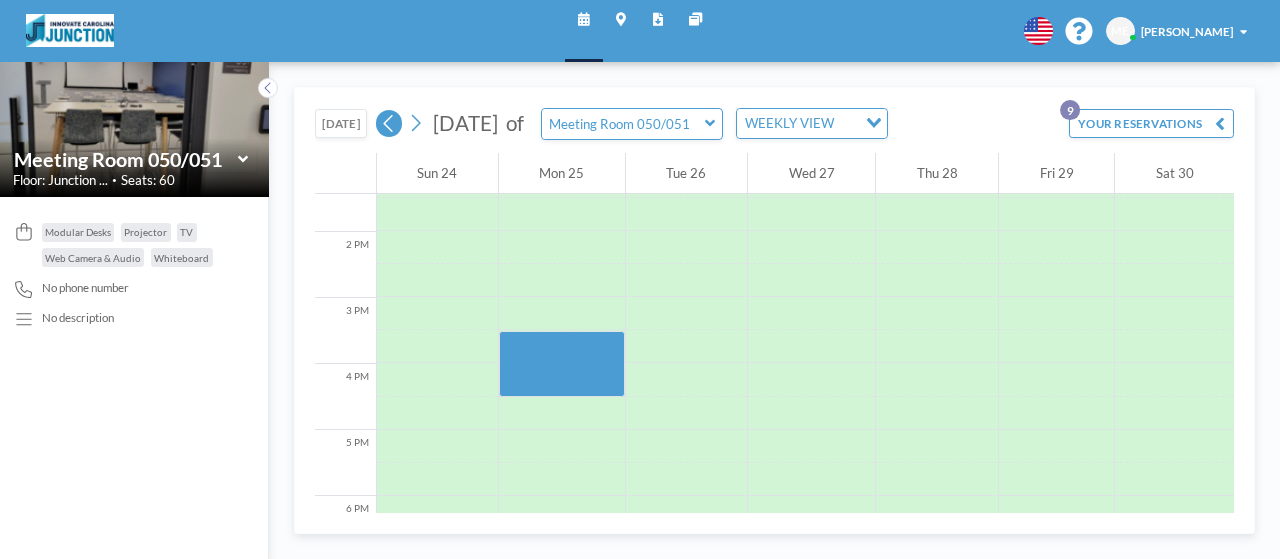 click at bounding box center [389, 123] 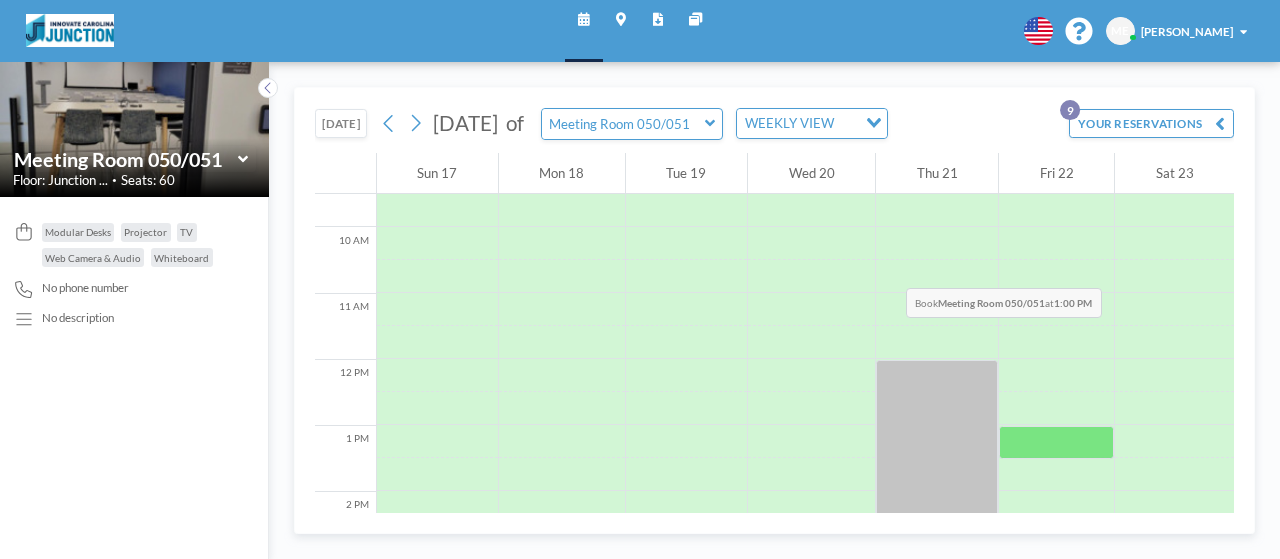 scroll, scrollTop: 487, scrollLeft: 0, axis: vertical 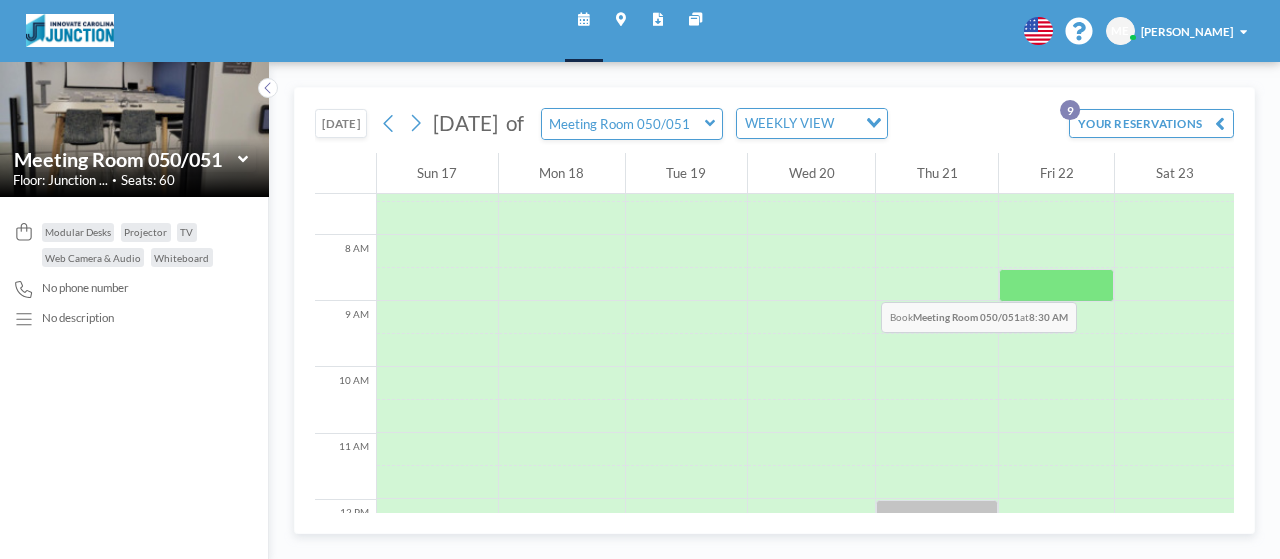click at bounding box center (1056, 285) 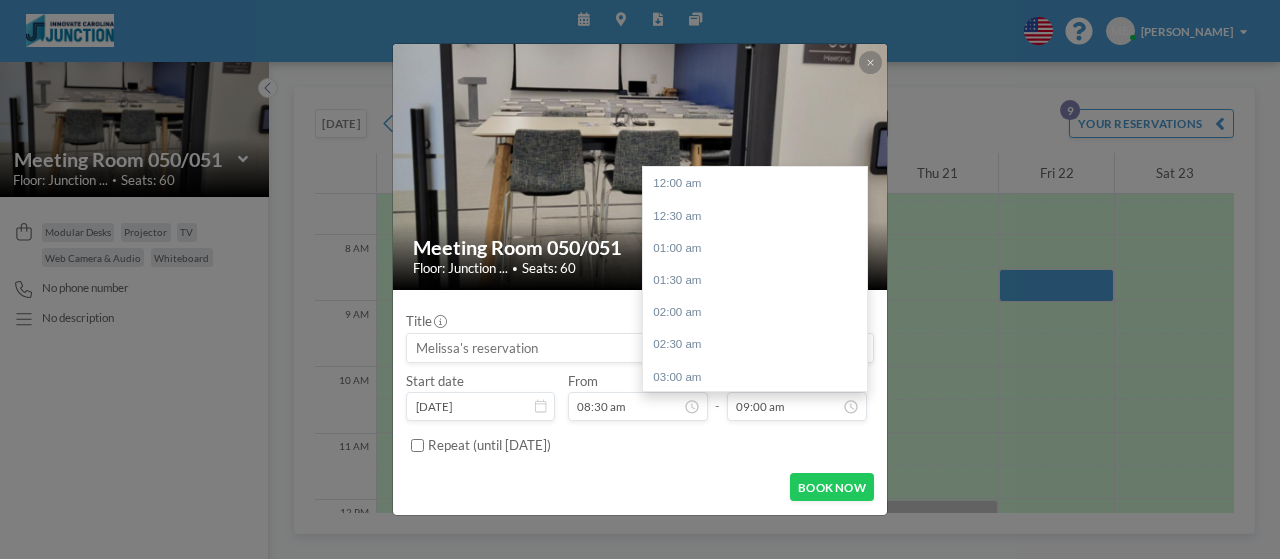 scroll, scrollTop: 579, scrollLeft: 0, axis: vertical 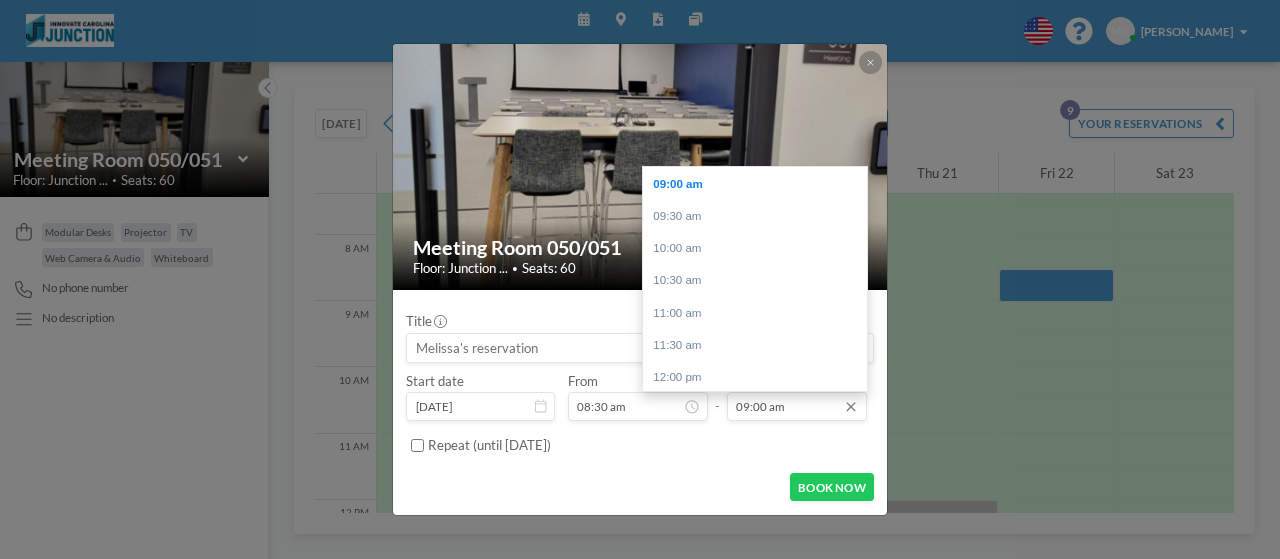 click on "09:00 am" at bounding box center (797, 406) 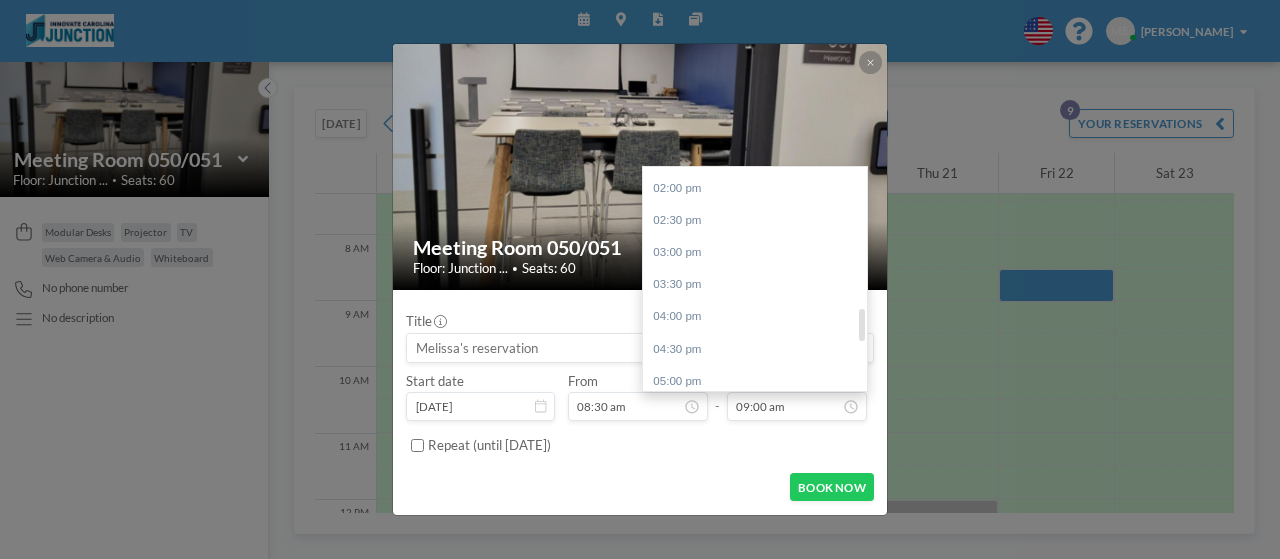scroll, scrollTop: 979, scrollLeft: 0, axis: vertical 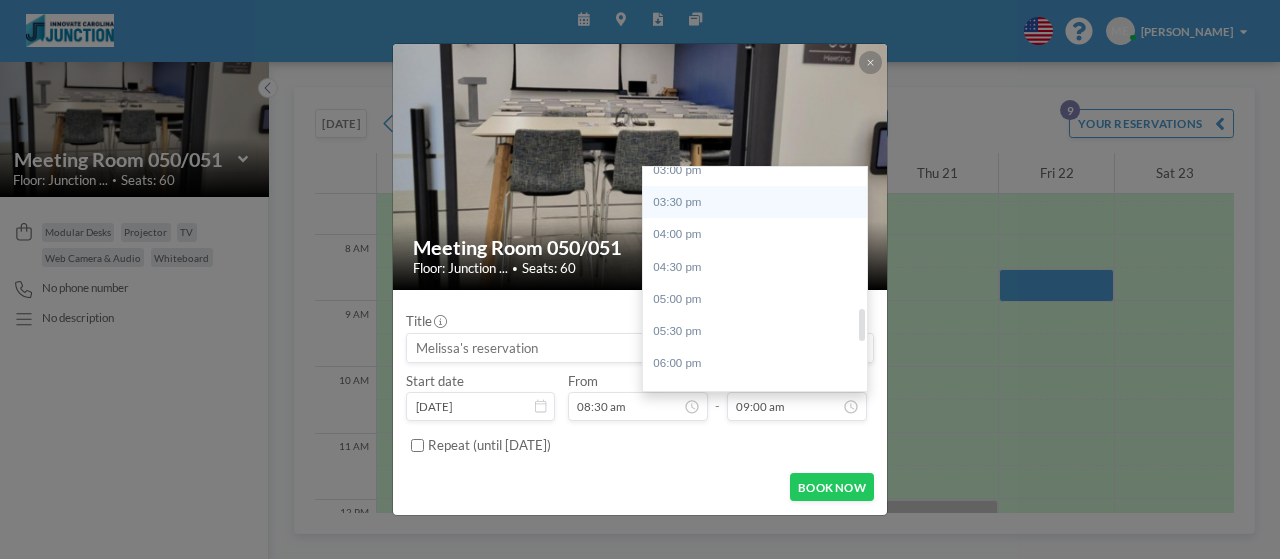 click on "03:30 pm" at bounding box center [760, 202] 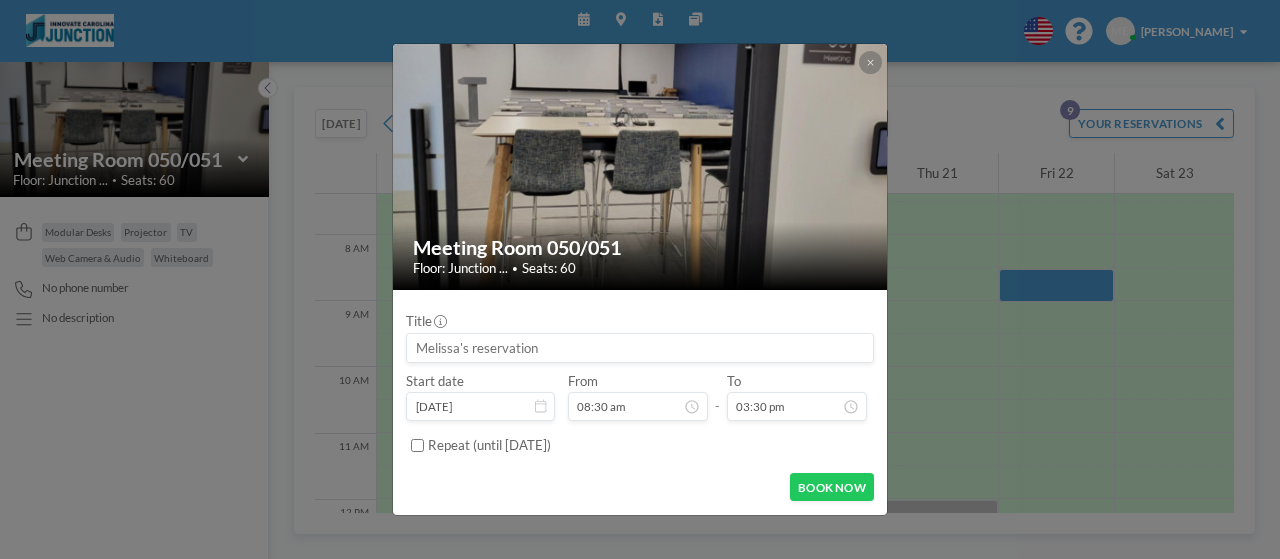 click at bounding box center (639, 348) 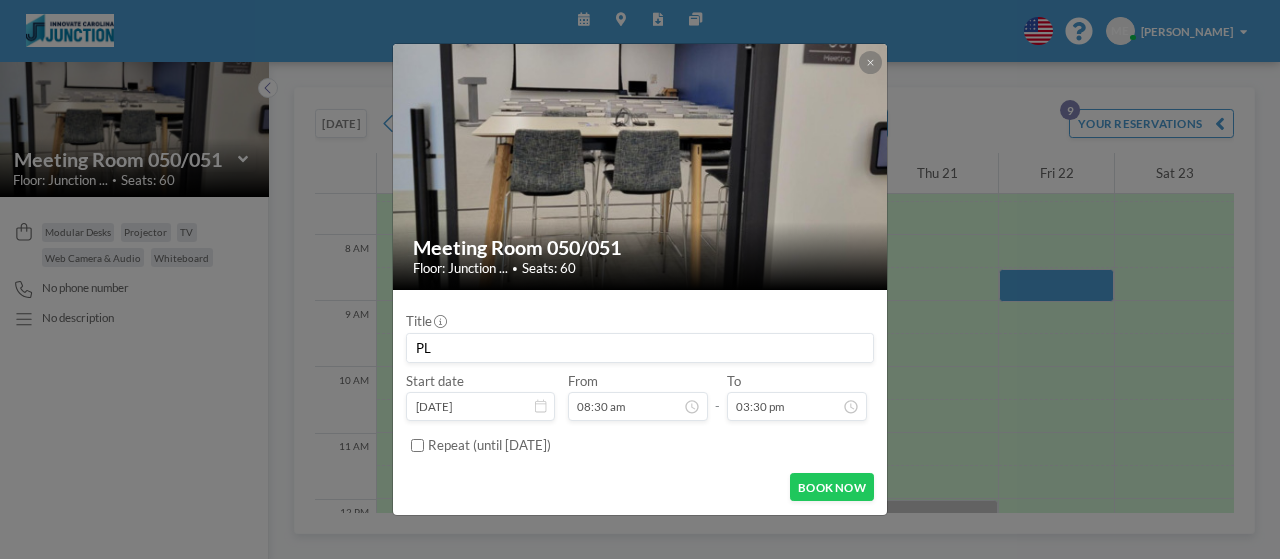 type on "P" 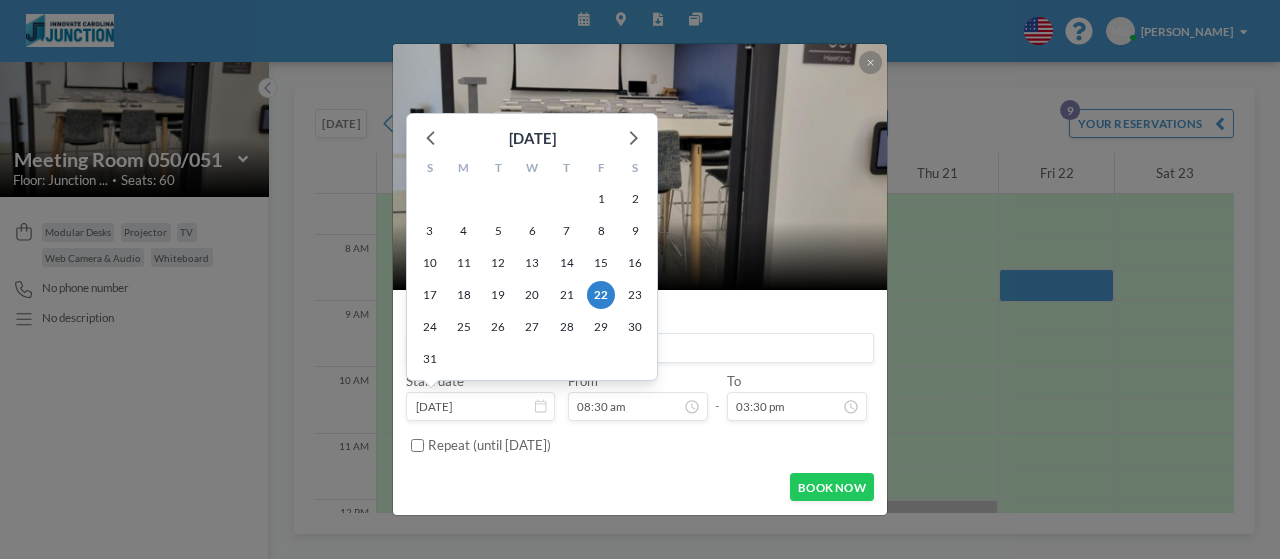 scroll, scrollTop: 547, scrollLeft: 0, axis: vertical 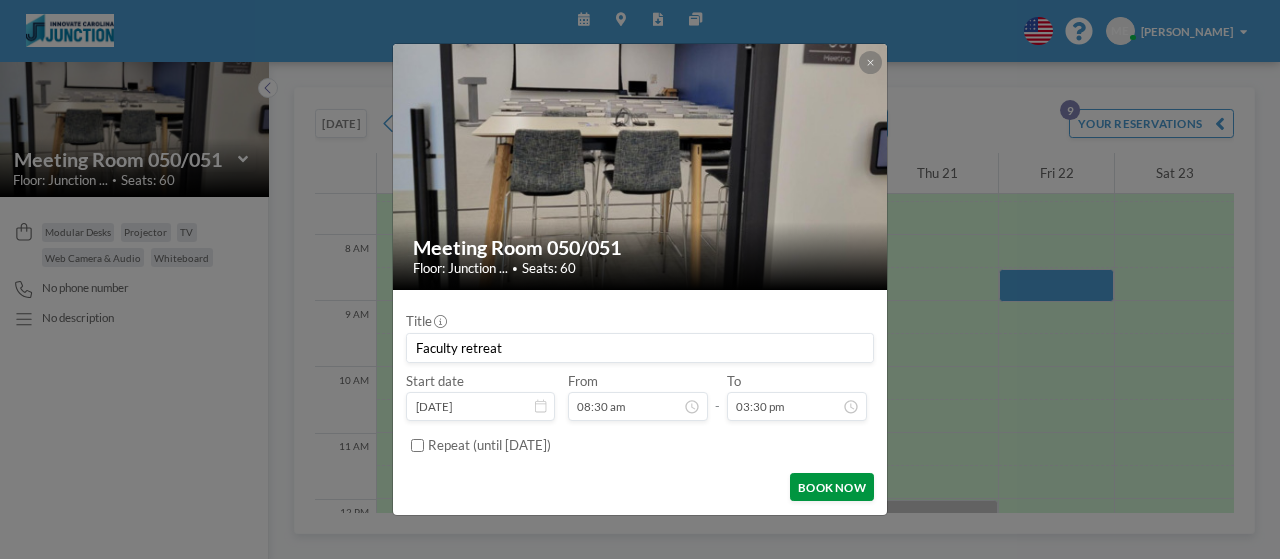 type on "Faculty retreat" 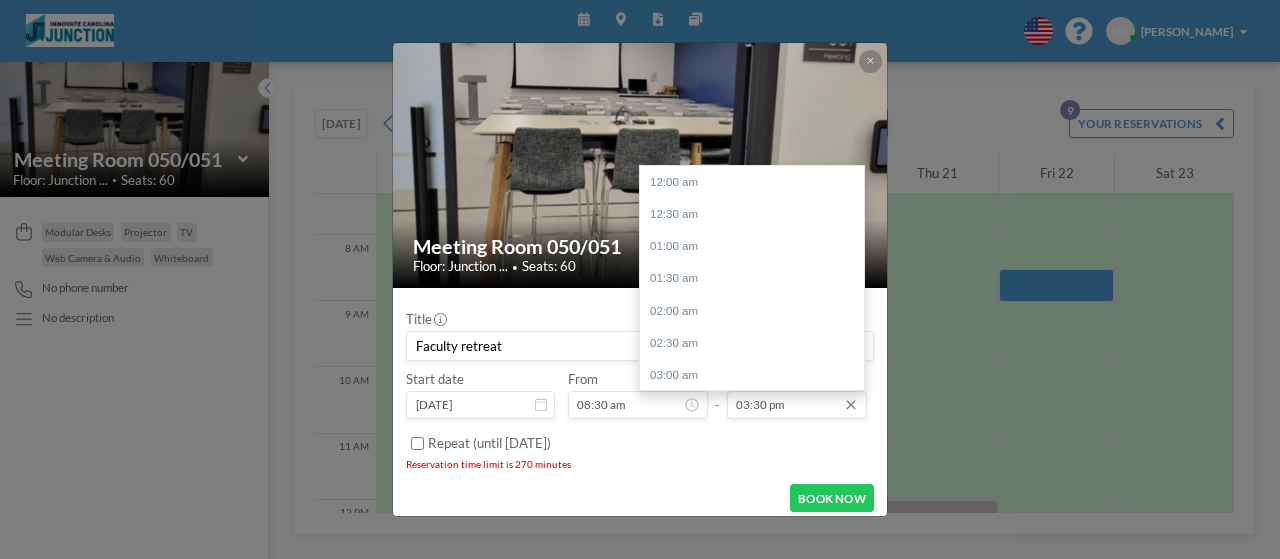 scroll, scrollTop: 998, scrollLeft: 0, axis: vertical 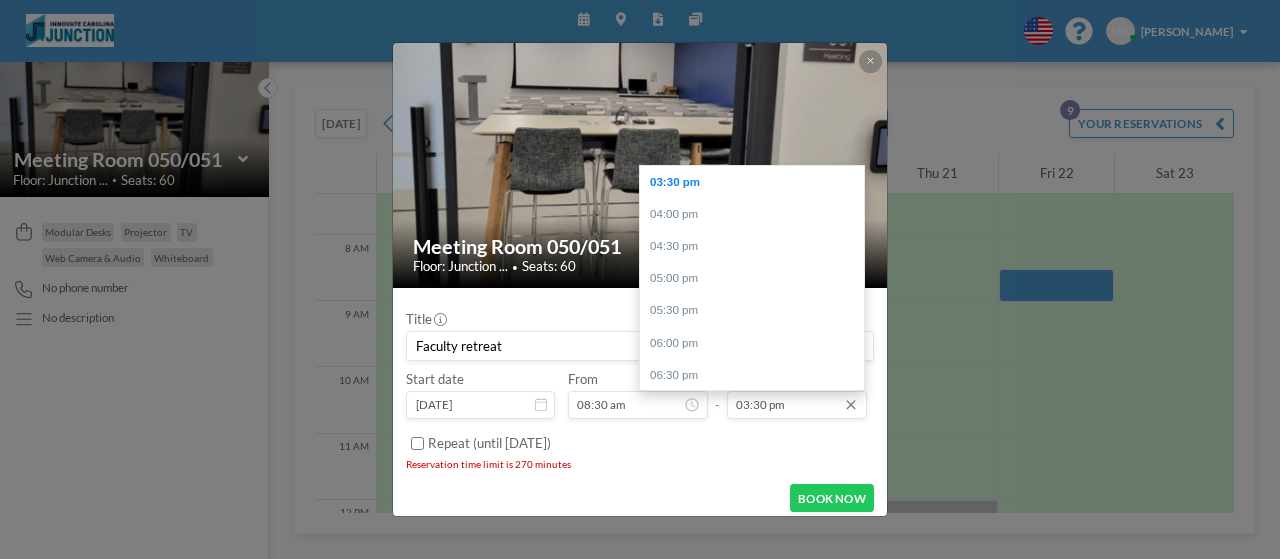 click on "03:30 pm" at bounding box center (797, 405) 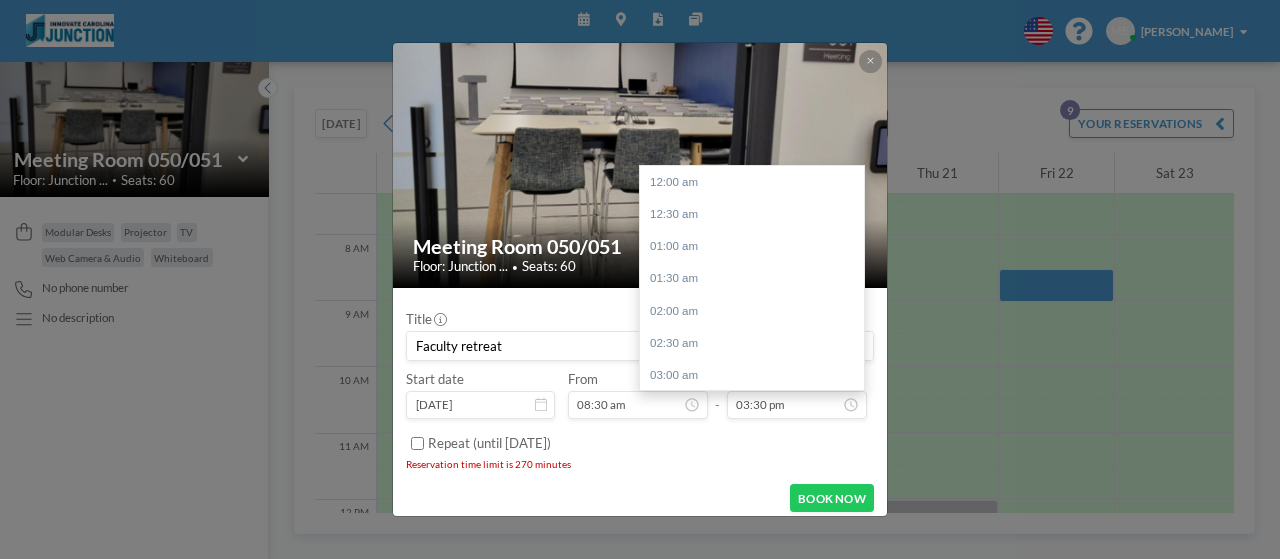 scroll, scrollTop: 998, scrollLeft: 0, axis: vertical 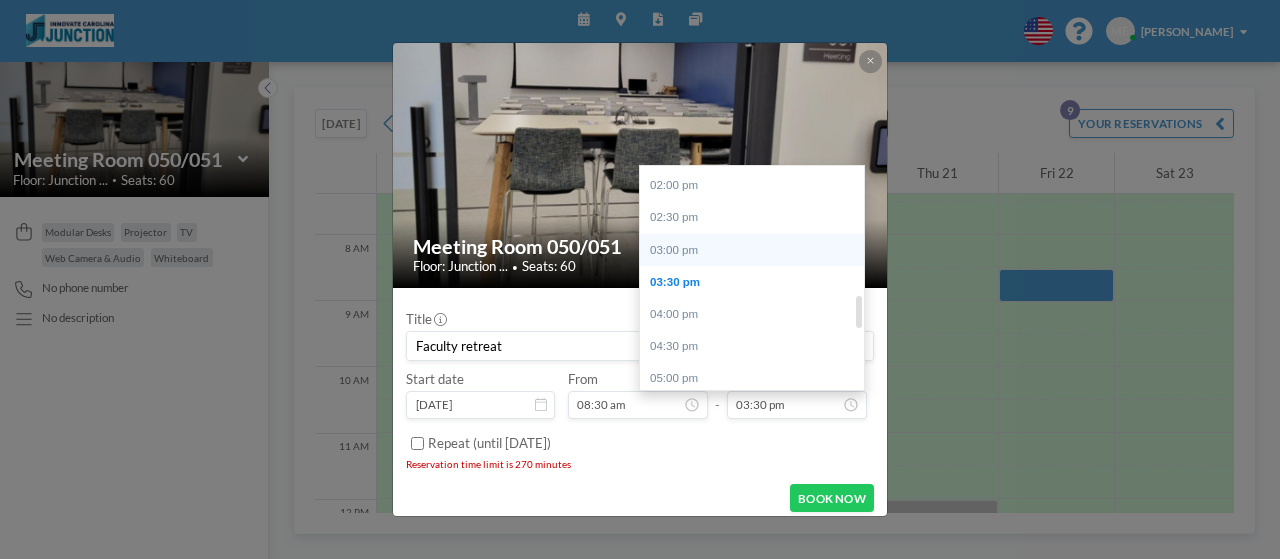 click on "03:00 pm" at bounding box center [757, 250] 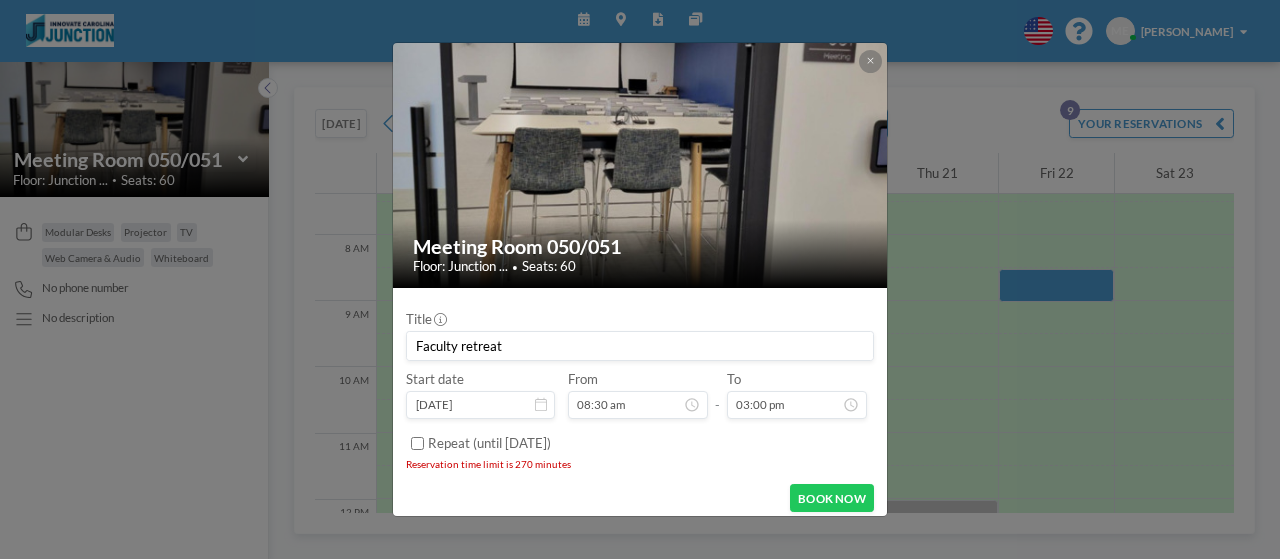 scroll, scrollTop: 0, scrollLeft: 0, axis: both 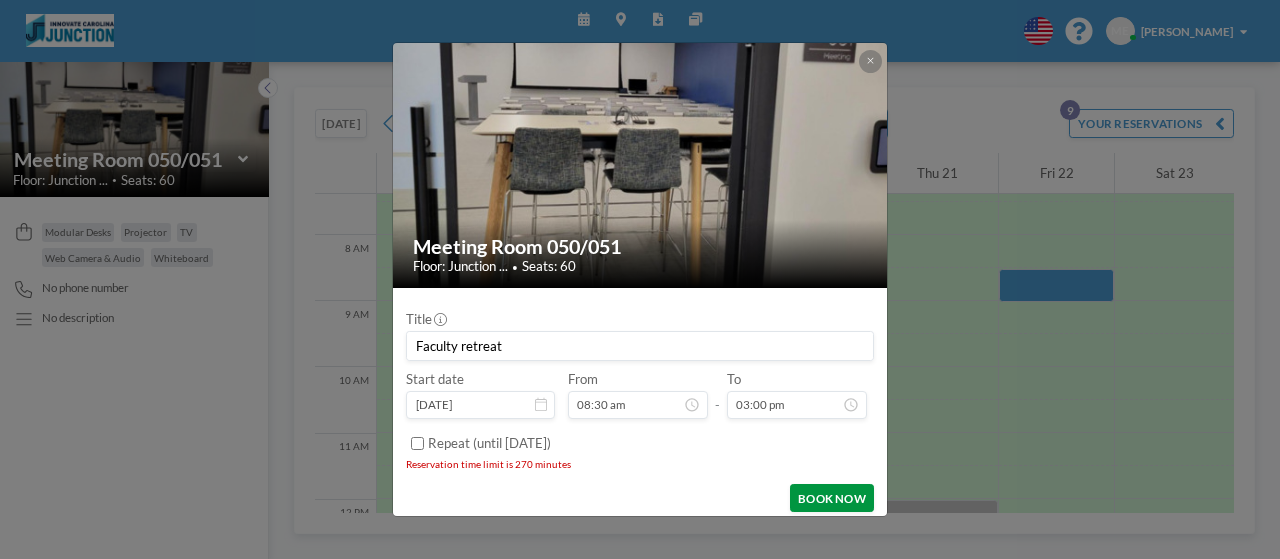 click on "BOOK NOW" at bounding box center (831, 498) 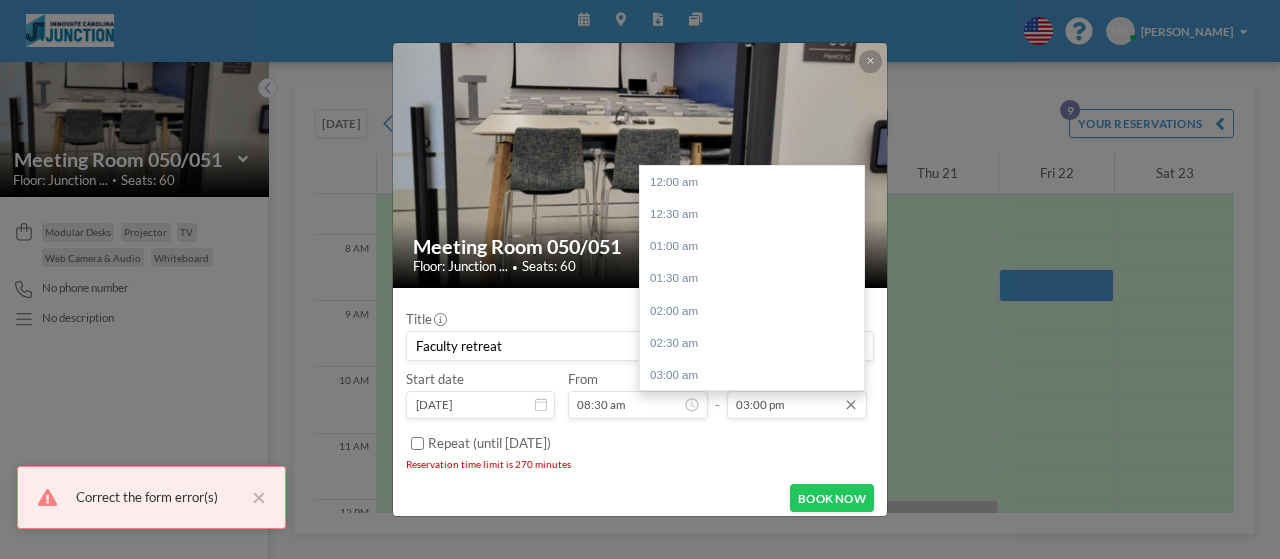 click on "03:00 pm" at bounding box center (797, 405) 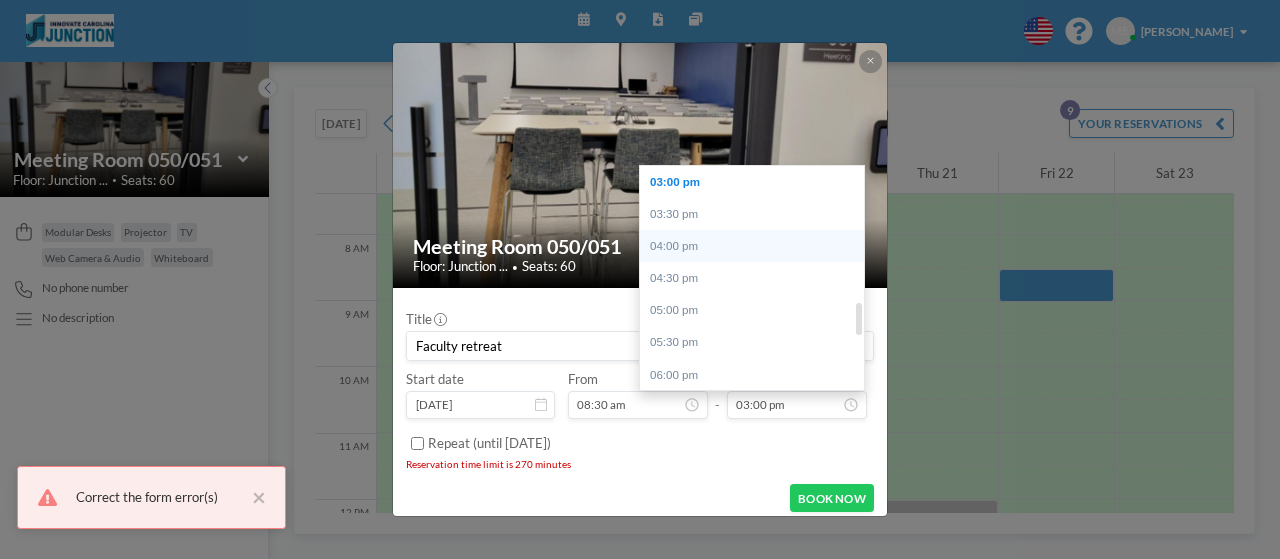 scroll, scrollTop: 866, scrollLeft: 0, axis: vertical 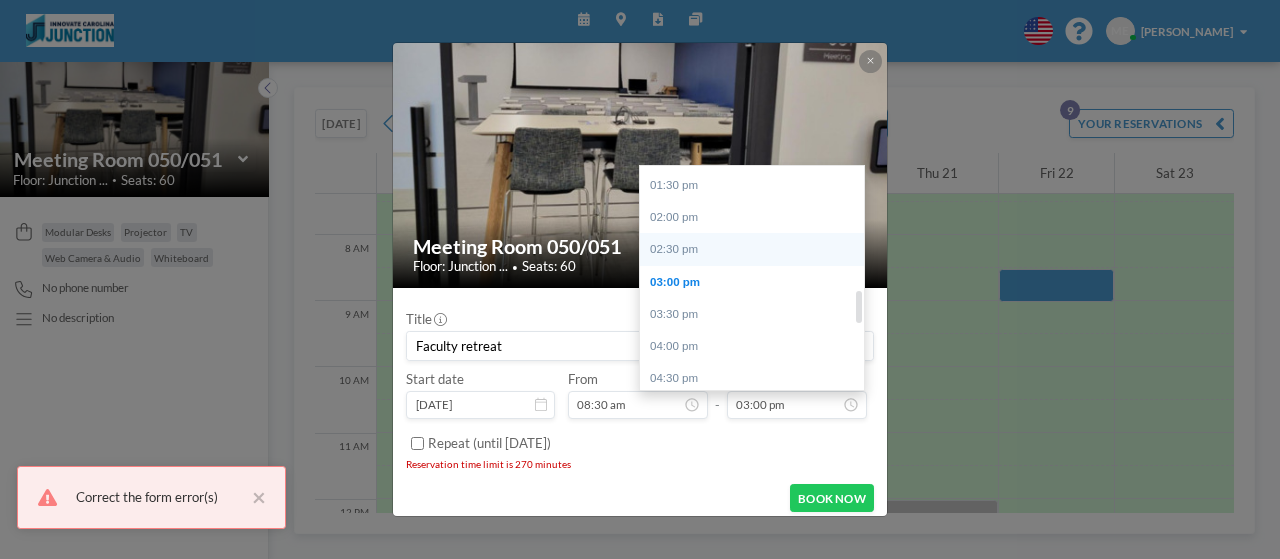 click on "02:30 pm" at bounding box center [757, 249] 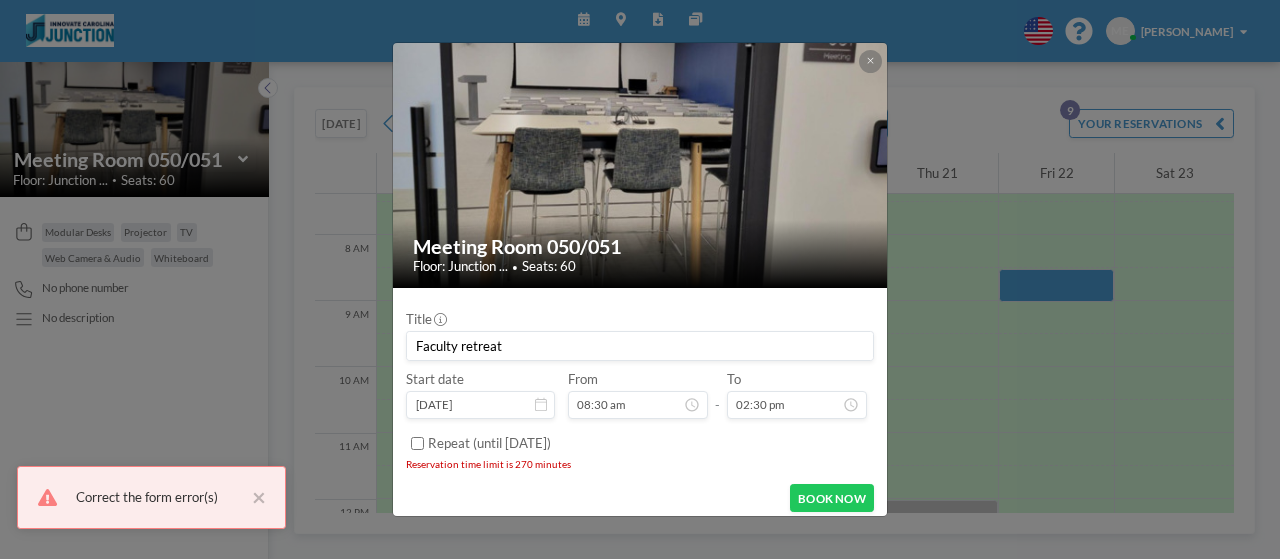scroll, scrollTop: 933, scrollLeft: 0, axis: vertical 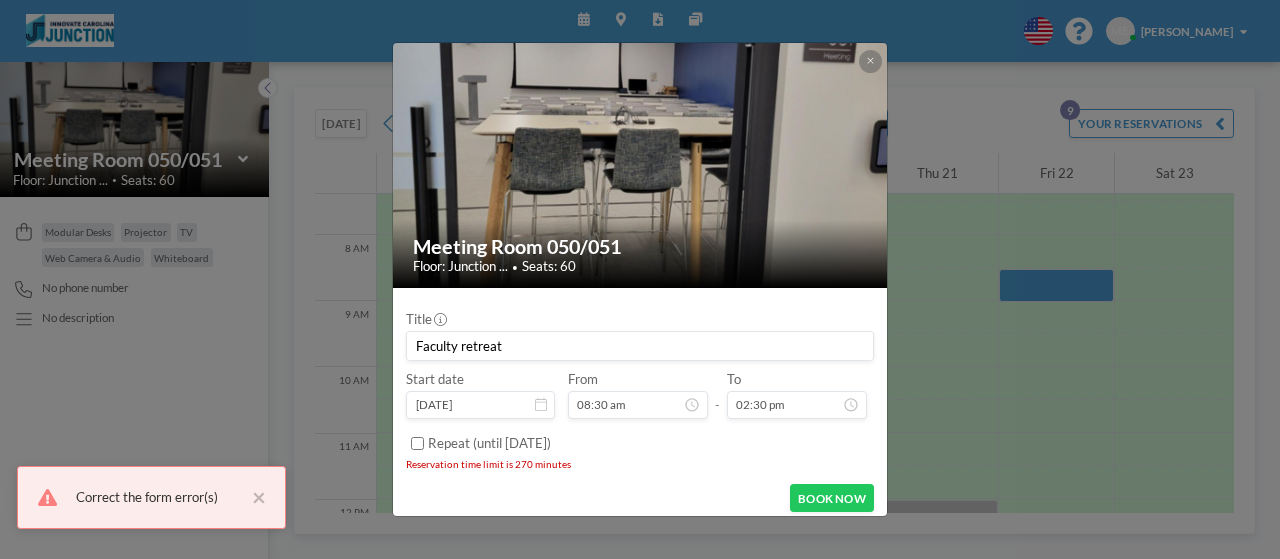 click on "Title  Faculty retreat  Start date  [DATE]  From  08:30 am      -   To  02:30 pm      Repeat (until [DATE])         Reservation time limit is 270 minutes   BOOK NOW" at bounding box center (639, 406) 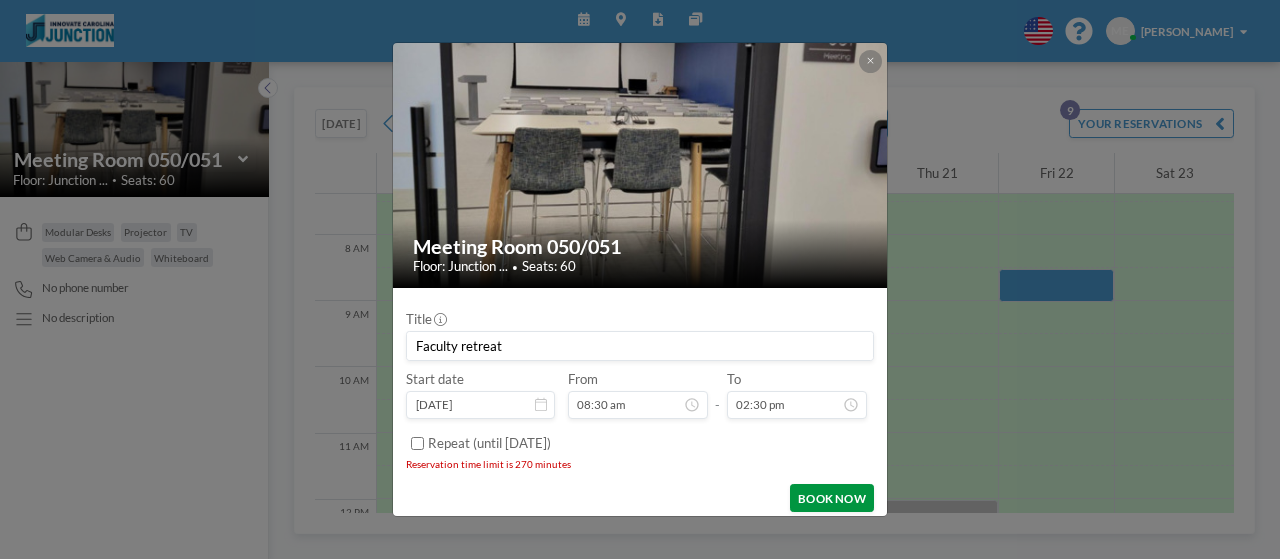 click on "BOOK NOW" at bounding box center (831, 498) 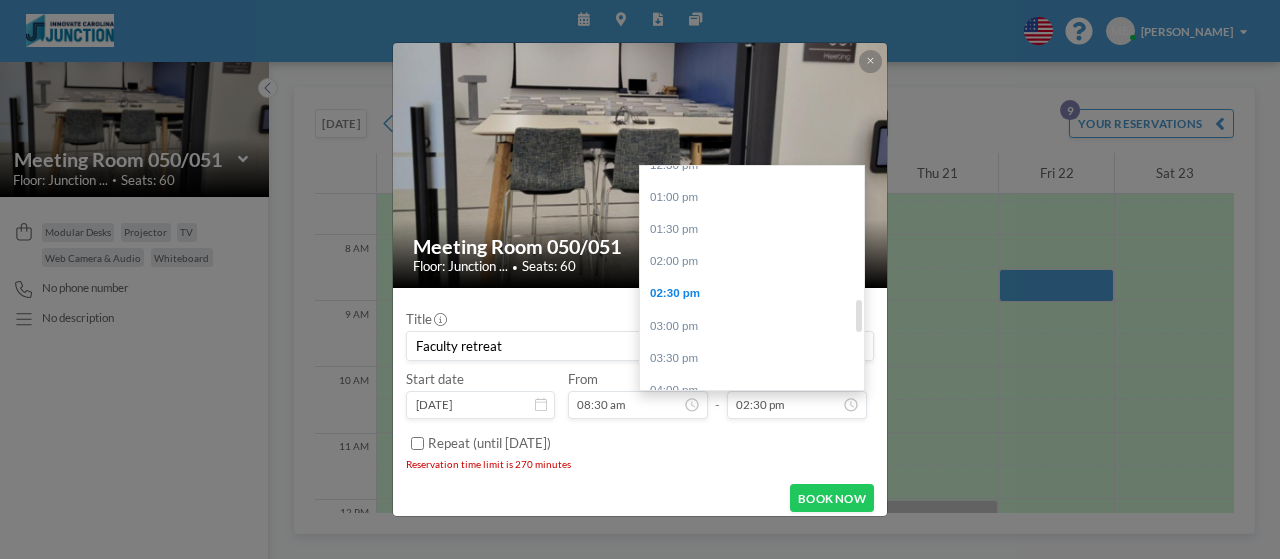 scroll, scrollTop: 633, scrollLeft: 0, axis: vertical 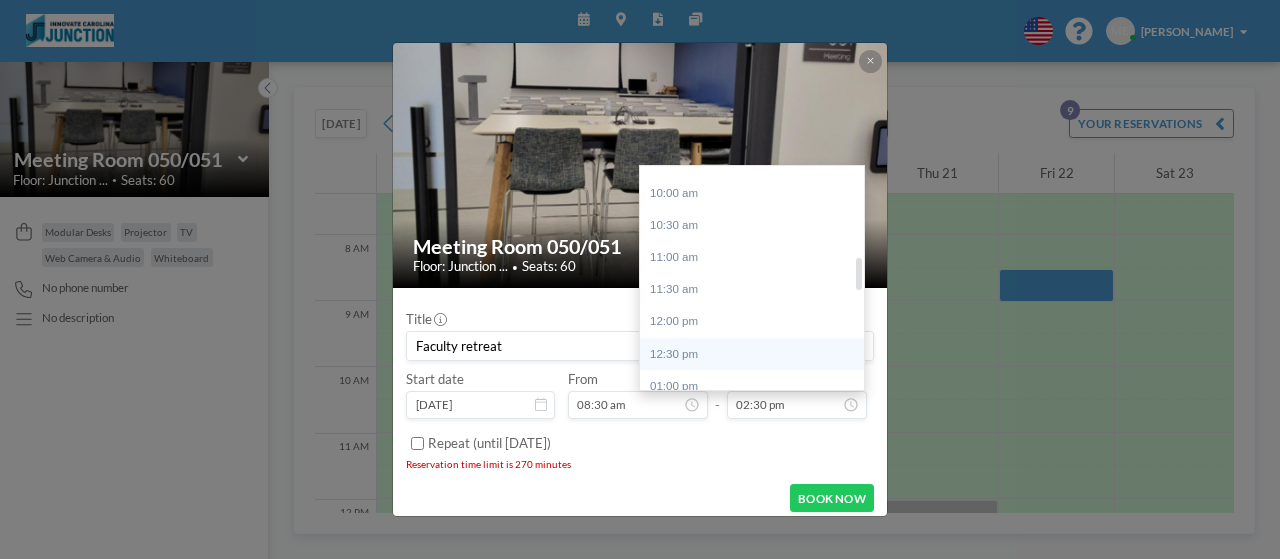 click on "12:30 pm" at bounding box center [757, 354] 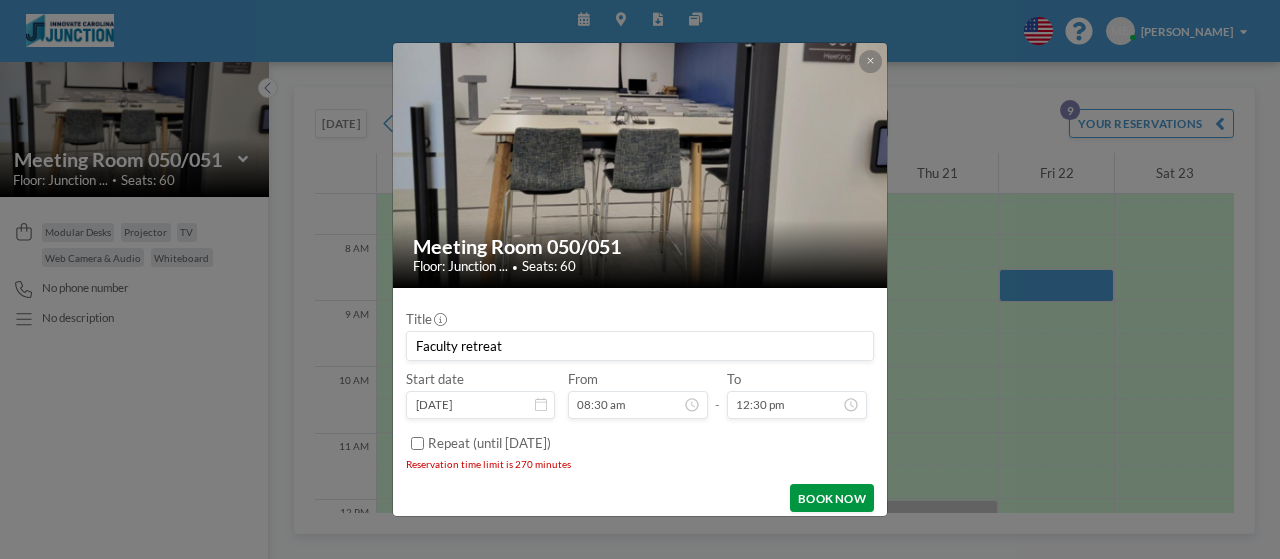 scroll, scrollTop: 0, scrollLeft: 0, axis: both 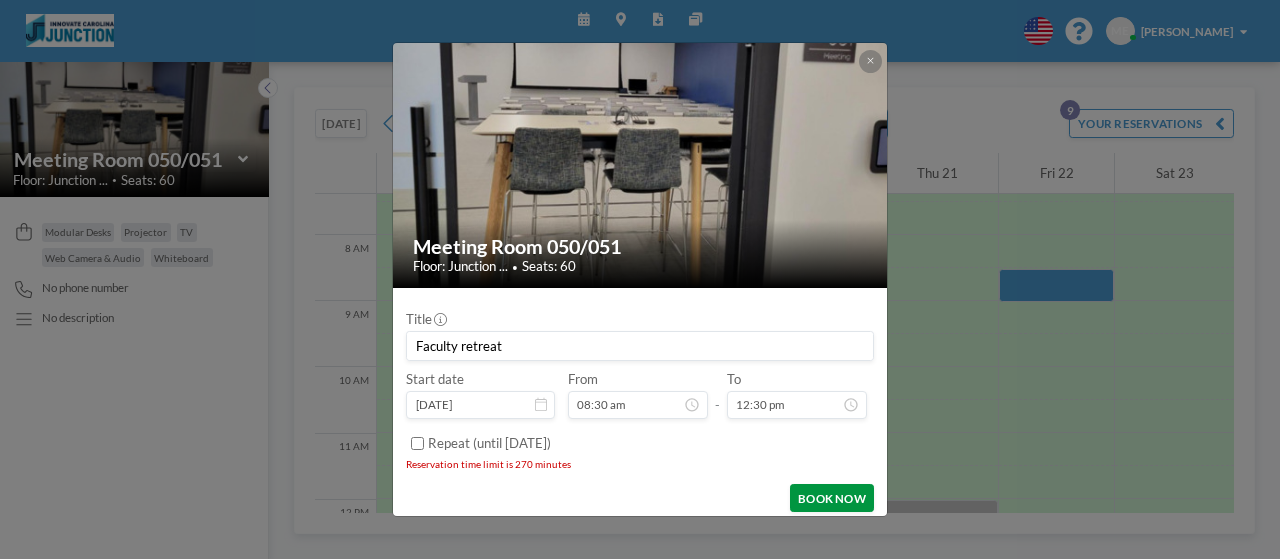 click on "BOOK NOW" at bounding box center [831, 498] 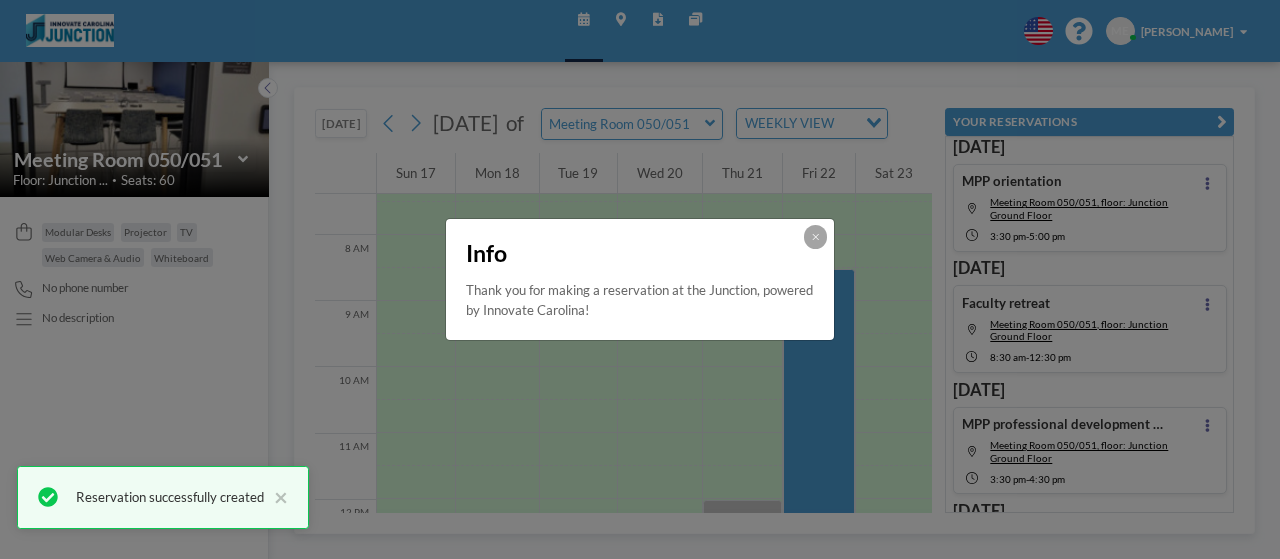 scroll, scrollTop: 2, scrollLeft: 0, axis: vertical 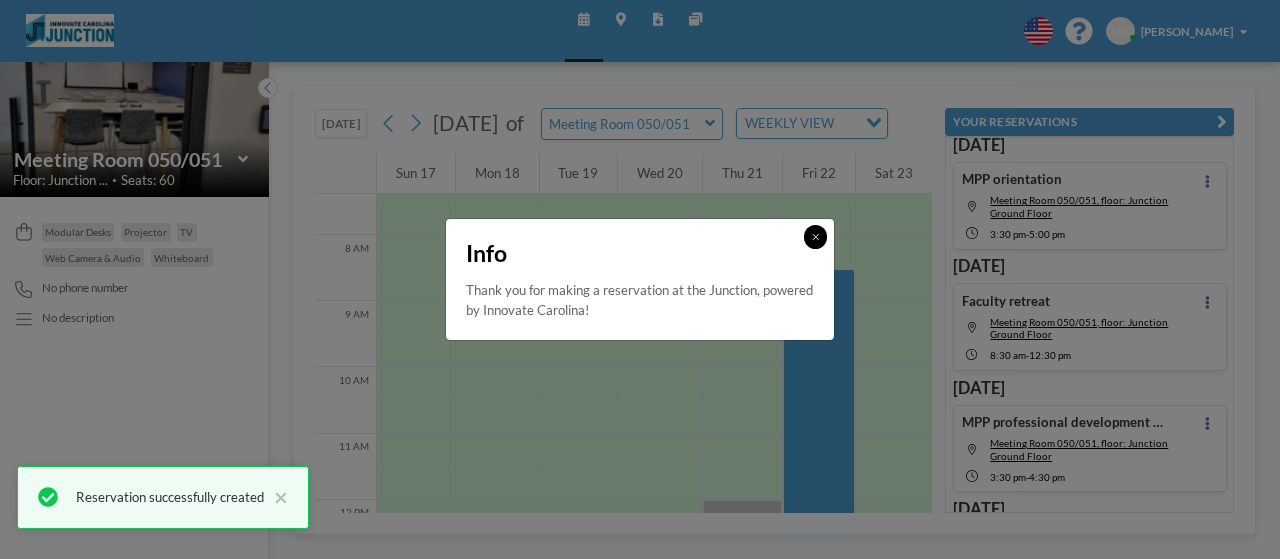 click at bounding box center [815, 236] 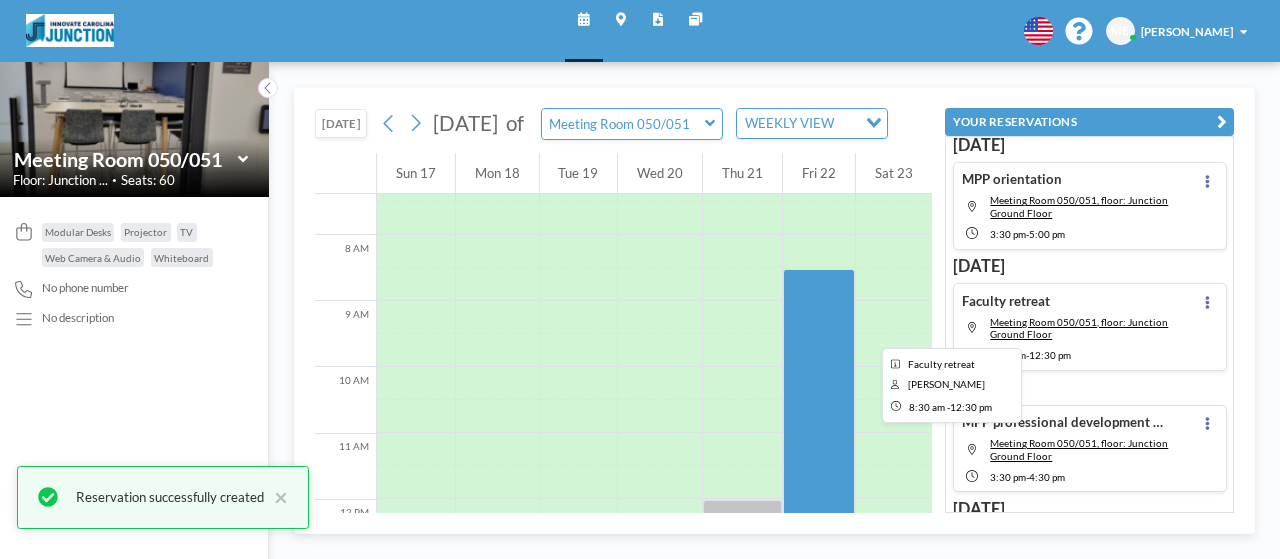 scroll, scrollTop: 687, scrollLeft: 0, axis: vertical 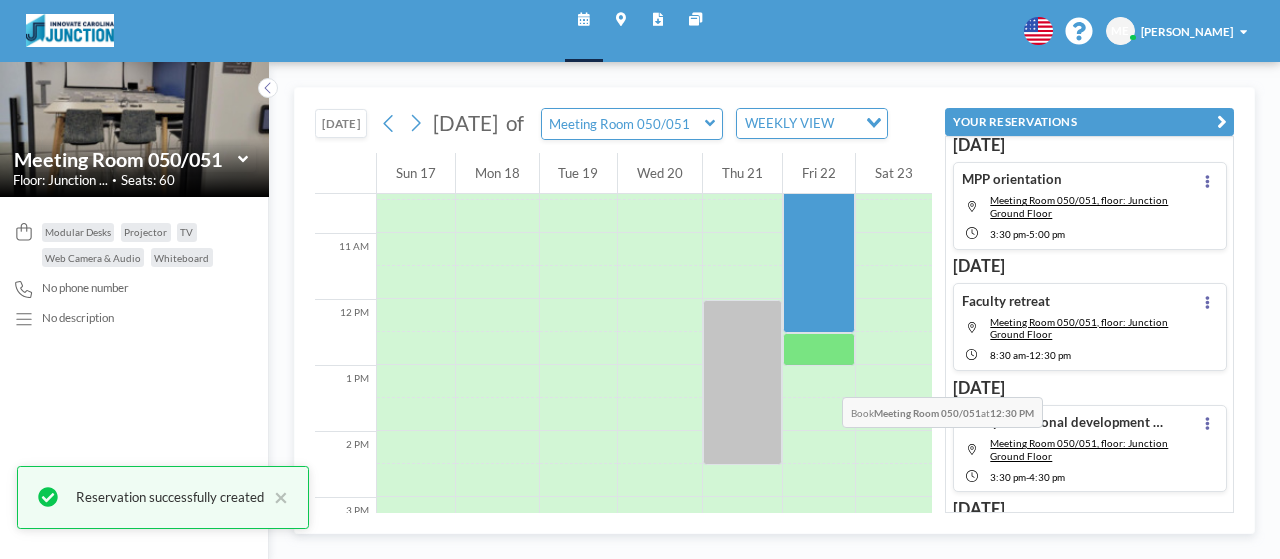 click at bounding box center (819, 349) 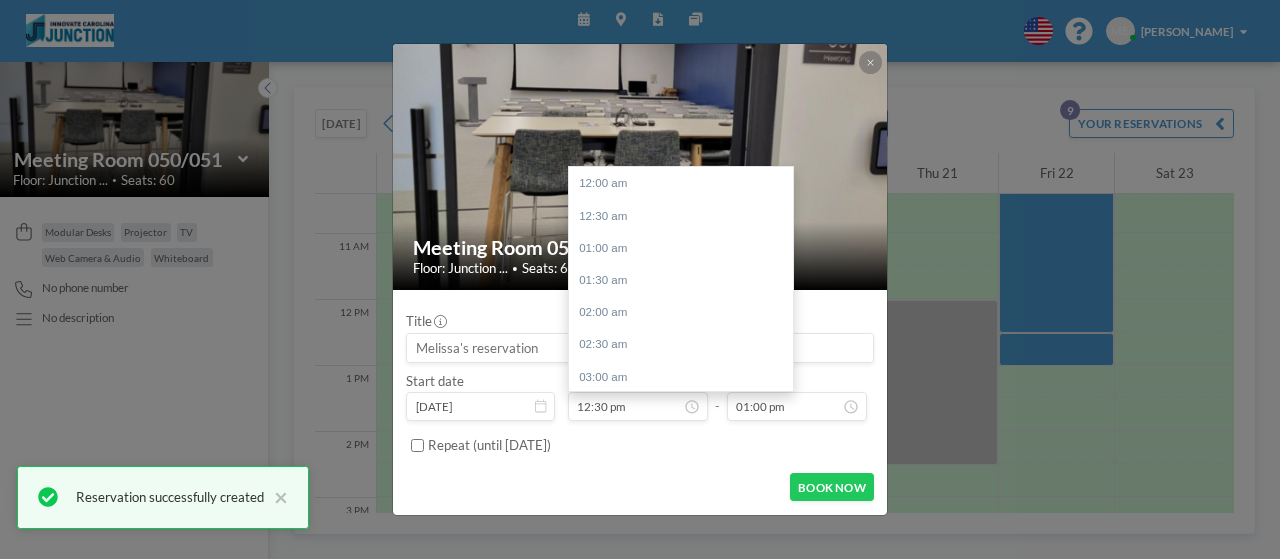 scroll, scrollTop: 805, scrollLeft: 0, axis: vertical 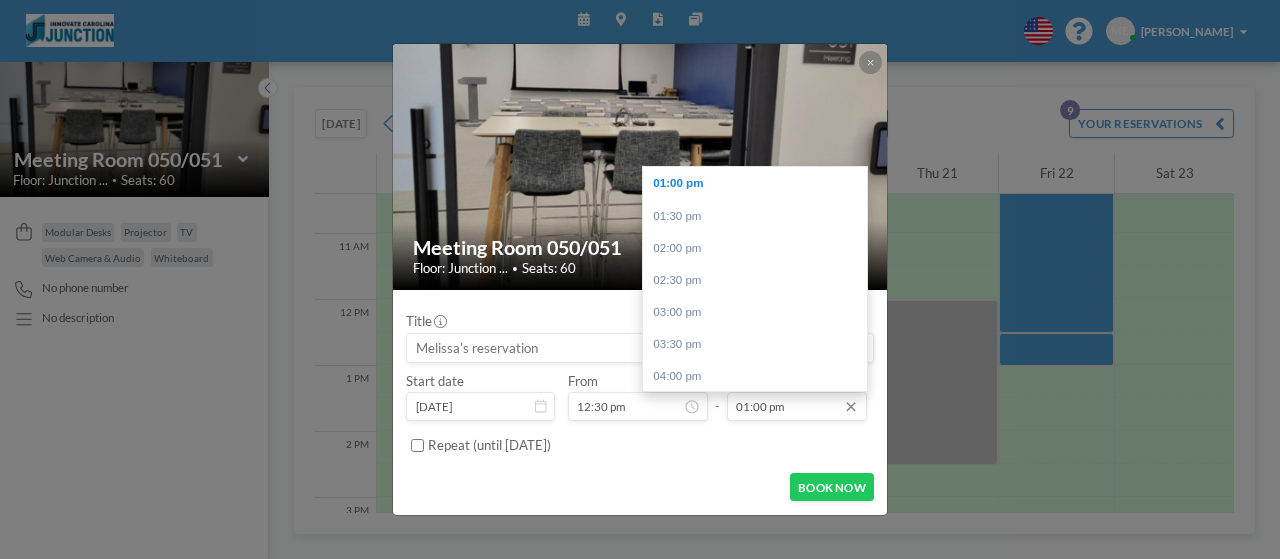 click on "01:00 pm" at bounding box center [797, 406] 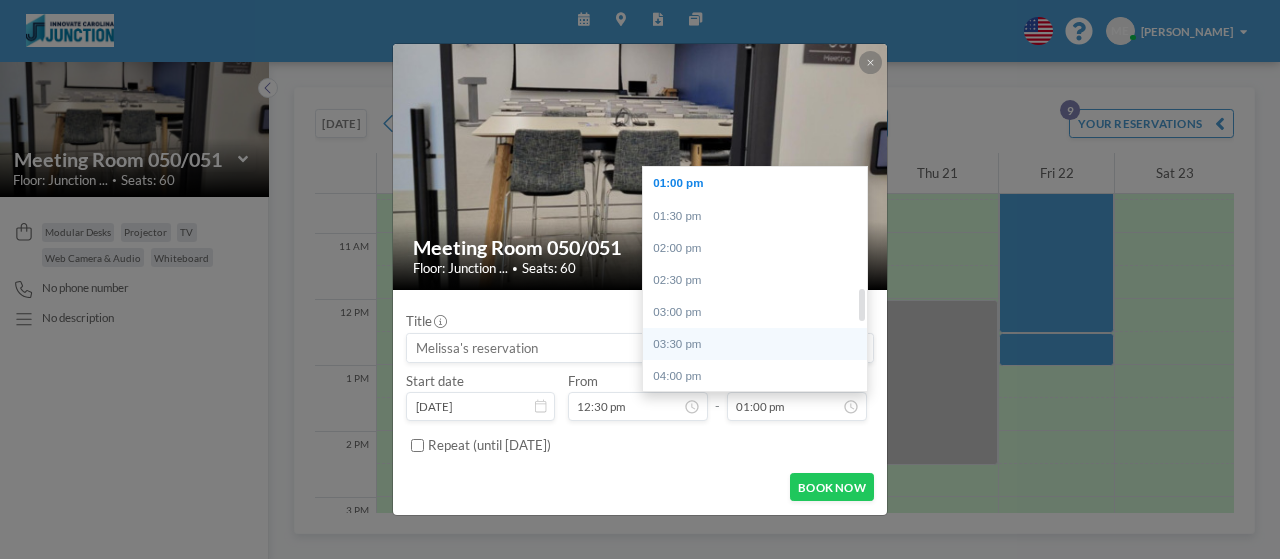 click on "03:30 pm" at bounding box center (760, 344) 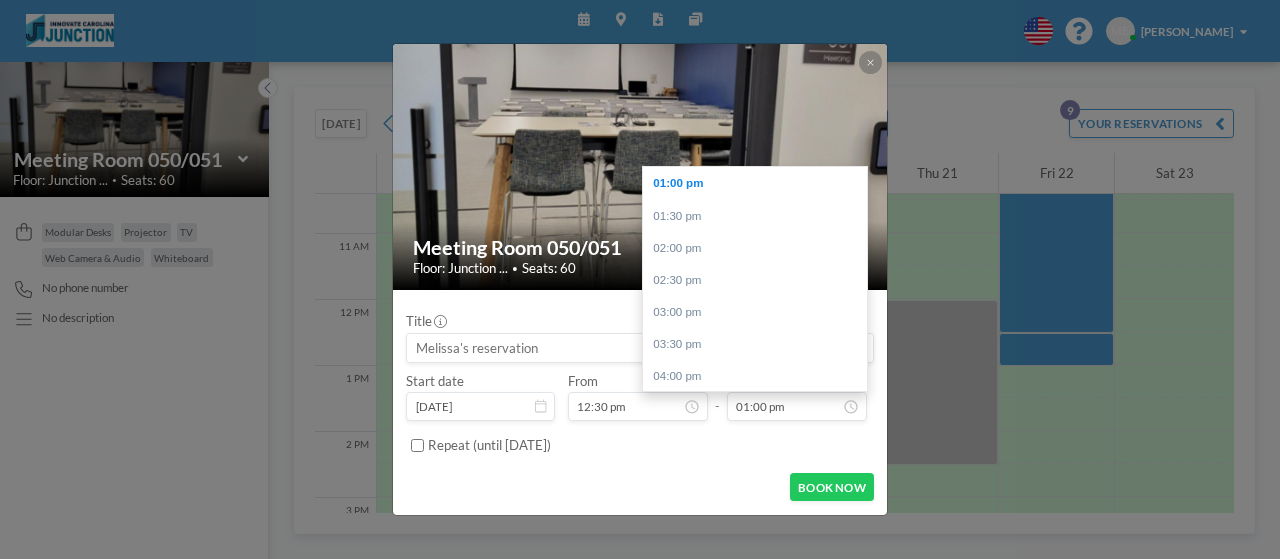 type on "03:30 pm" 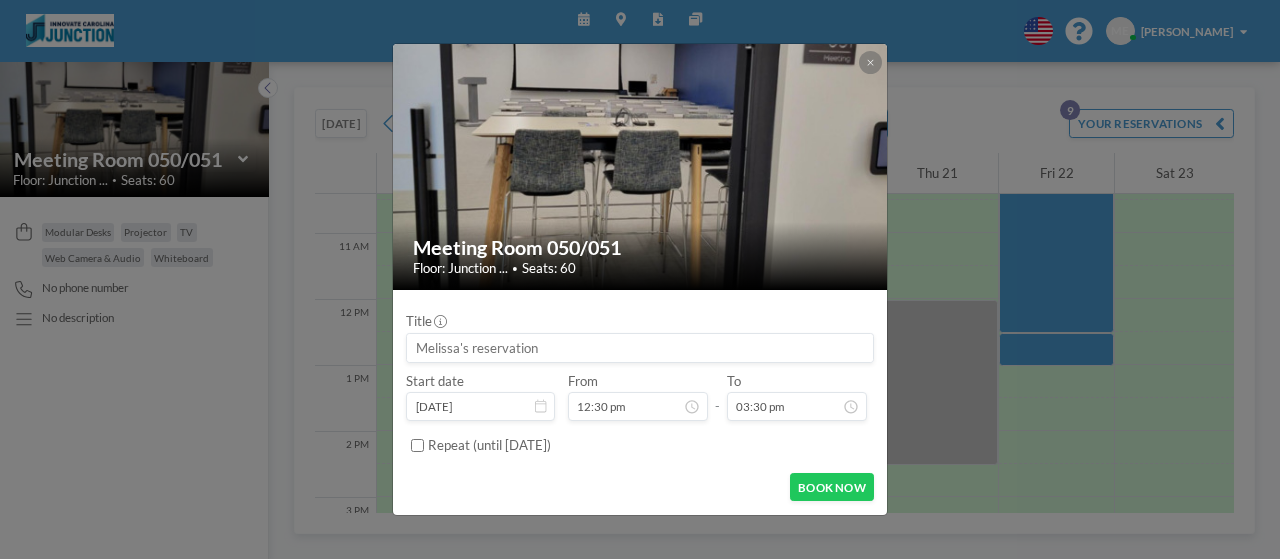 click at bounding box center [639, 348] 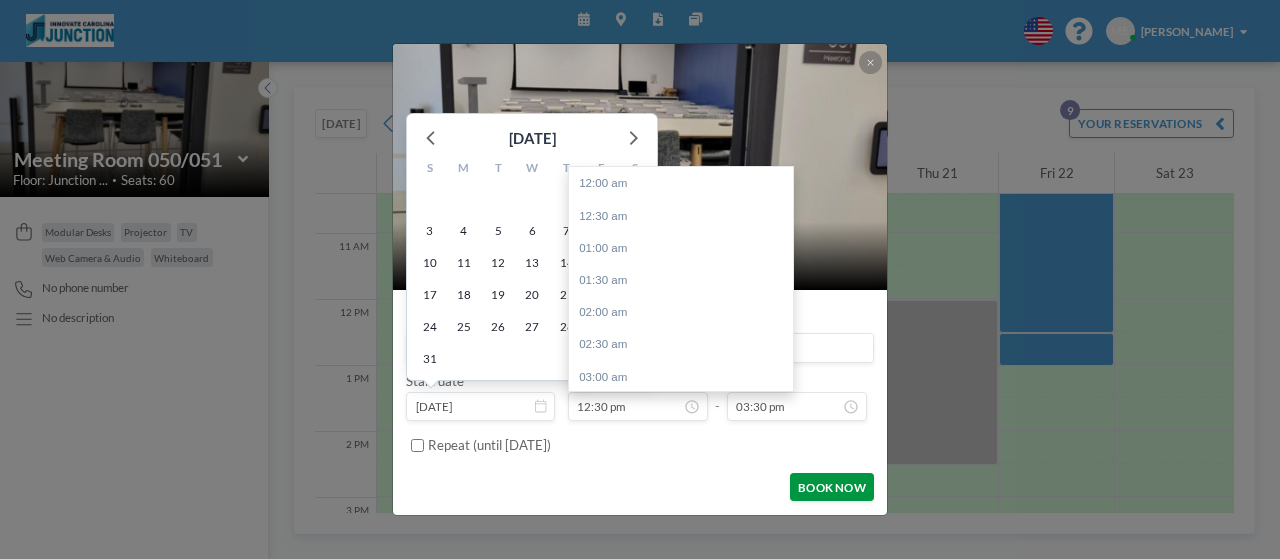 scroll, scrollTop: 805, scrollLeft: 0, axis: vertical 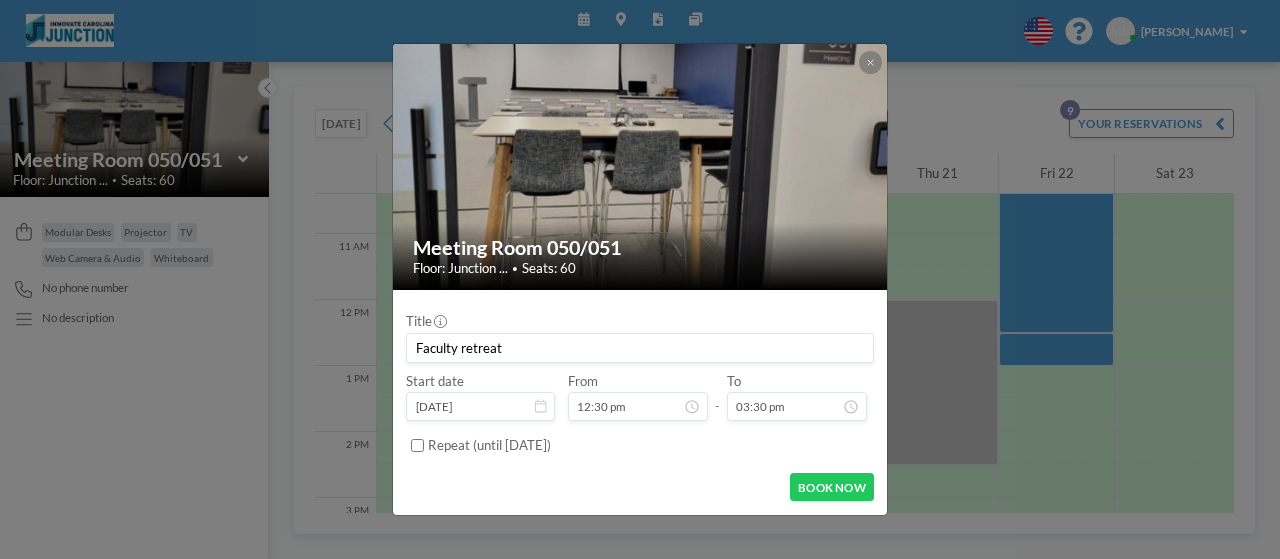 type on "Faculty retreat" 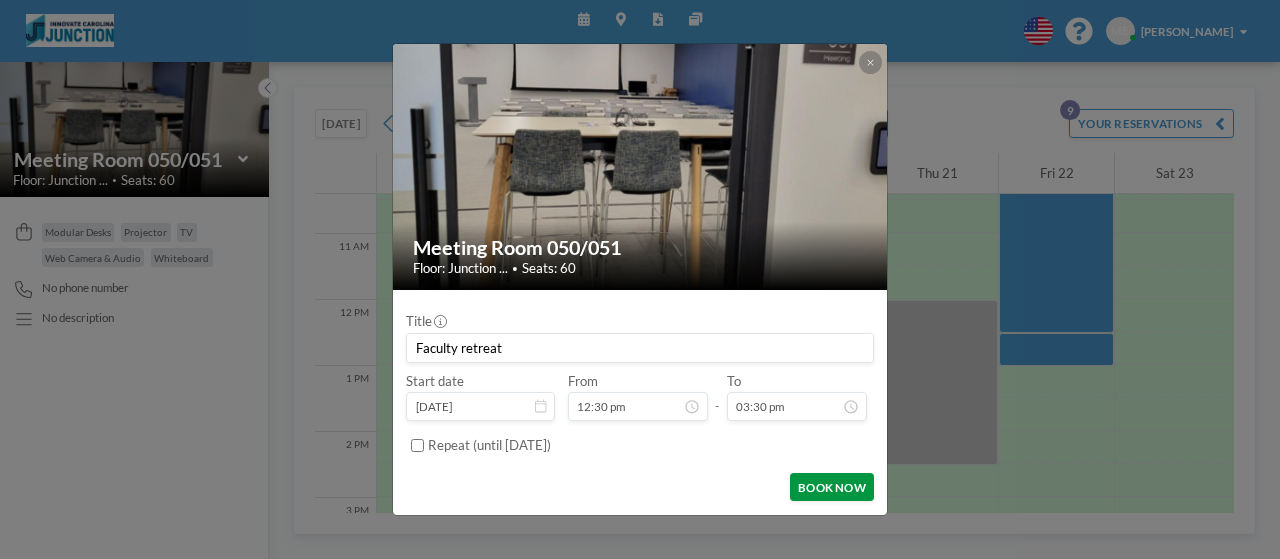 click on "BOOK NOW" at bounding box center [831, 487] 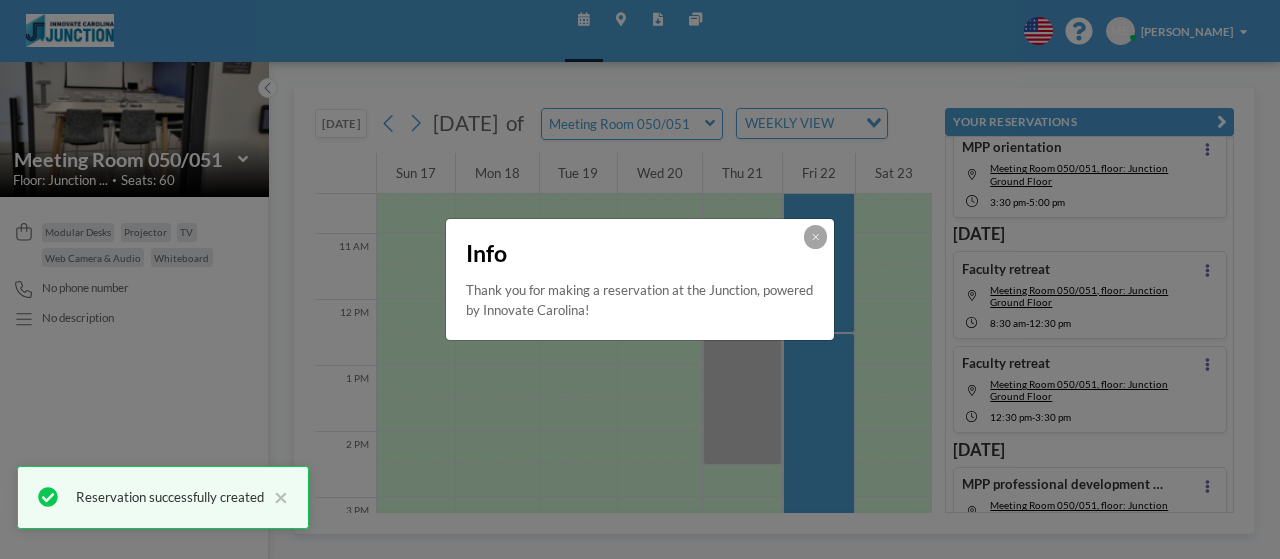 scroll, scrollTop: 96, scrollLeft: 0, axis: vertical 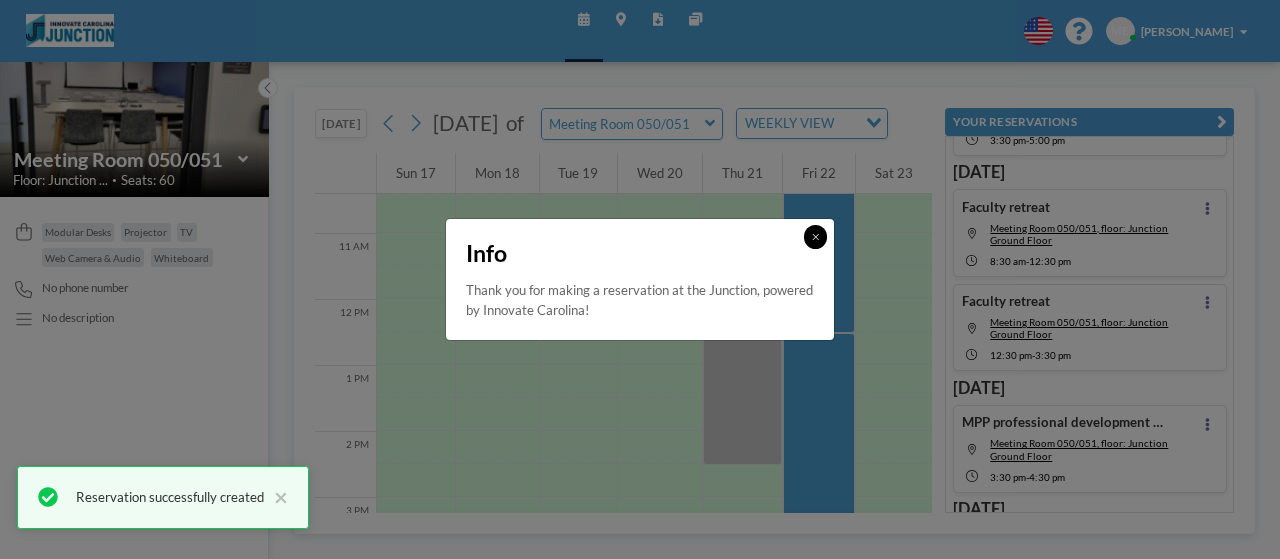 click at bounding box center (815, 236) 